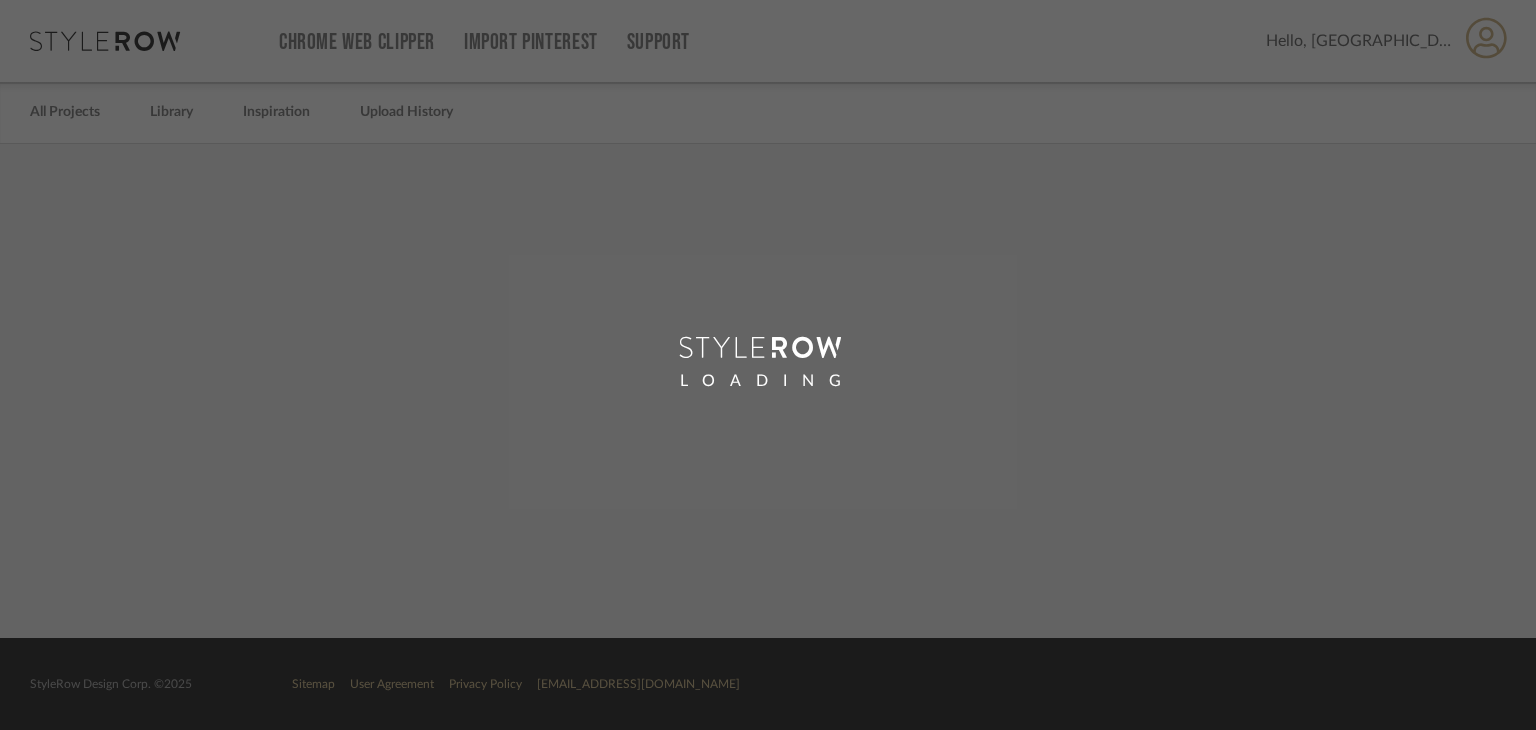 scroll, scrollTop: 0, scrollLeft: 0, axis: both 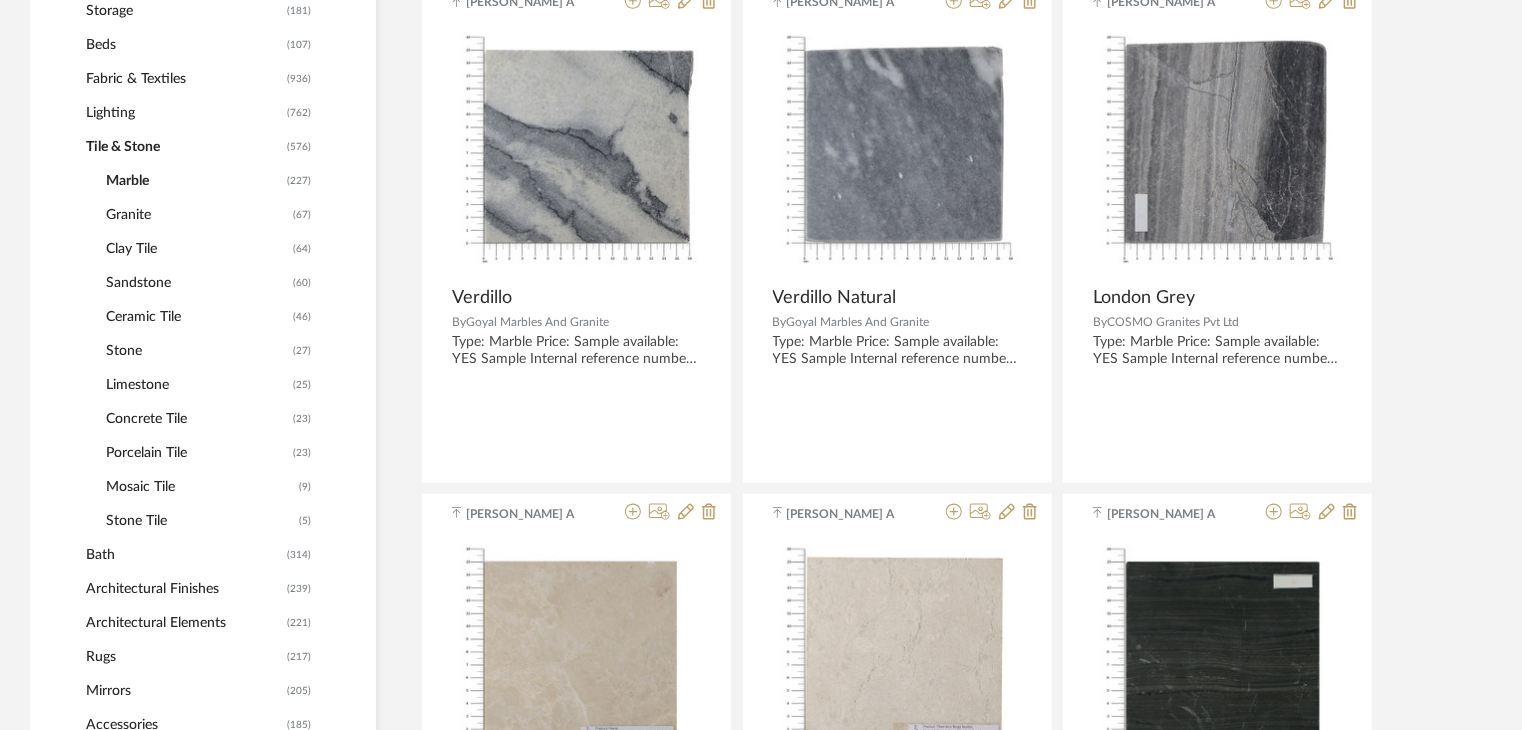 click on "Architectural Elements" 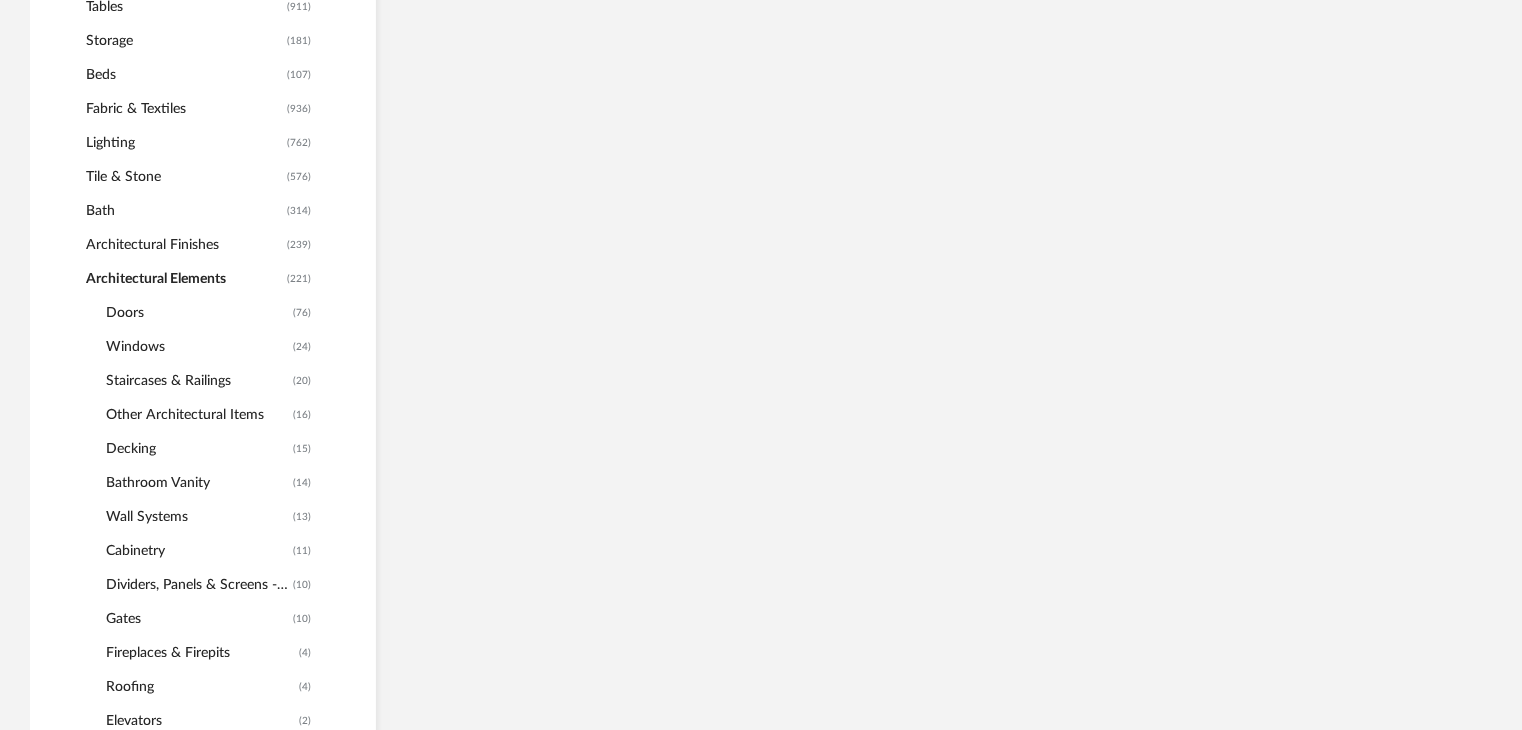 scroll, scrollTop: 1029, scrollLeft: 0, axis: vertical 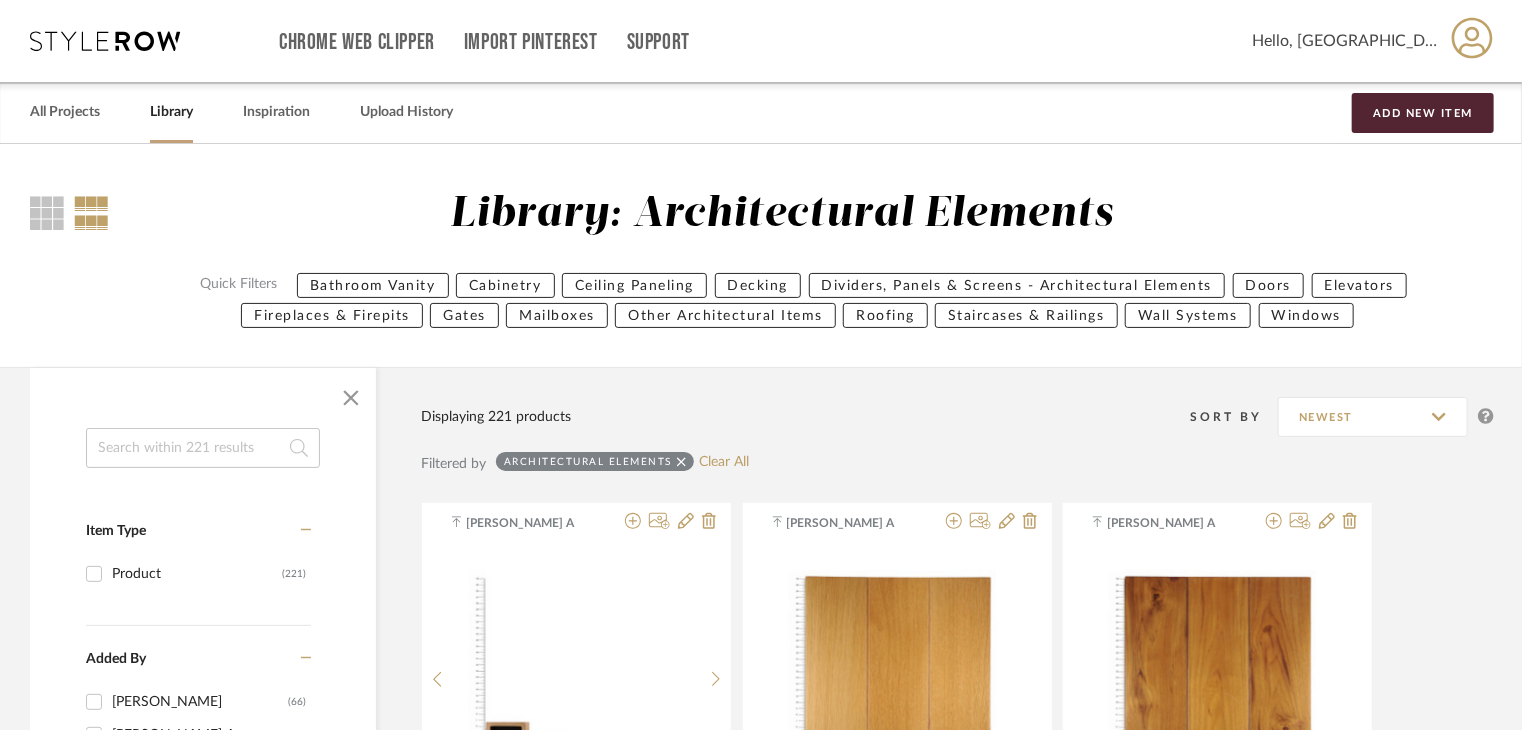 click on "Roofing" 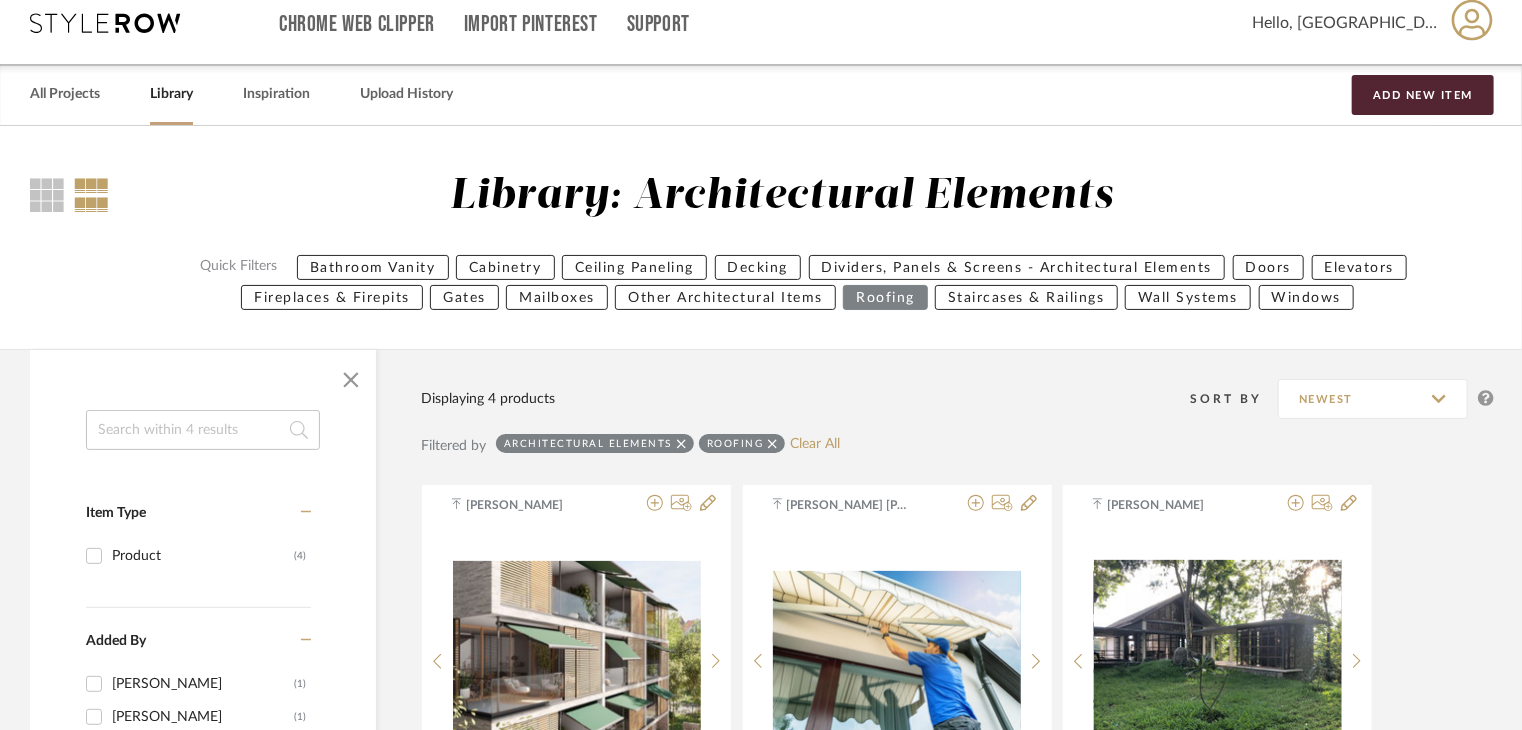 scroll, scrollTop: 0, scrollLeft: 0, axis: both 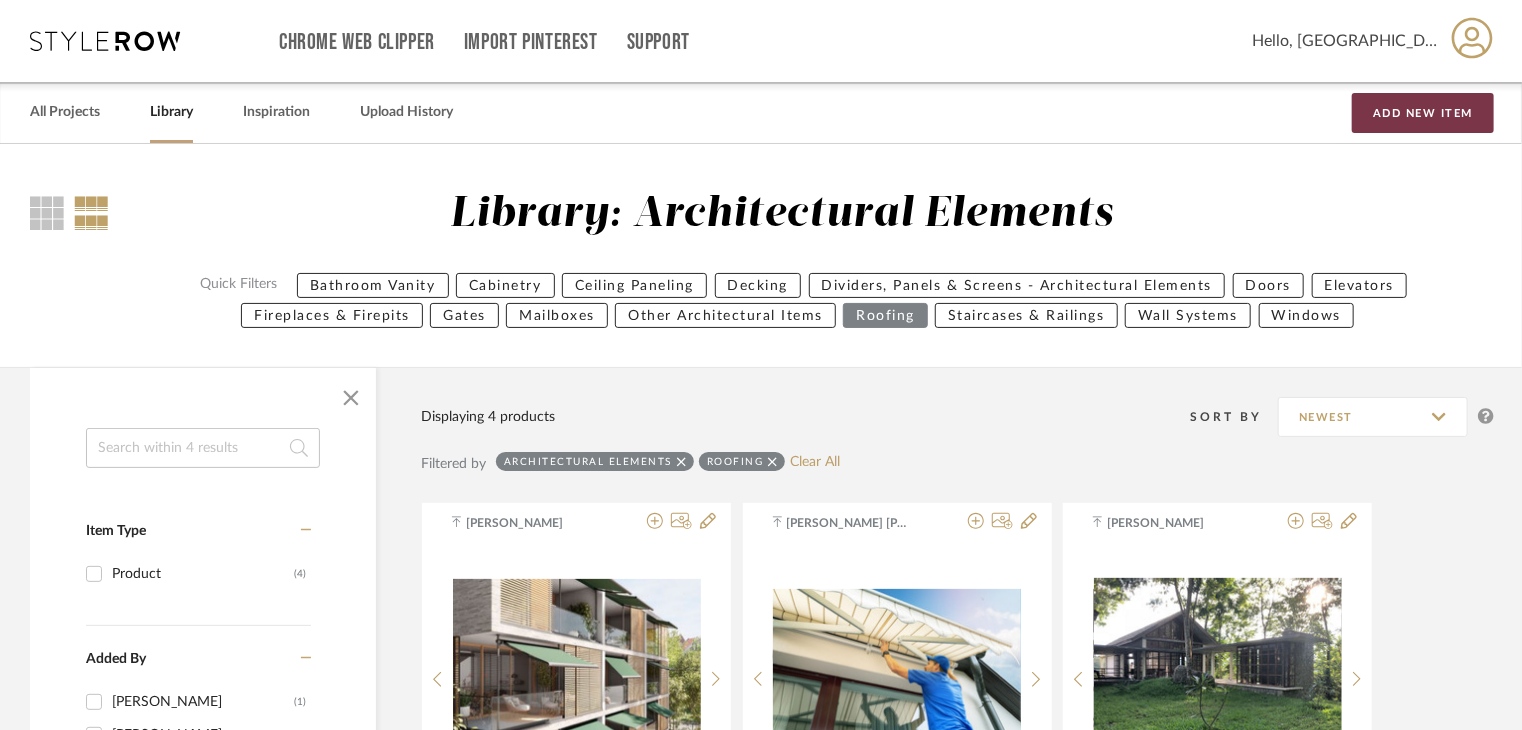drag, startPoint x: 1416, startPoint y: 105, endPoint x: 1309, endPoint y: 149, distance: 115.69356 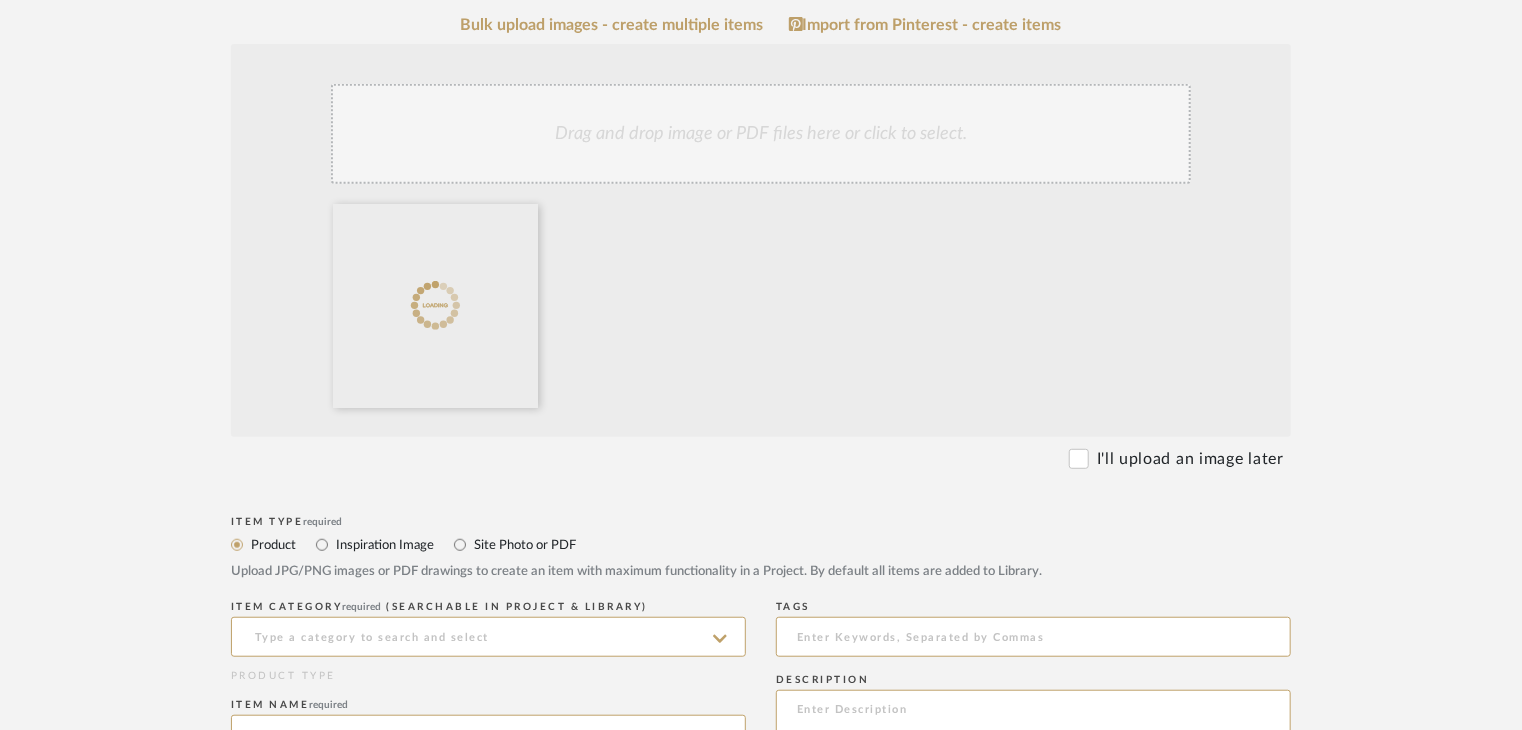 scroll, scrollTop: 500, scrollLeft: 0, axis: vertical 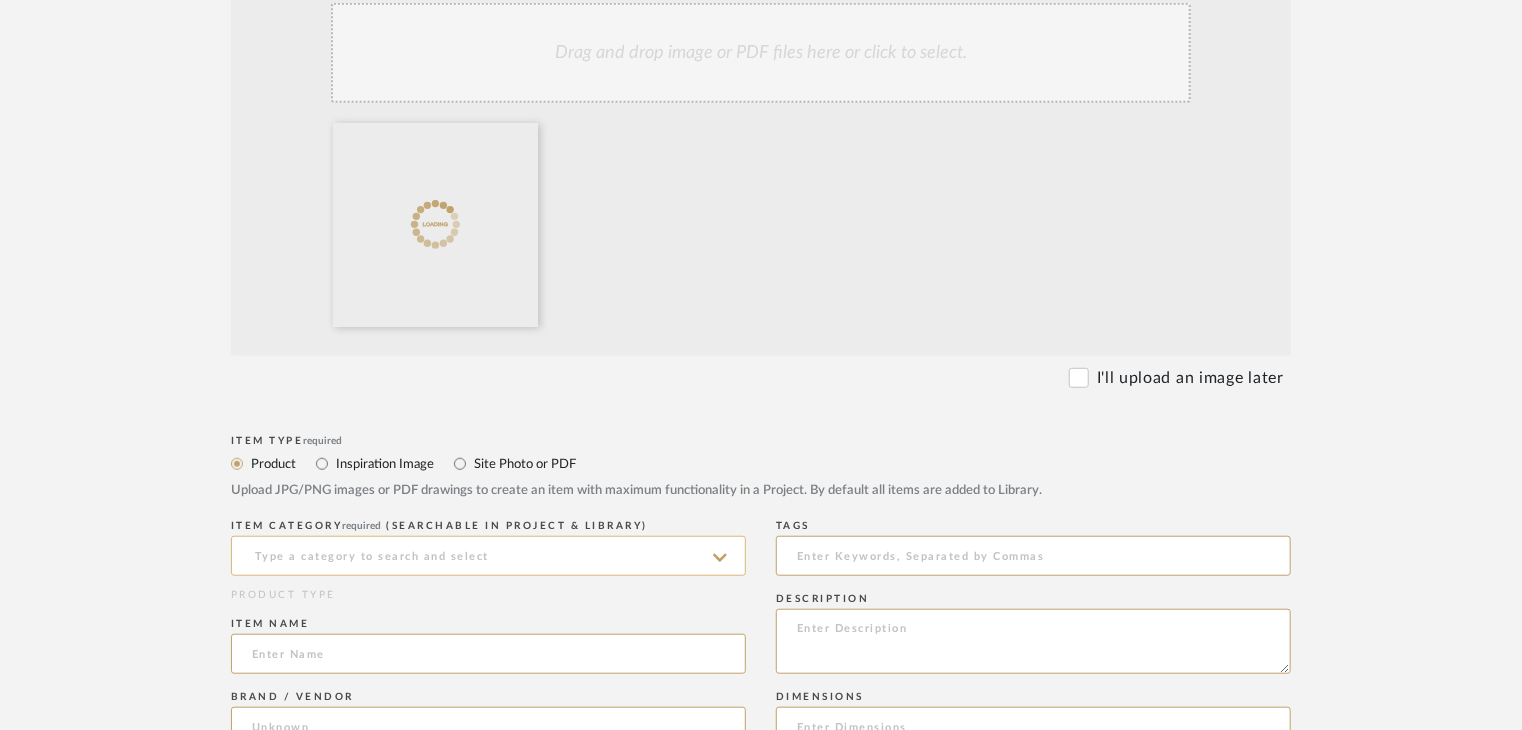 click 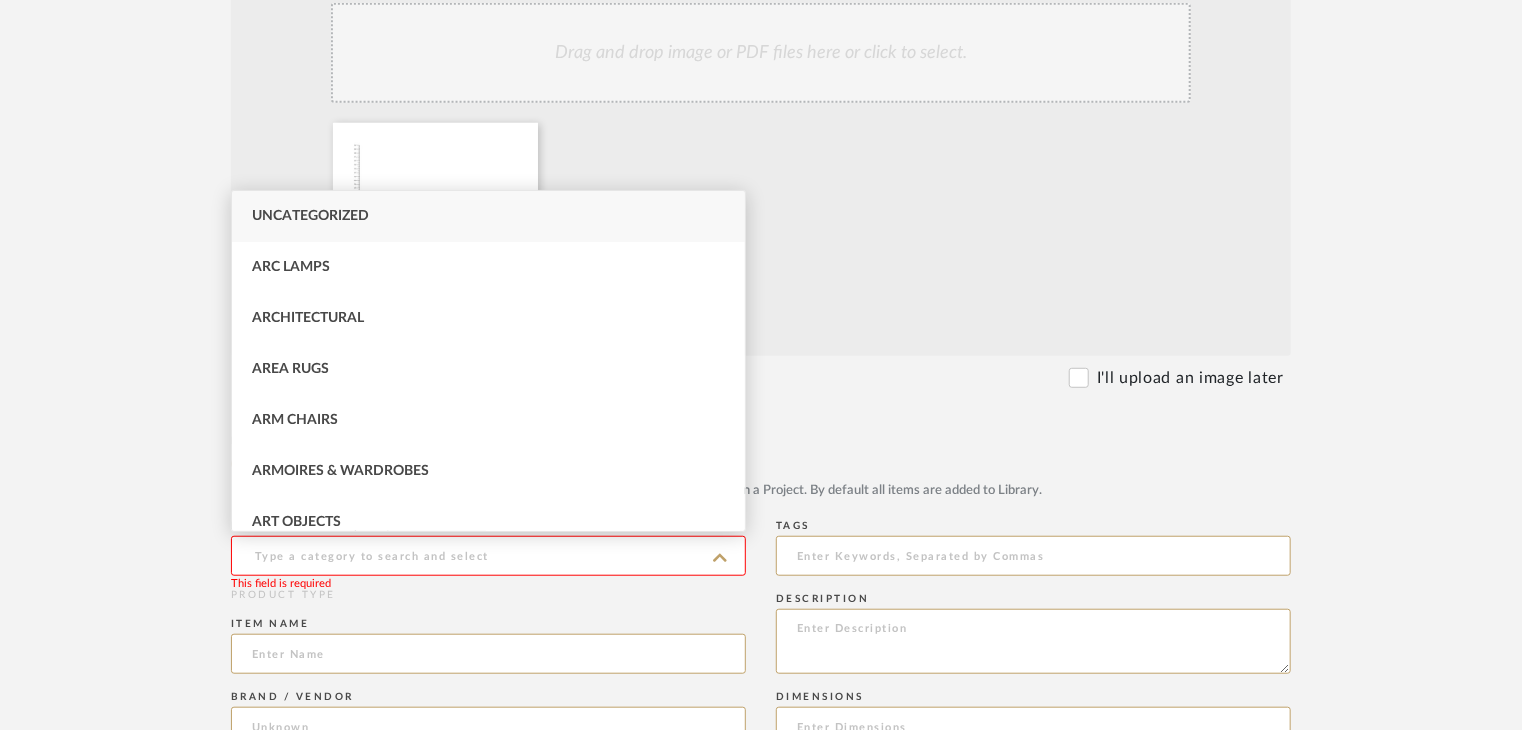 click 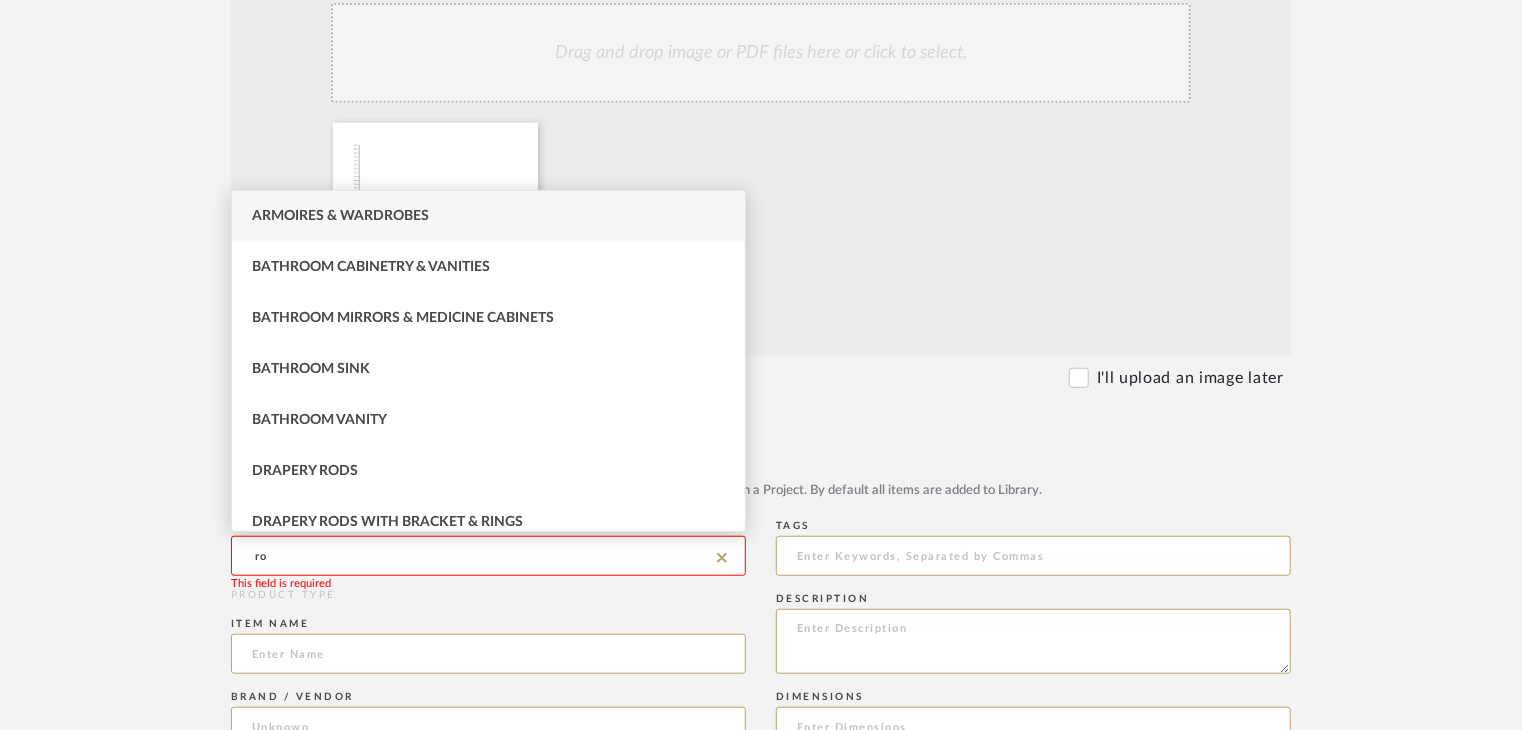 type on "r" 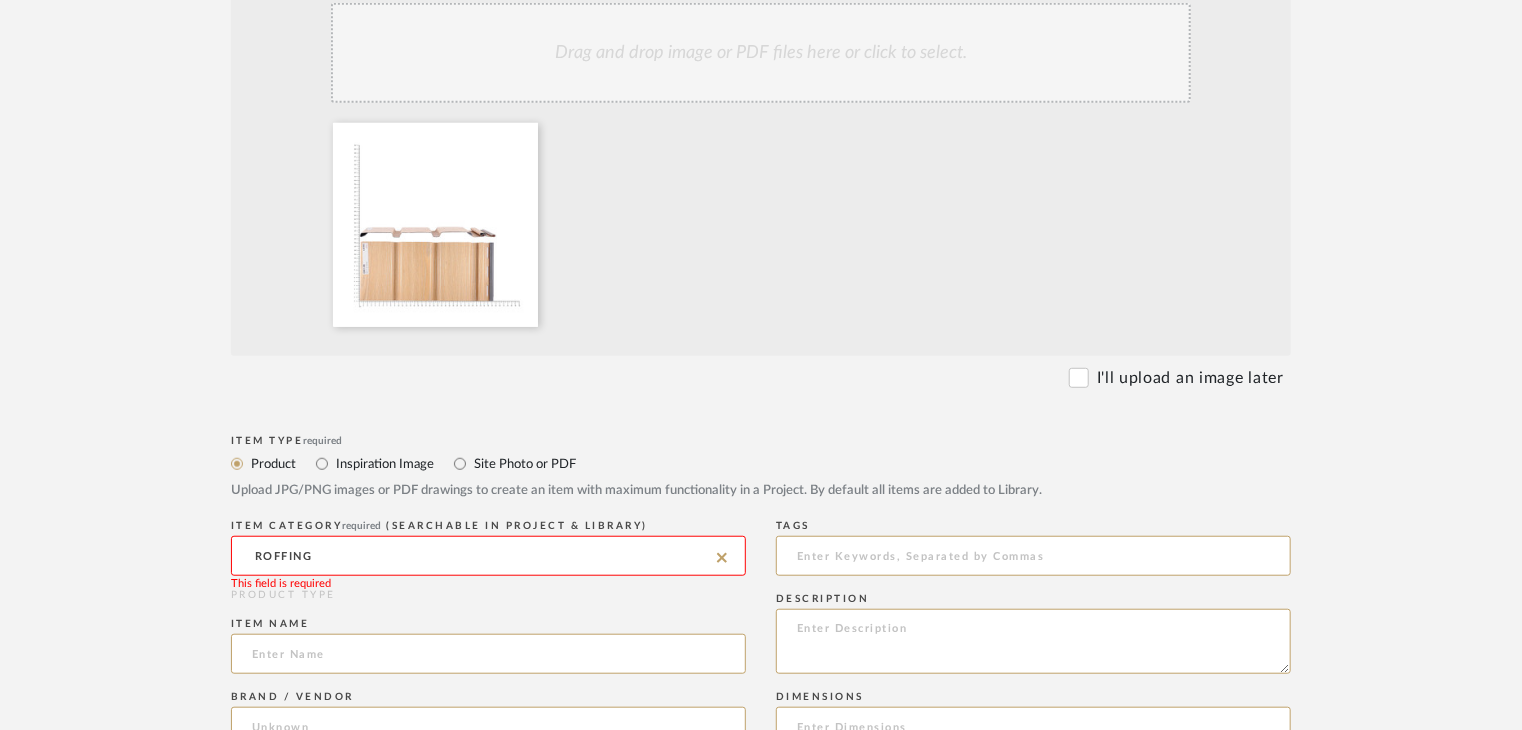 click on "ROFFING" 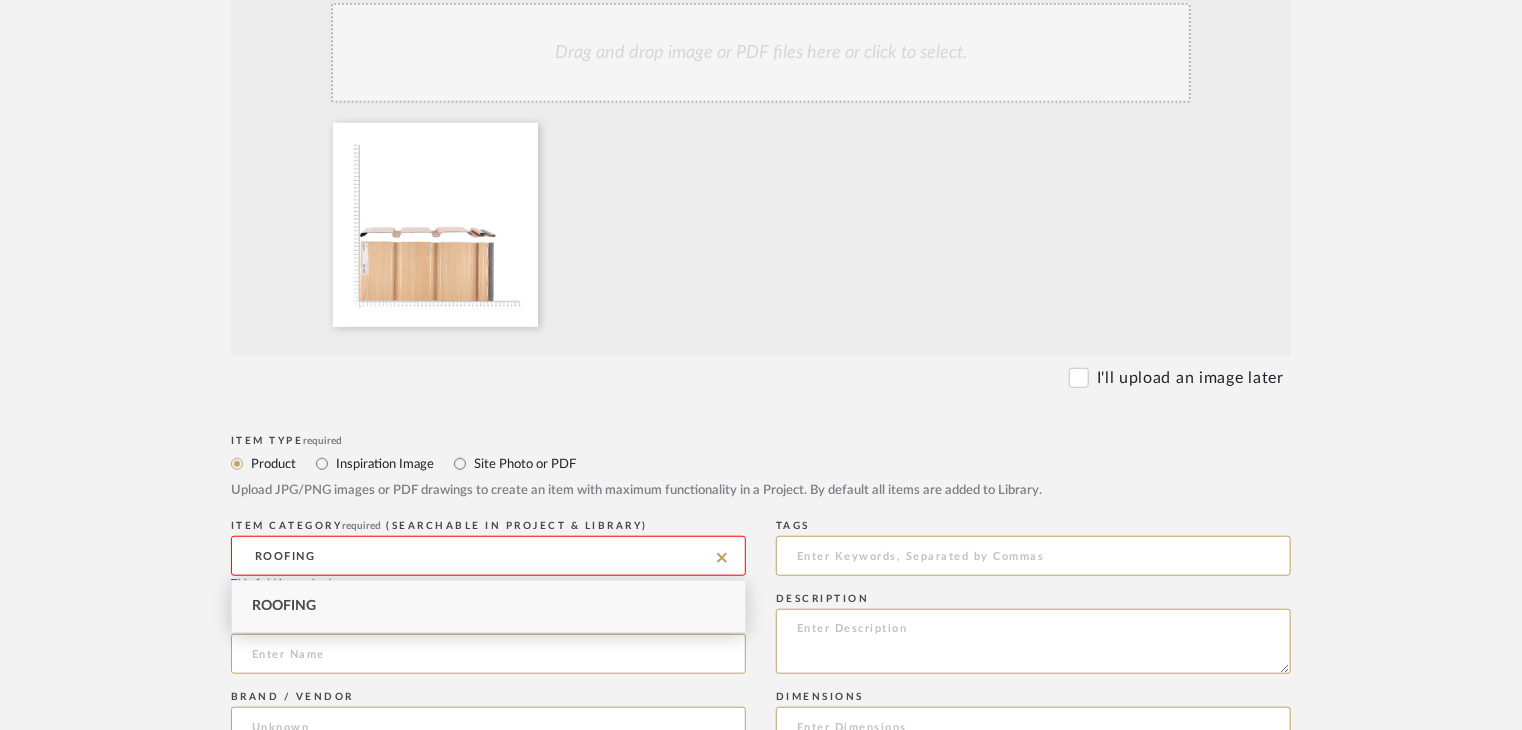 click on "Roofing" at bounding box center (488, 606) 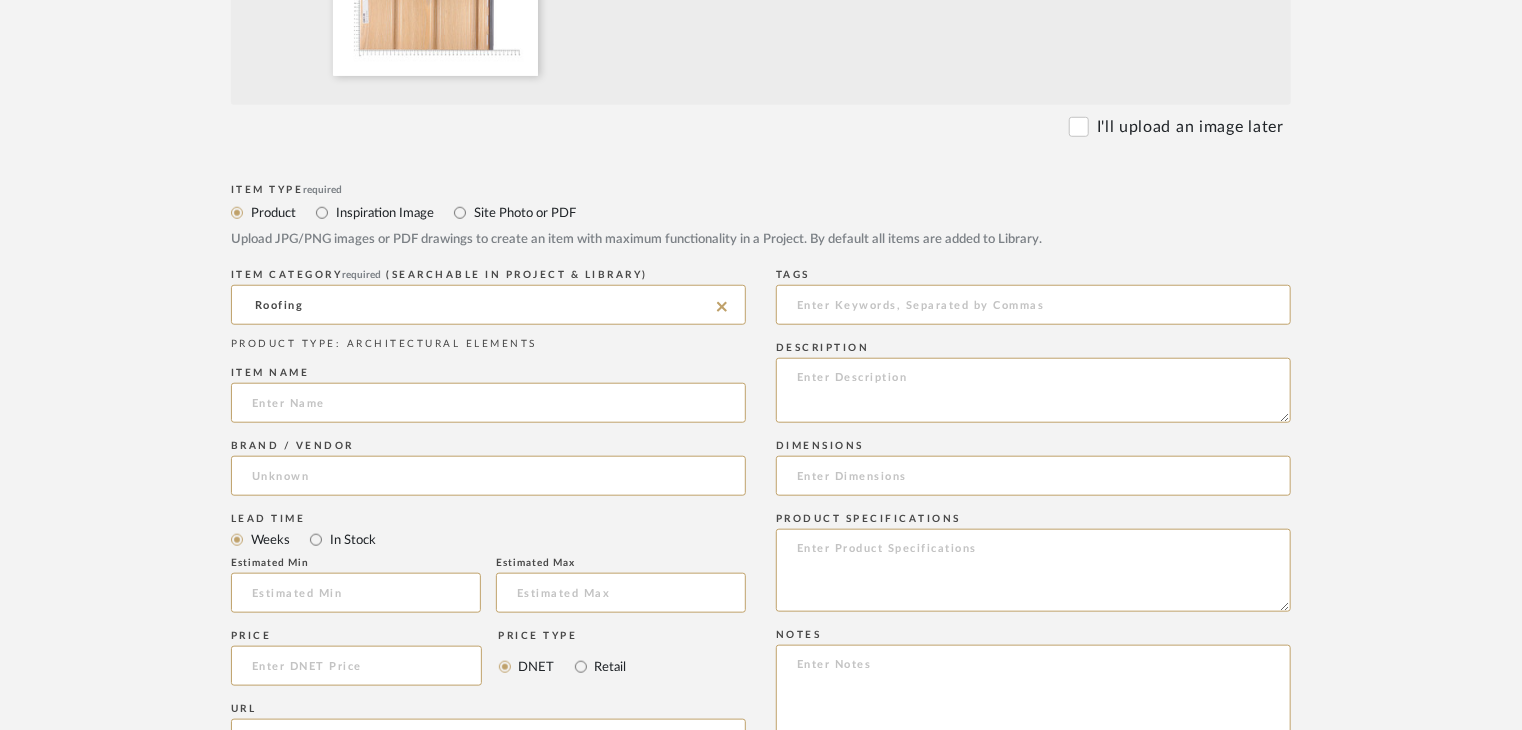 scroll, scrollTop: 800, scrollLeft: 0, axis: vertical 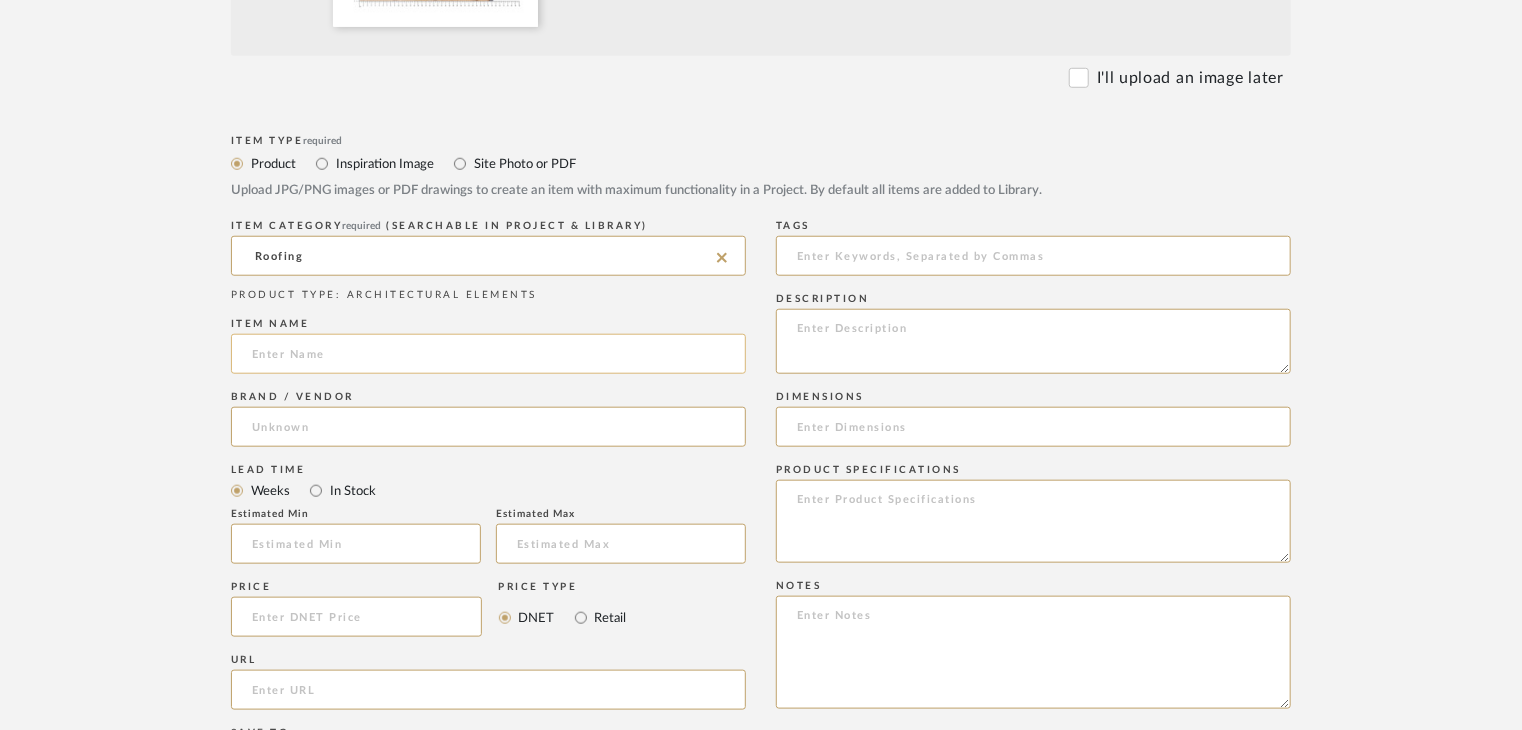 click 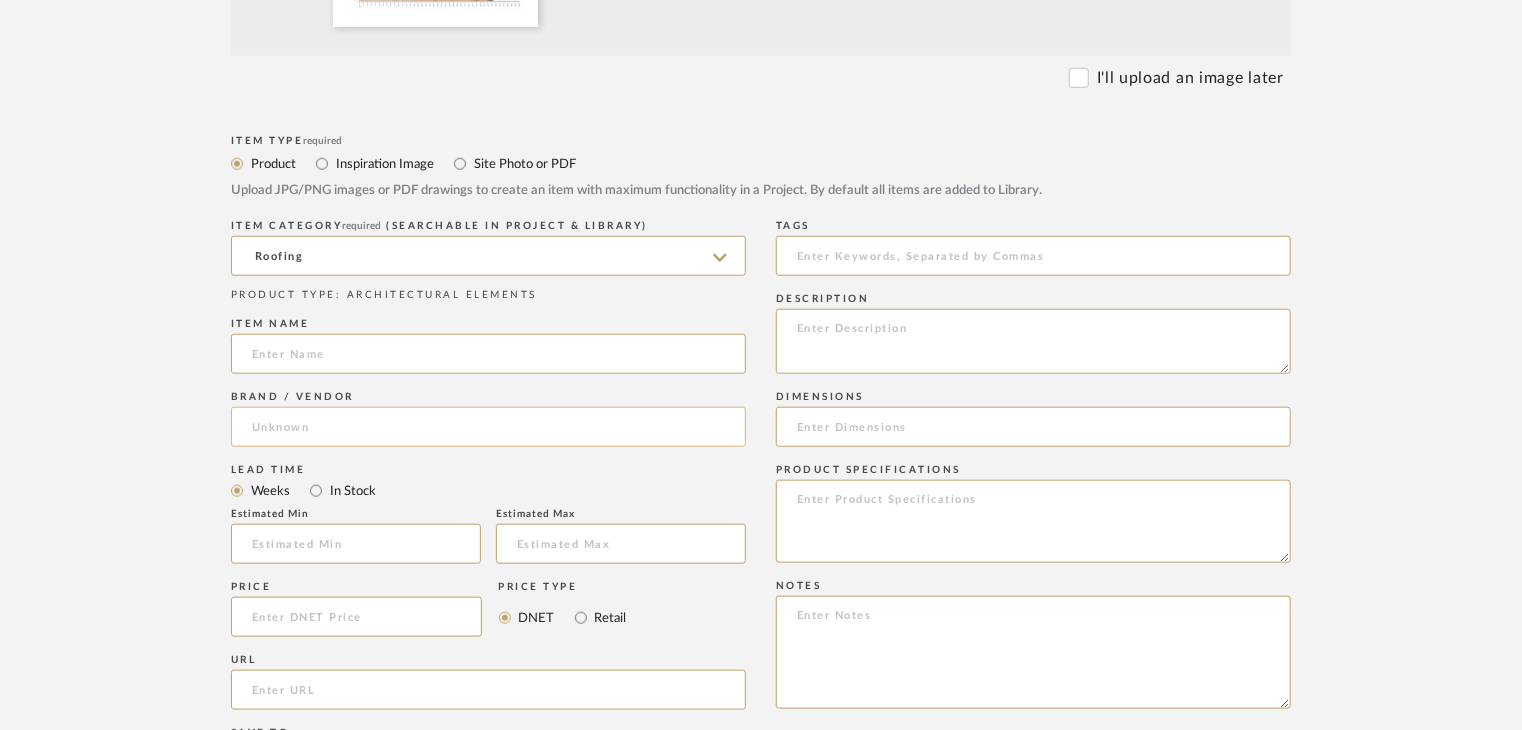 click 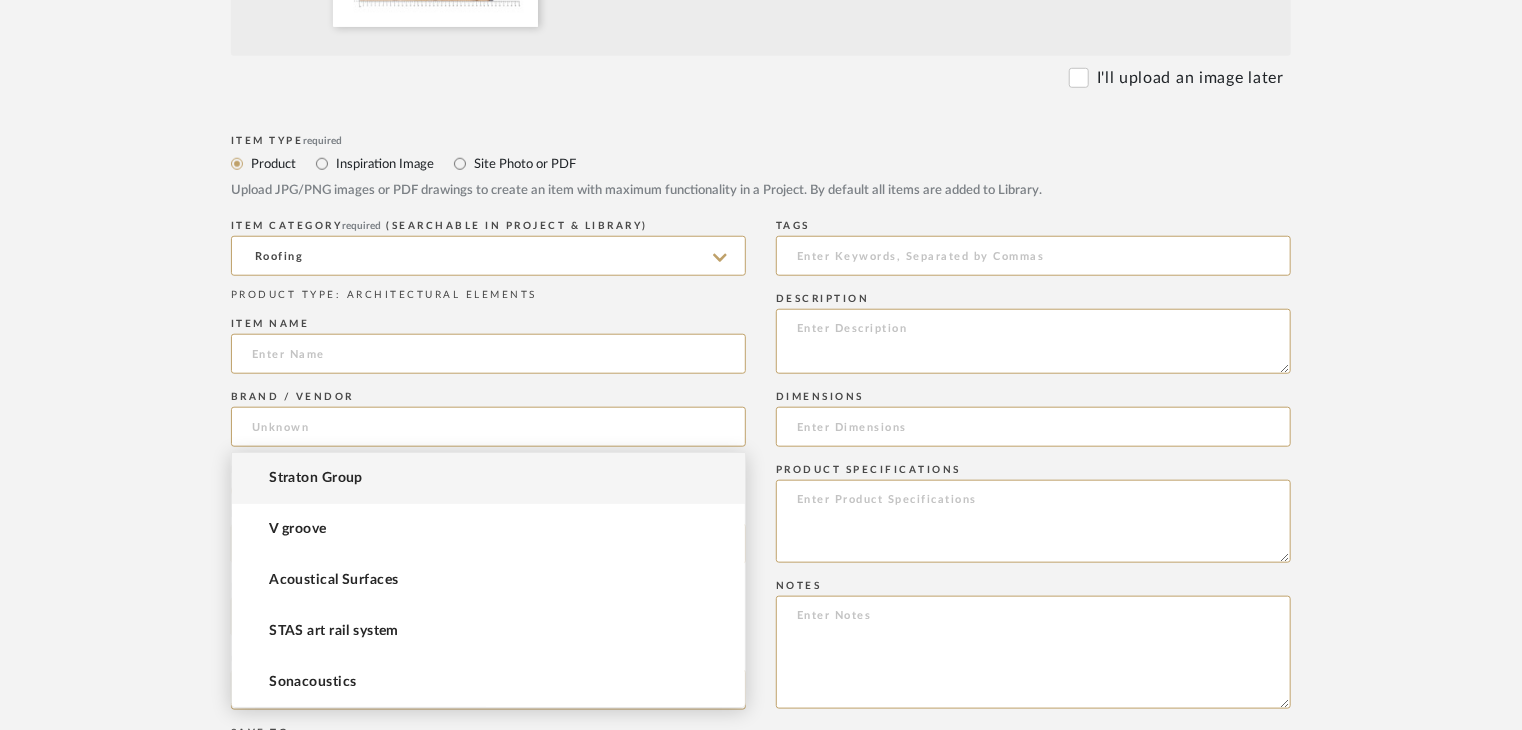 paste on "Pare Soffit" 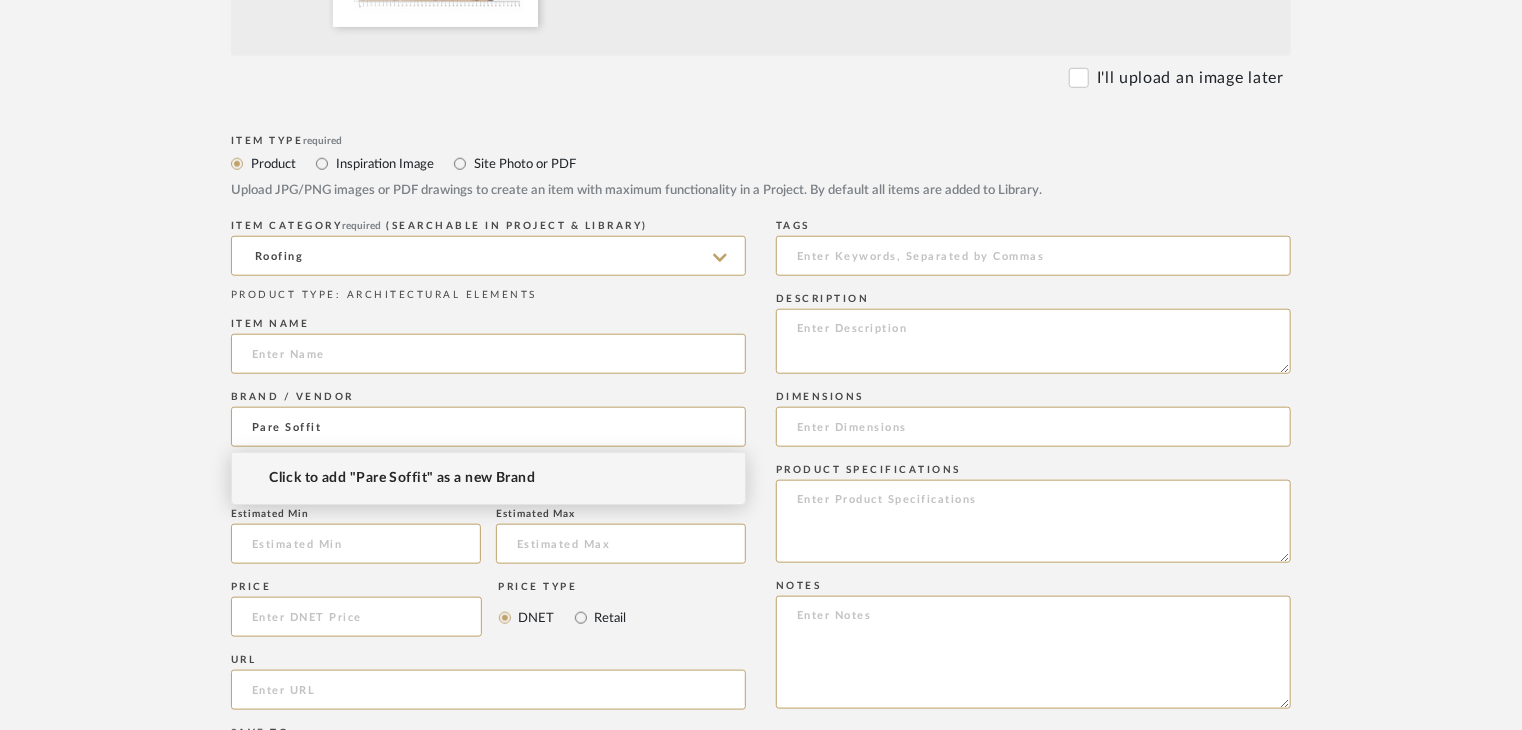 type on "Pare Soffit" 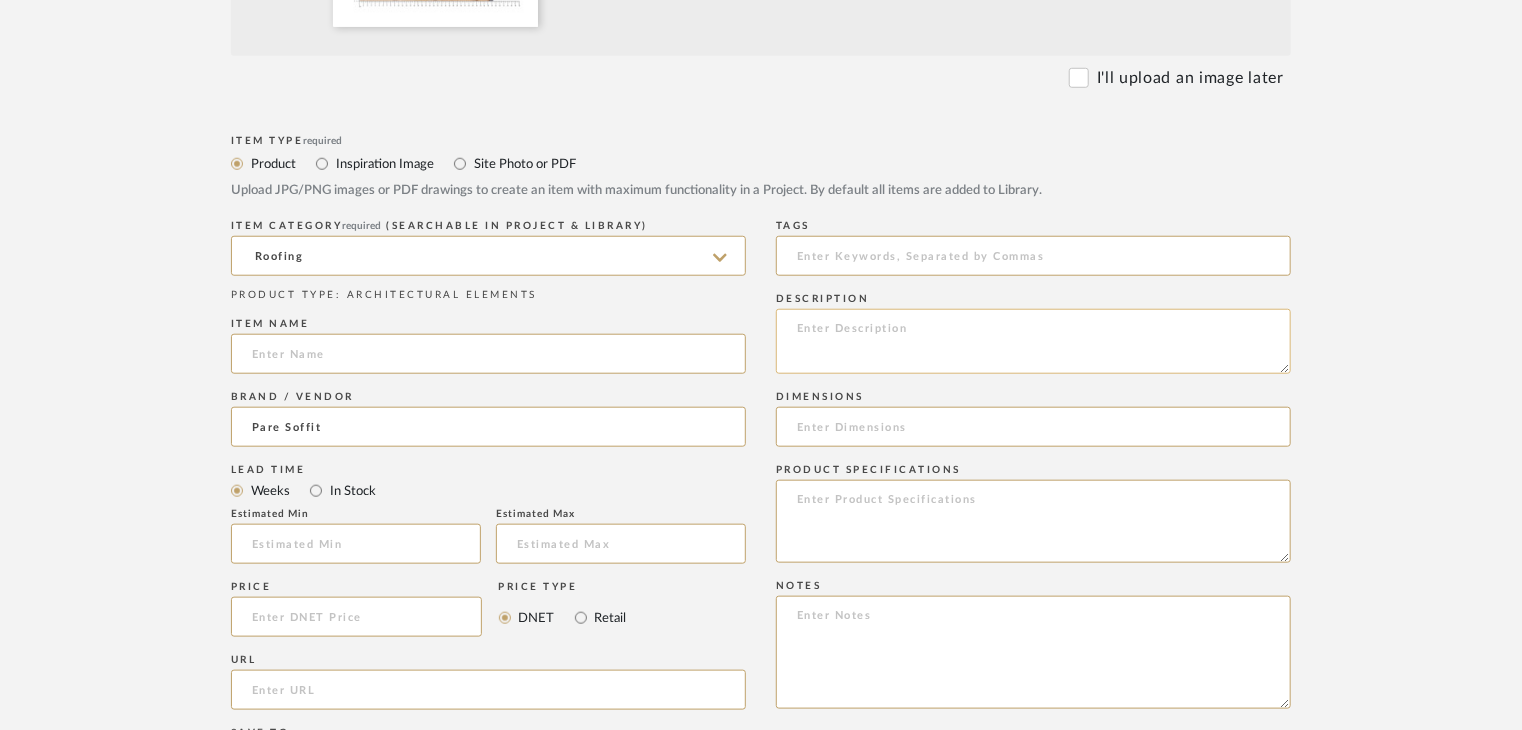 click 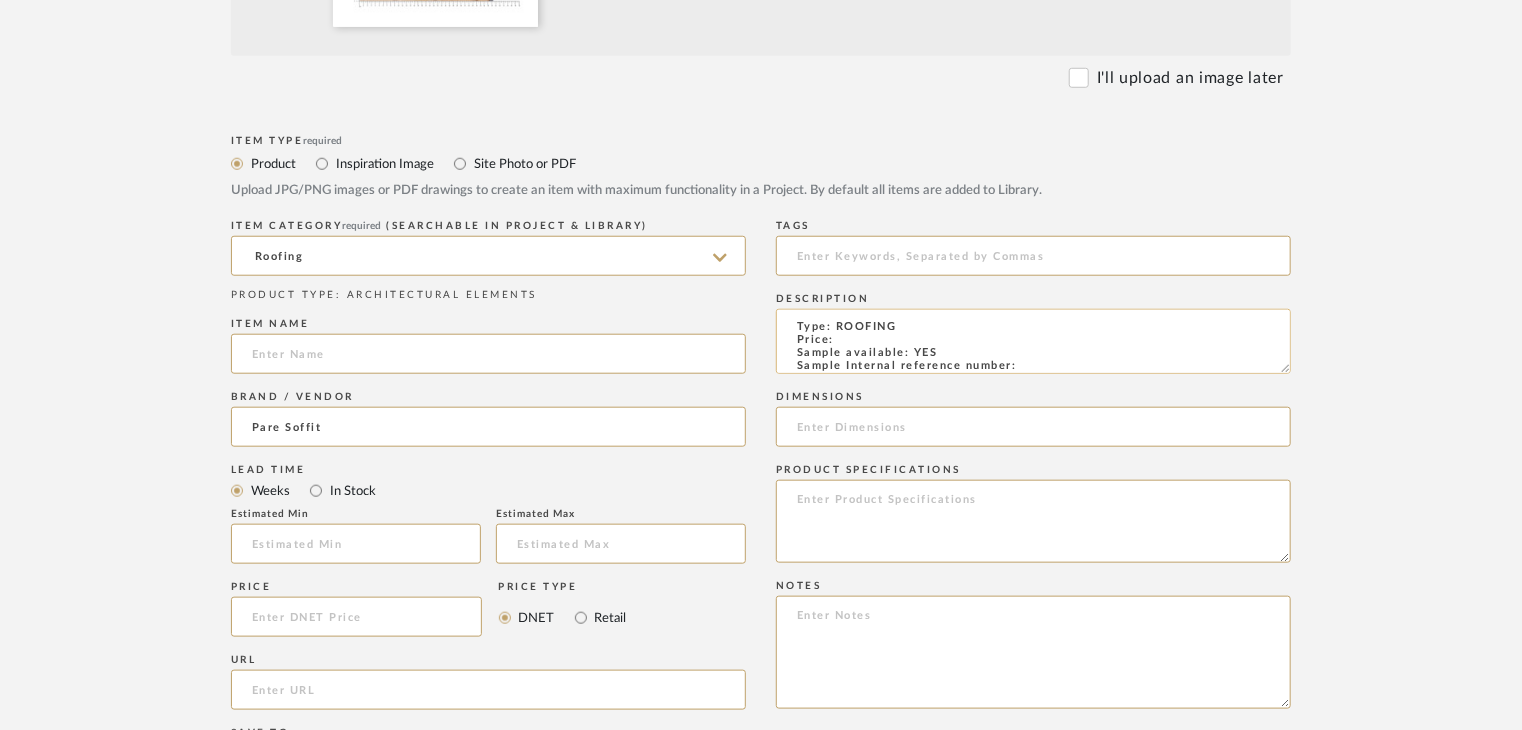 scroll, scrollTop: 0, scrollLeft: 0, axis: both 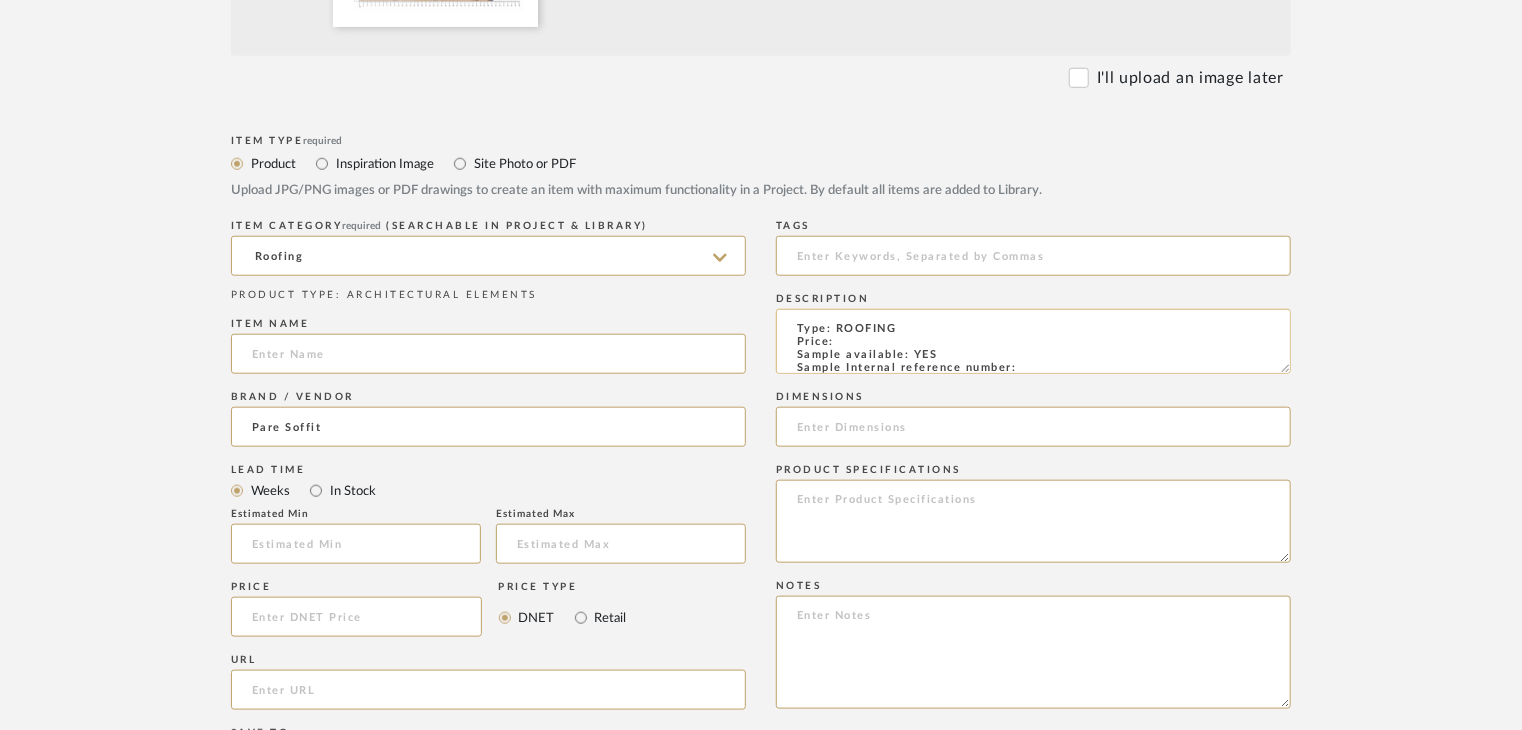 click on "Type: ROOFING
Price:
Sample available: YES
Sample Internal reference number:
Stock availability: supplier stock
Maximum slab size:
Thickness: (as mentioned)
Other available thickness: (as mentioned)
Finish: (as per the item)
Other finishes available: (as applicable)
Installation requirements: (as applicable)
Lead time: (as applicable)
3D available: No
Product description:
Any other details:" 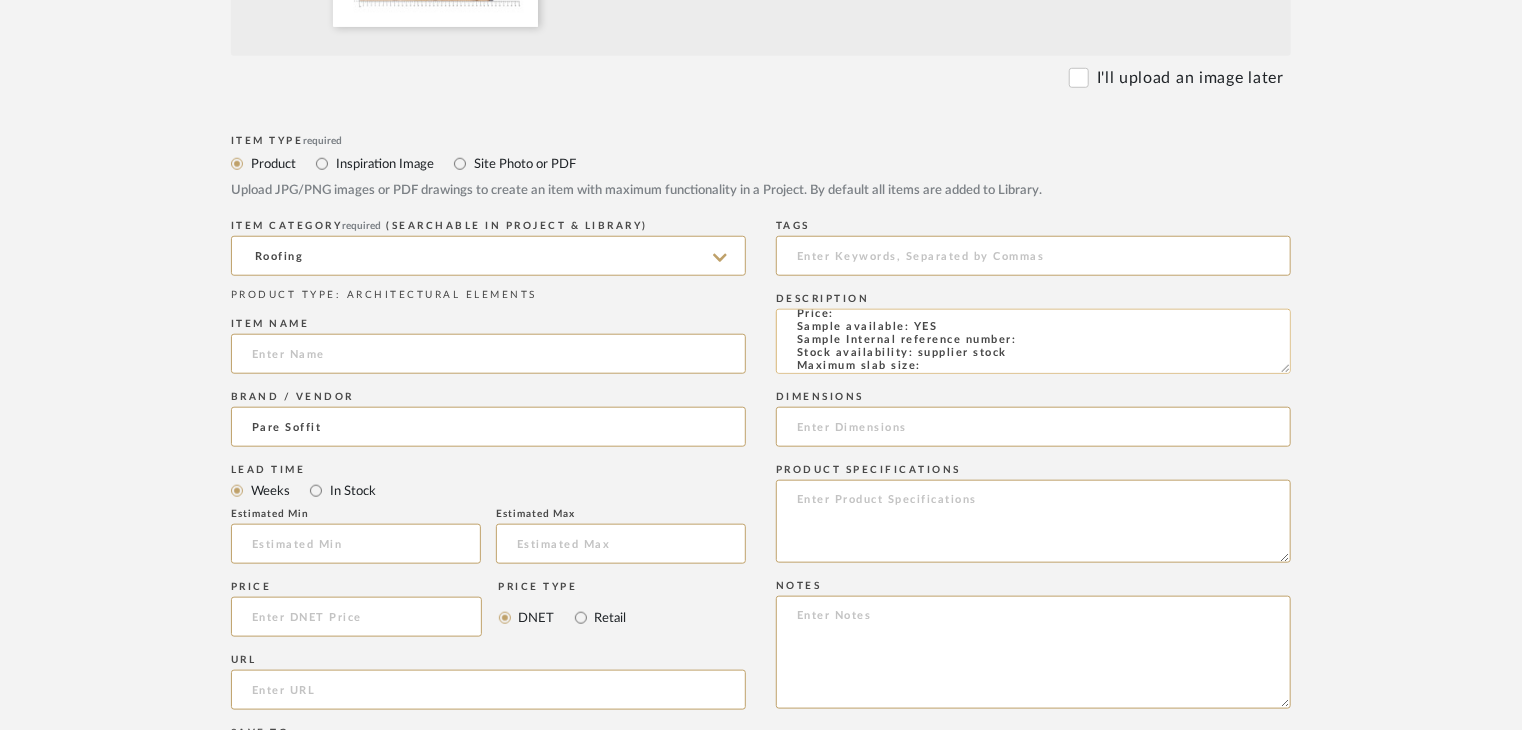 scroll, scrollTop: 42, scrollLeft: 0, axis: vertical 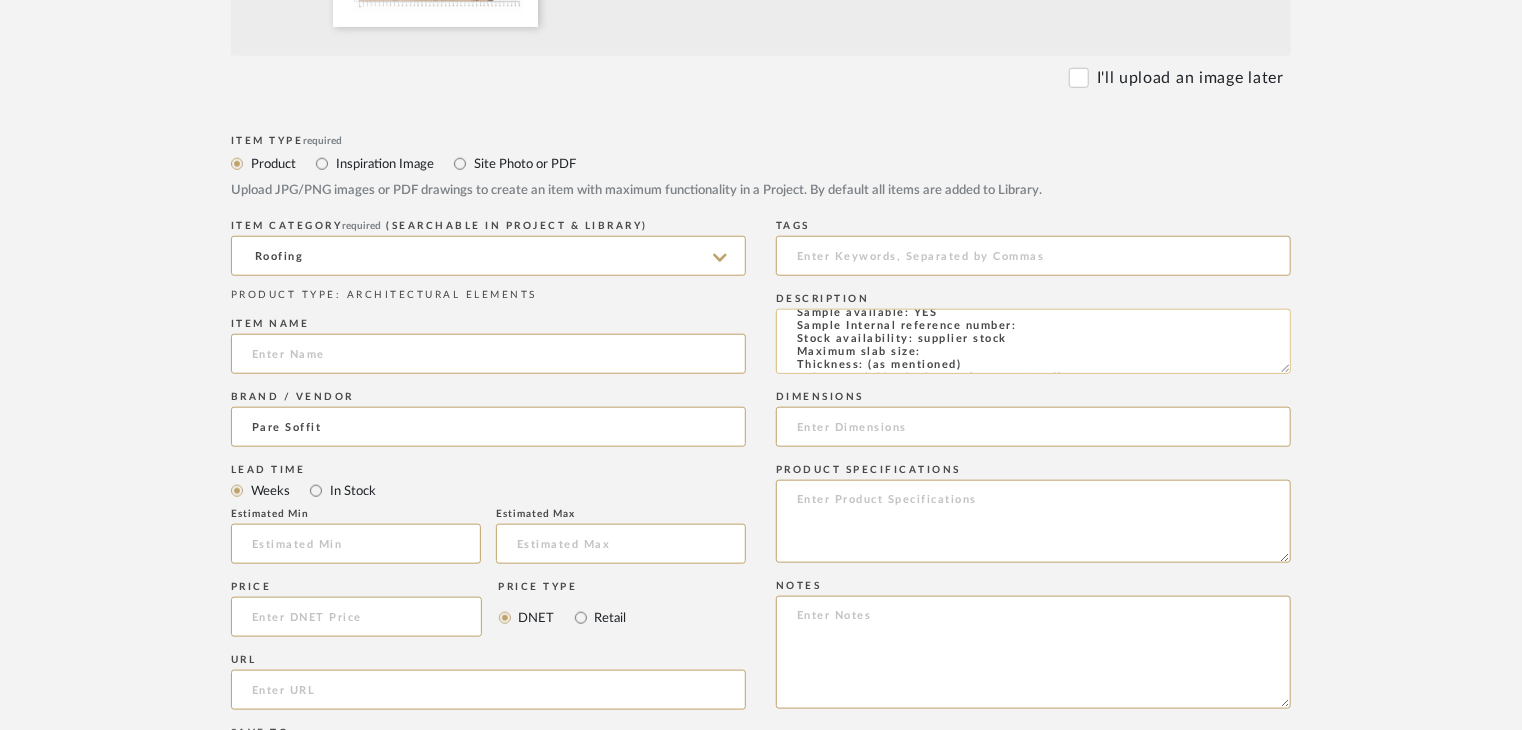 drag, startPoint x: 935, startPoint y: 355, endPoint x: 800, endPoint y: 353, distance: 135.01482 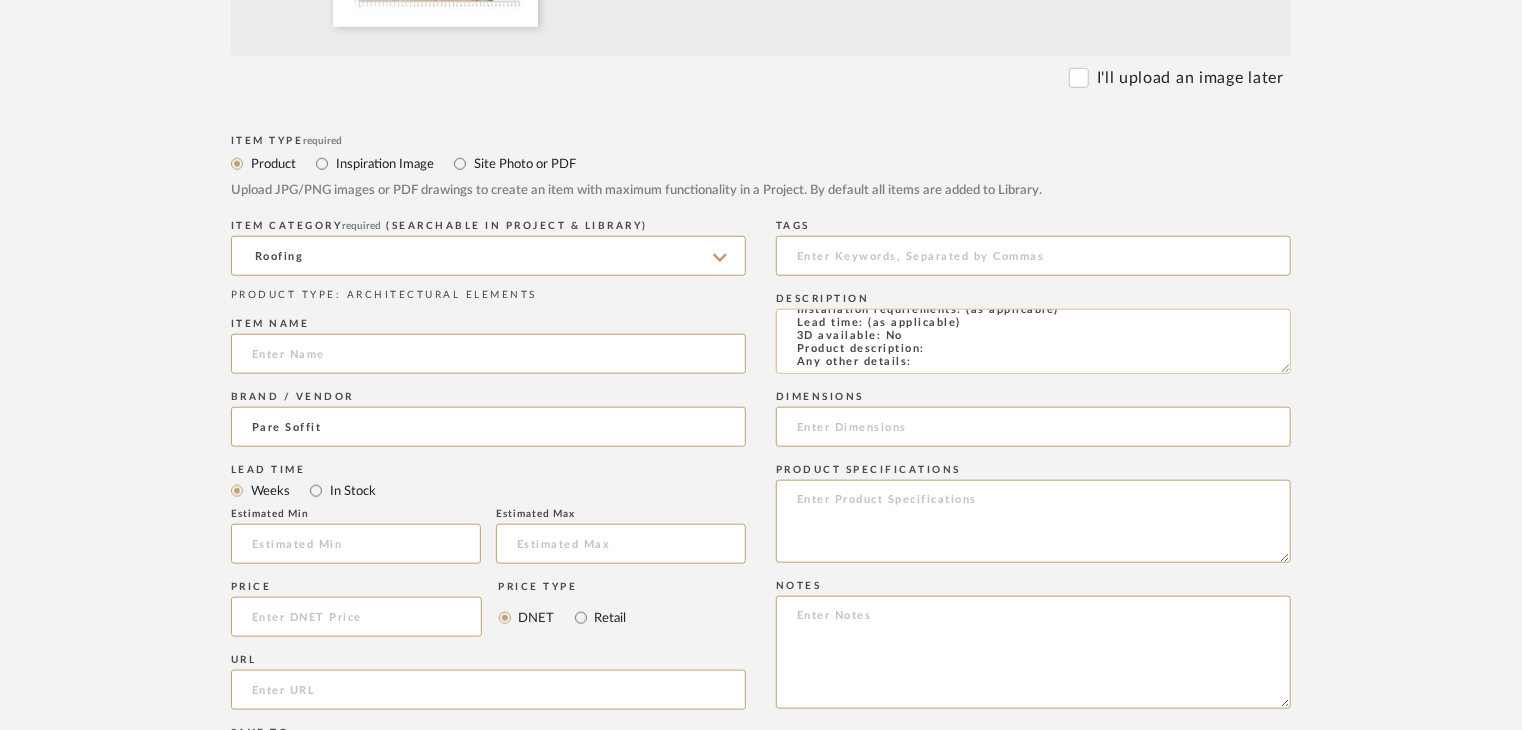 scroll, scrollTop: 142, scrollLeft: 0, axis: vertical 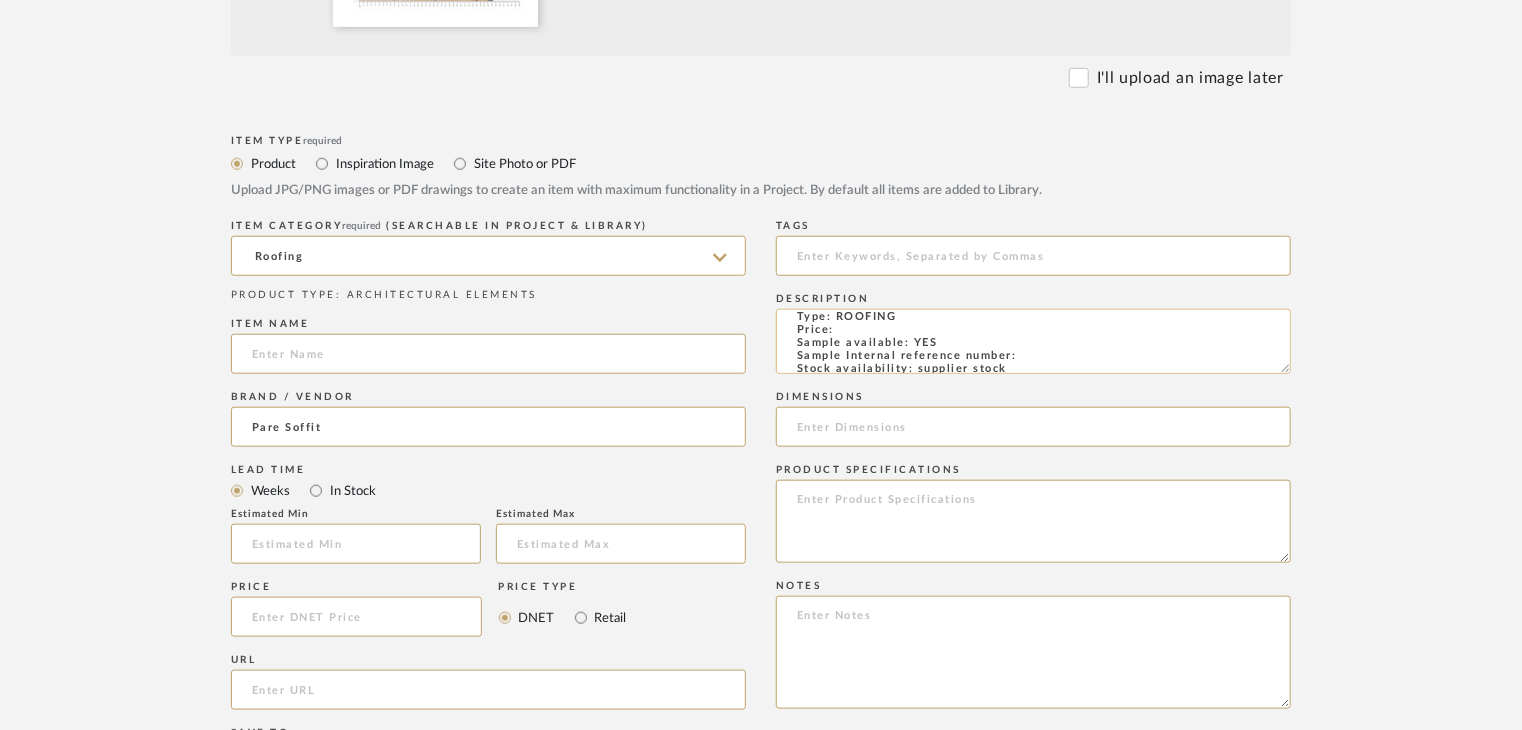 click on "Type: ROOFING
Price:
Sample available: YES
Sample Internal reference number:
Stock availability: supplier stock
Thickness: (as mentioned)
Other available thickness: (as mentioned)
Finish: (as per the item)
Other finishes available: (as applicable)
Installation requirements: (as applicable)
Lead time: (as applicable)
3D available: No
Product description:
Any other details:" 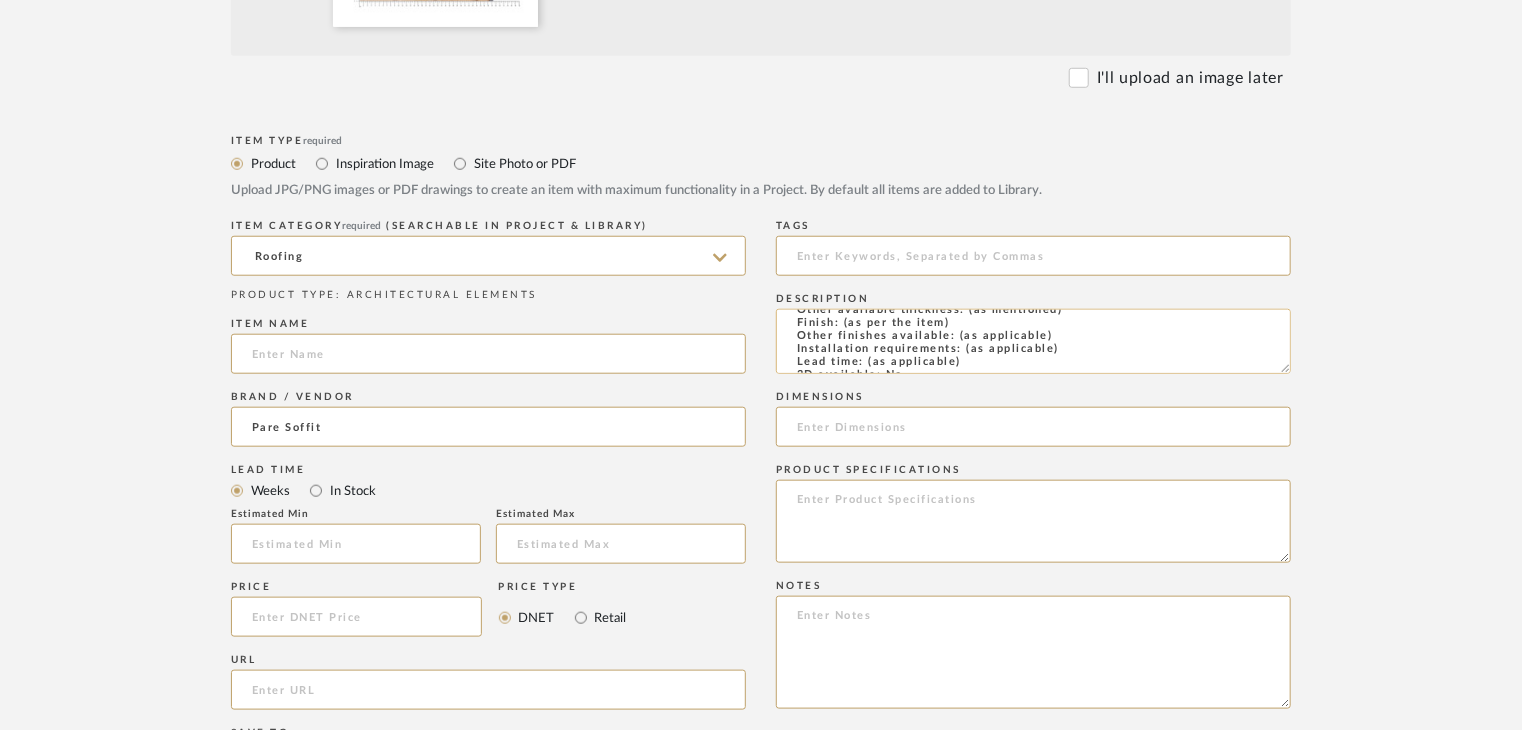 scroll, scrollTop: 100, scrollLeft: 0, axis: vertical 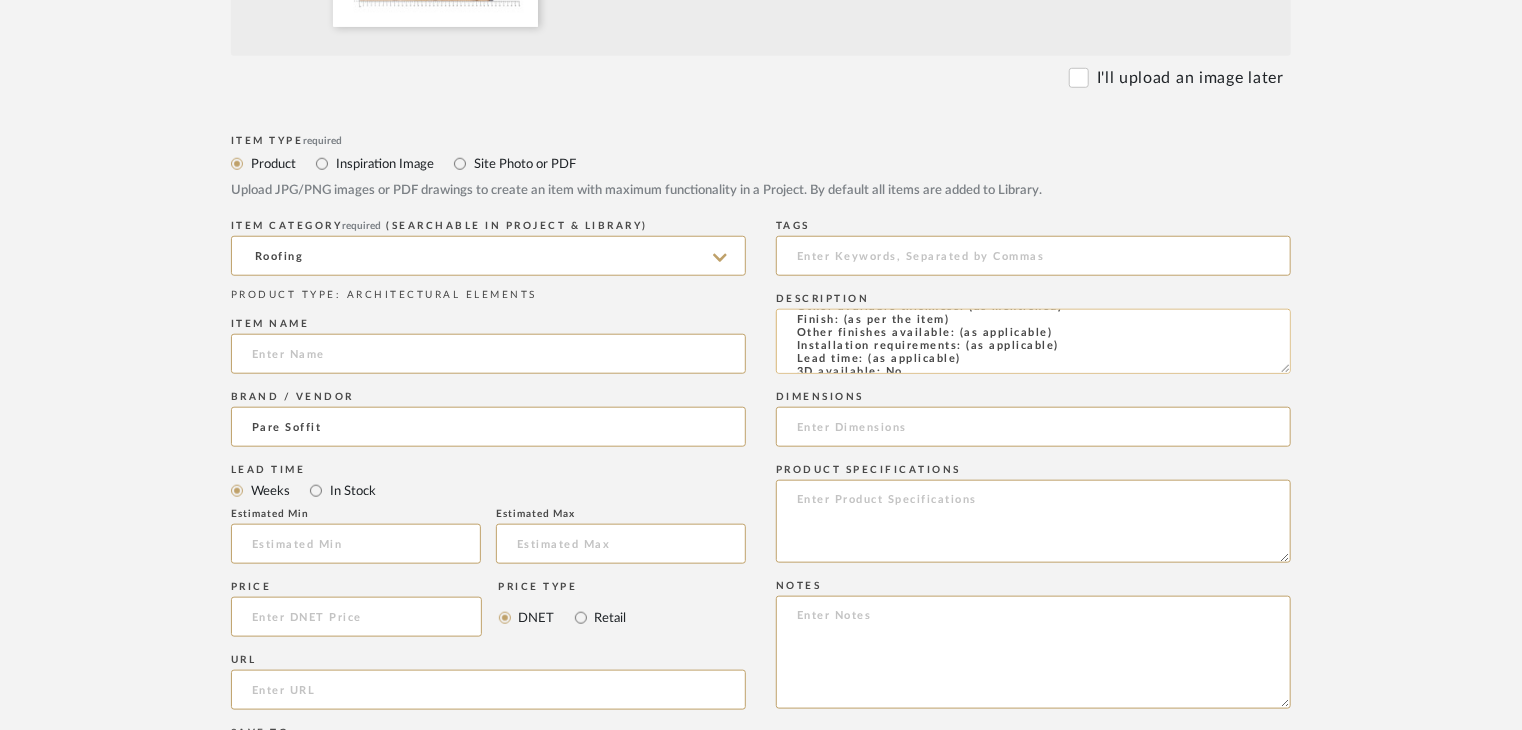 type on "Type: ROOFING
Price:
Sample available: YES
Sample Internal reference number: AE-RO-03
Stock availability: supplier stock
Thickness: (as mentioned)
Other available thickness: (as mentioned)
Finish: (as per the item)
Other finishes available: (as applicable)
Installation requirements: (as applicable)
Lead time: (as applicable)
3D available: No
Product description:
Any other details:" 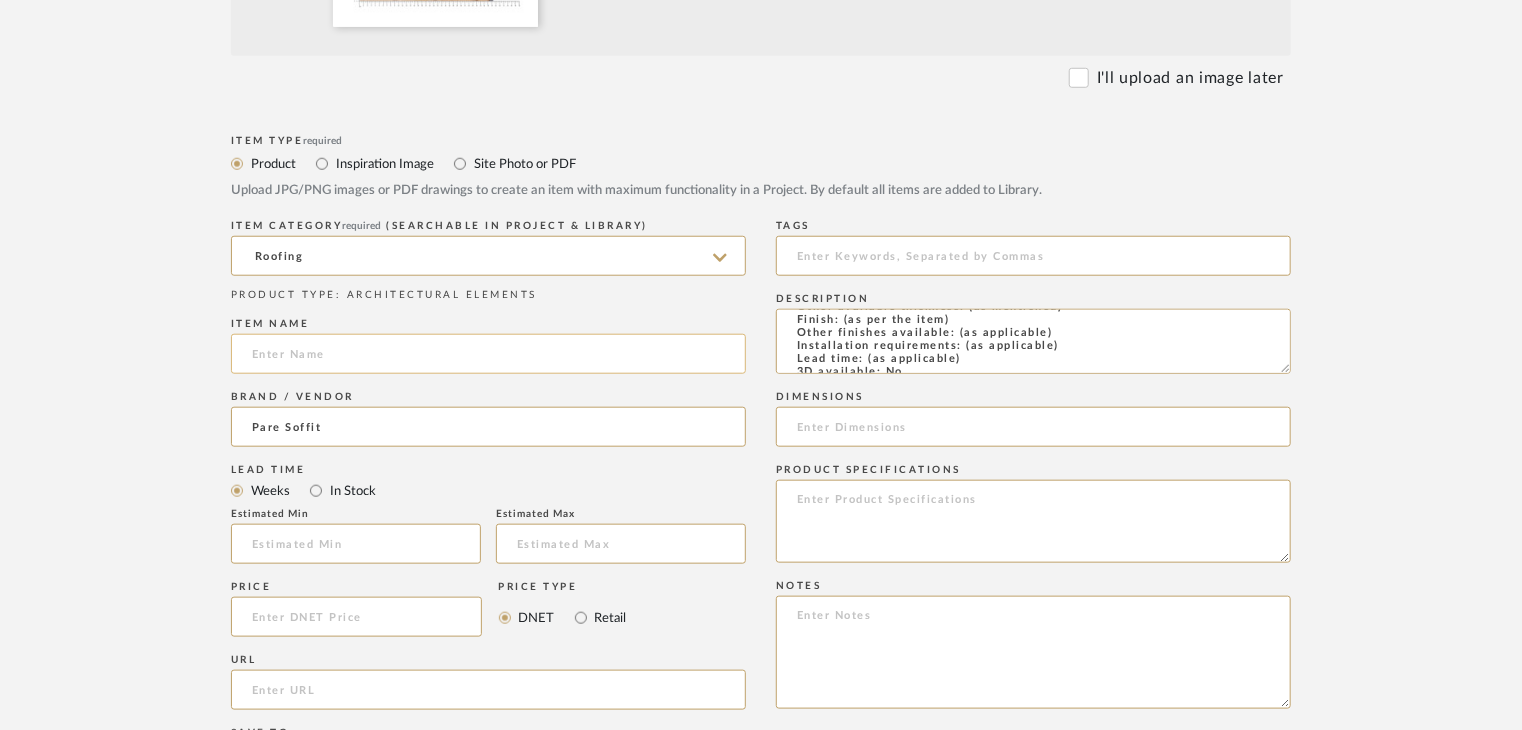 click 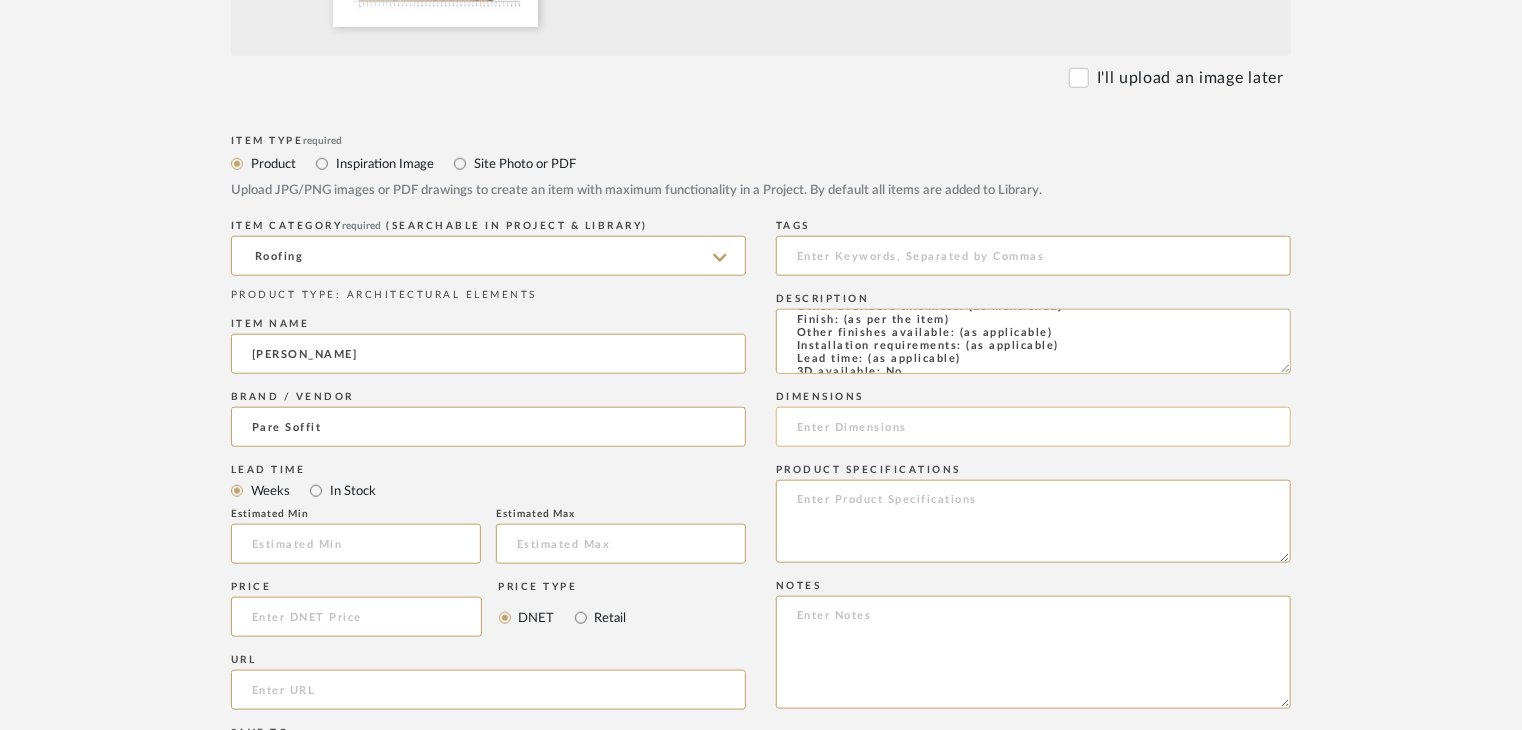 type on "[PERSON_NAME]" 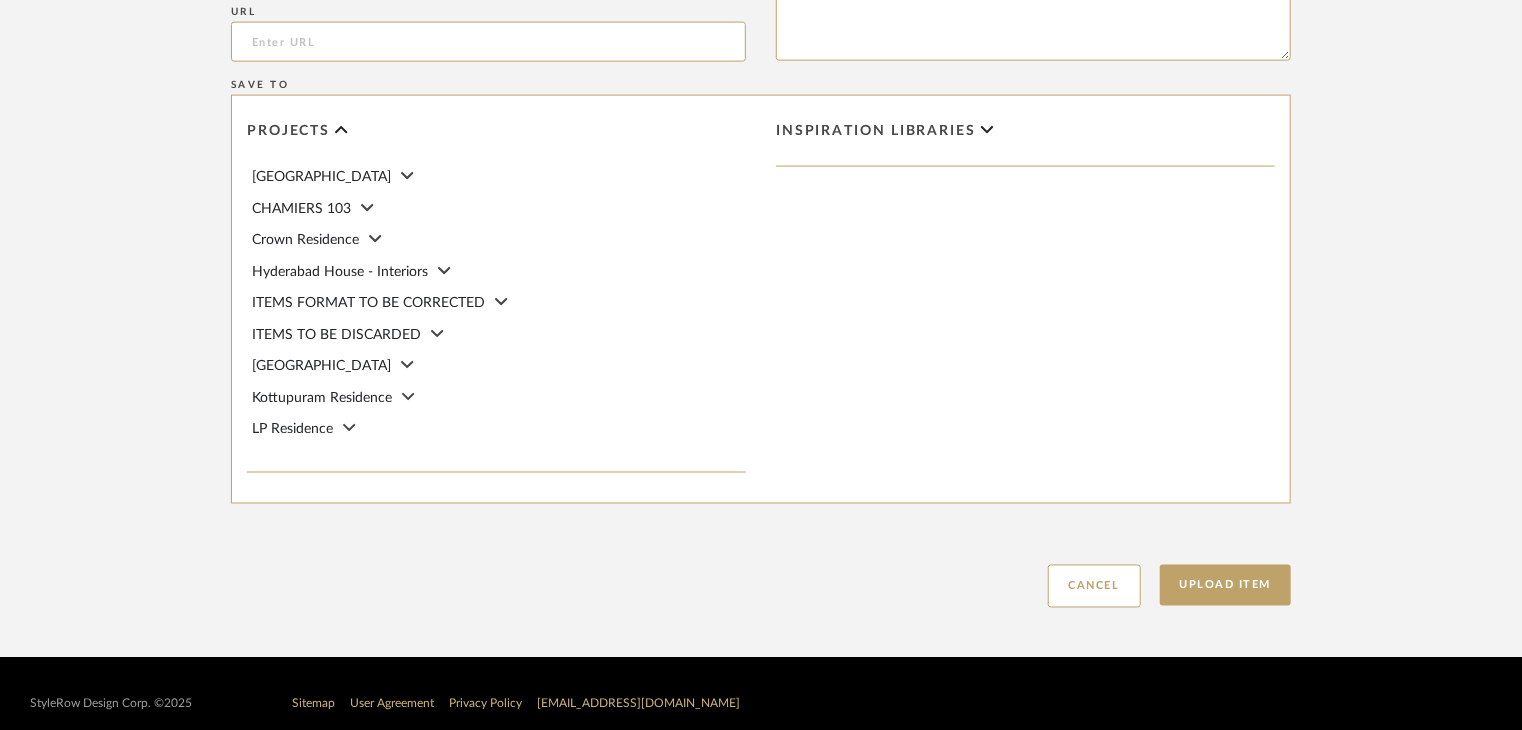 scroll, scrollTop: 1468, scrollLeft: 0, axis: vertical 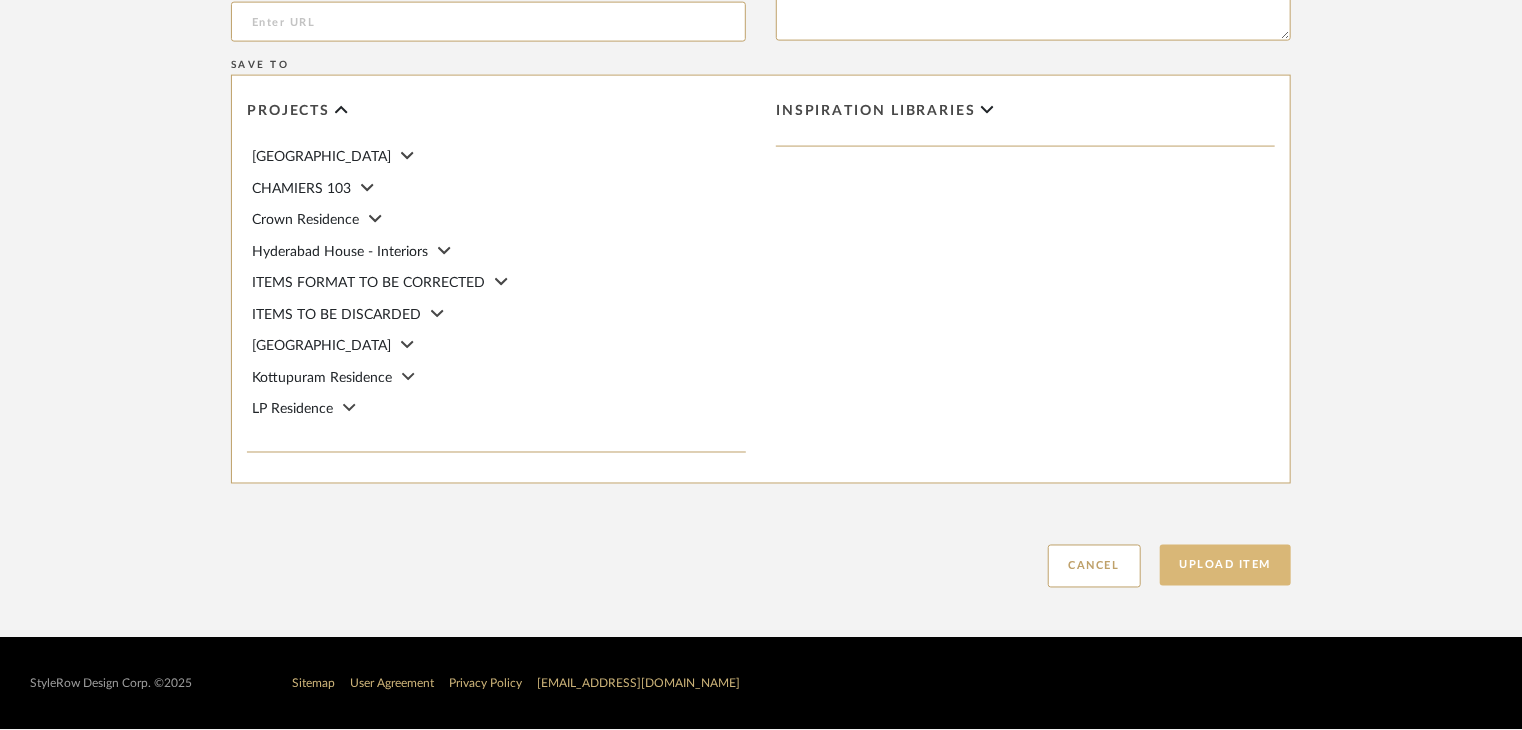 click on "Upload Item" 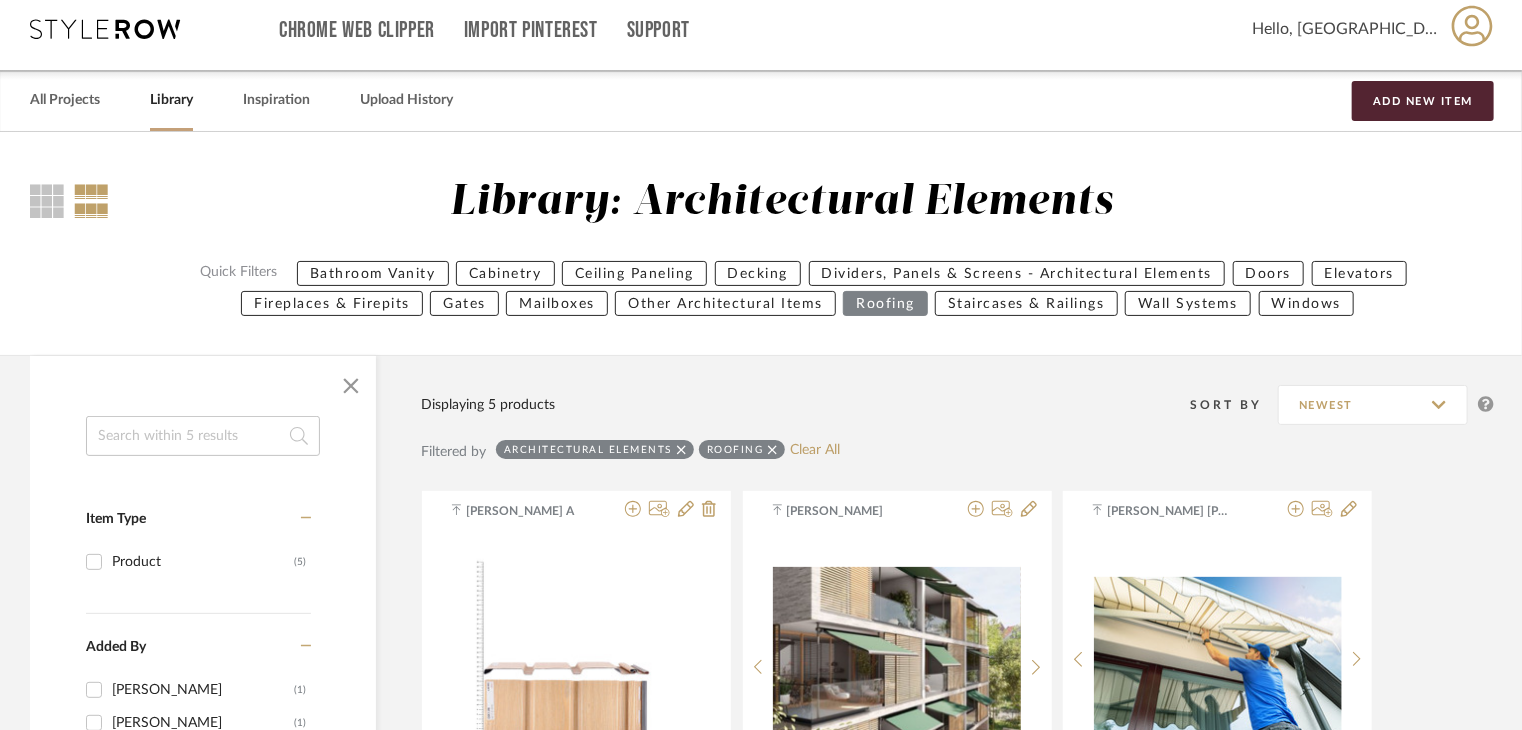 scroll, scrollTop: 0, scrollLeft: 0, axis: both 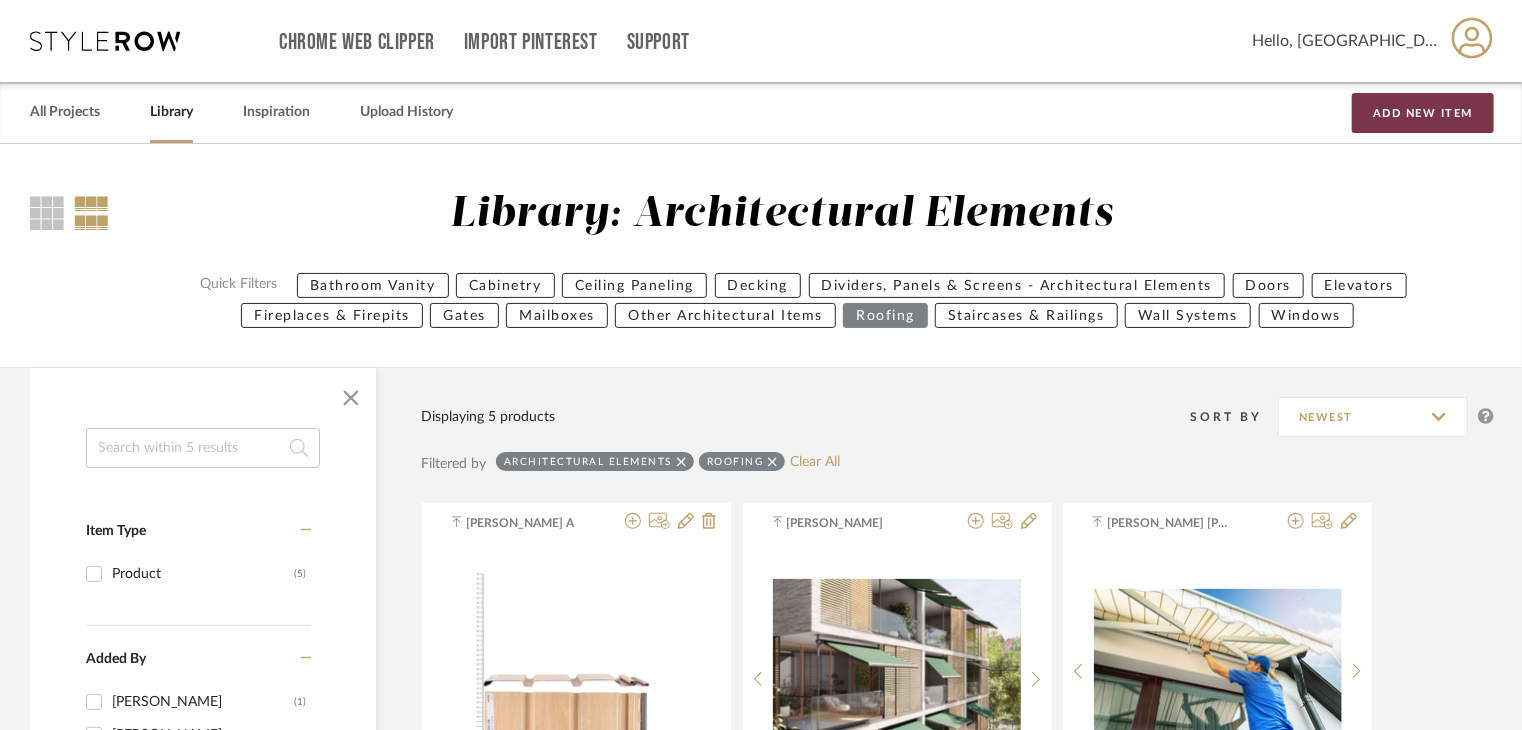 click on "Add New Item" at bounding box center [1423, 113] 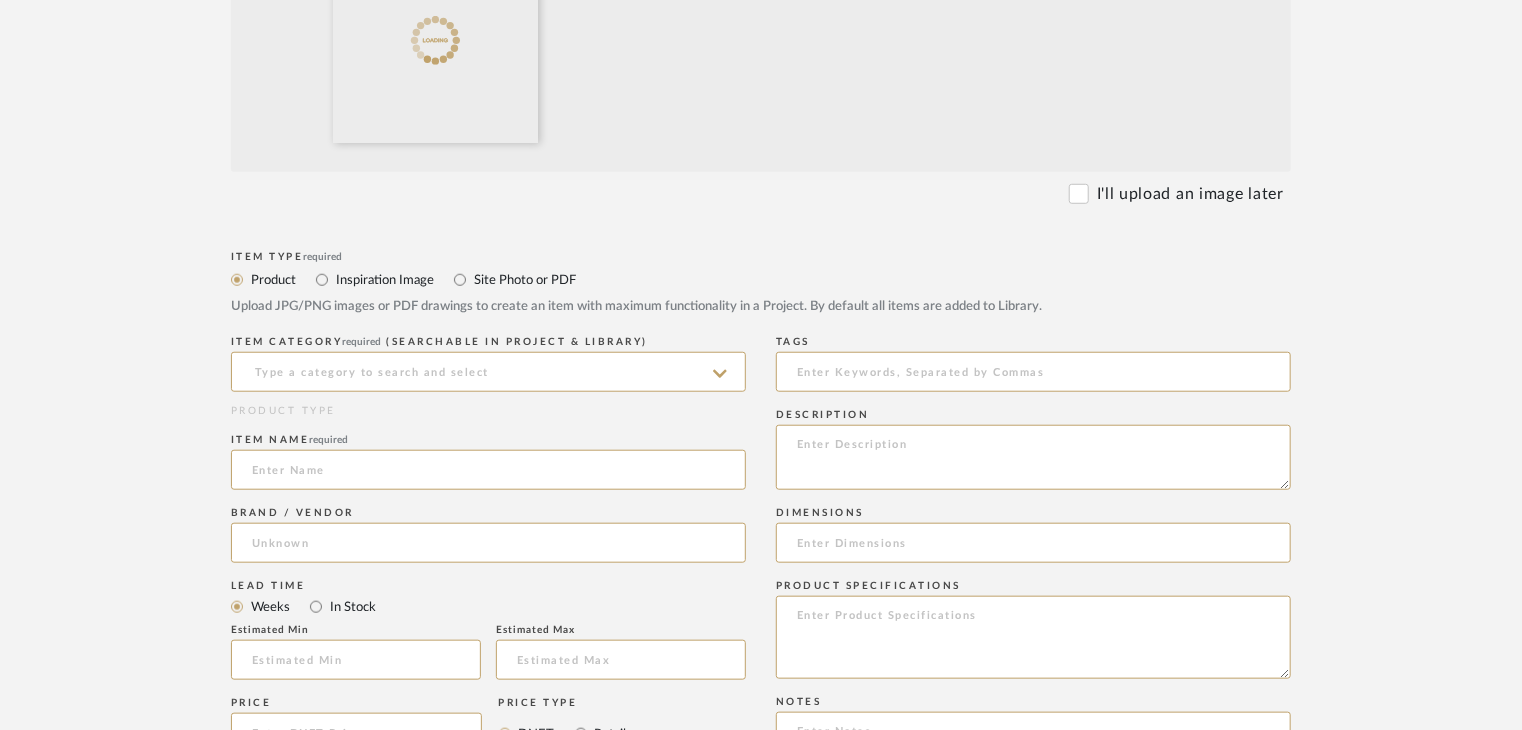 scroll, scrollTop: 700, scrollLeft: 0, axis: vertical 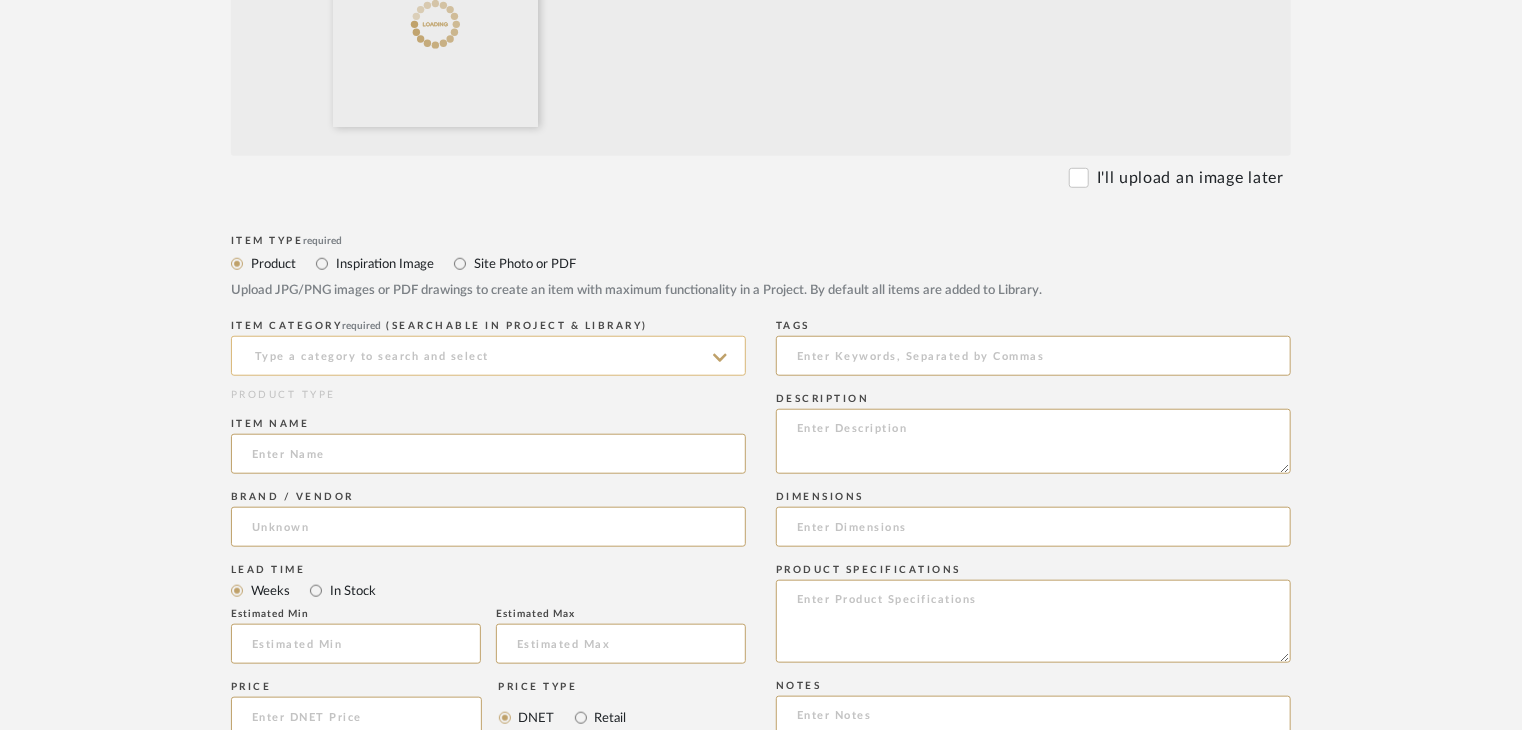 click 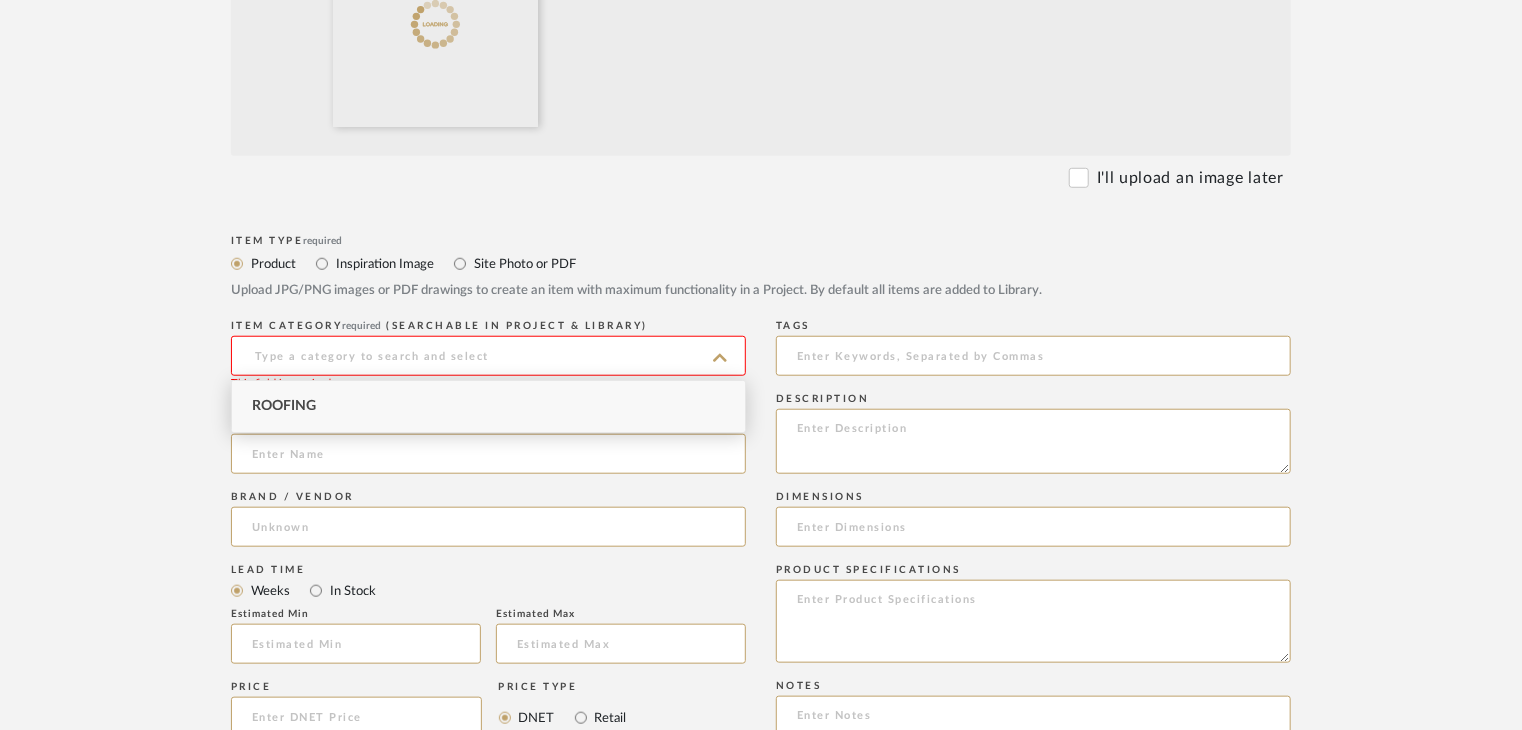 click on "Roofing" at bounding box center [488, 406] 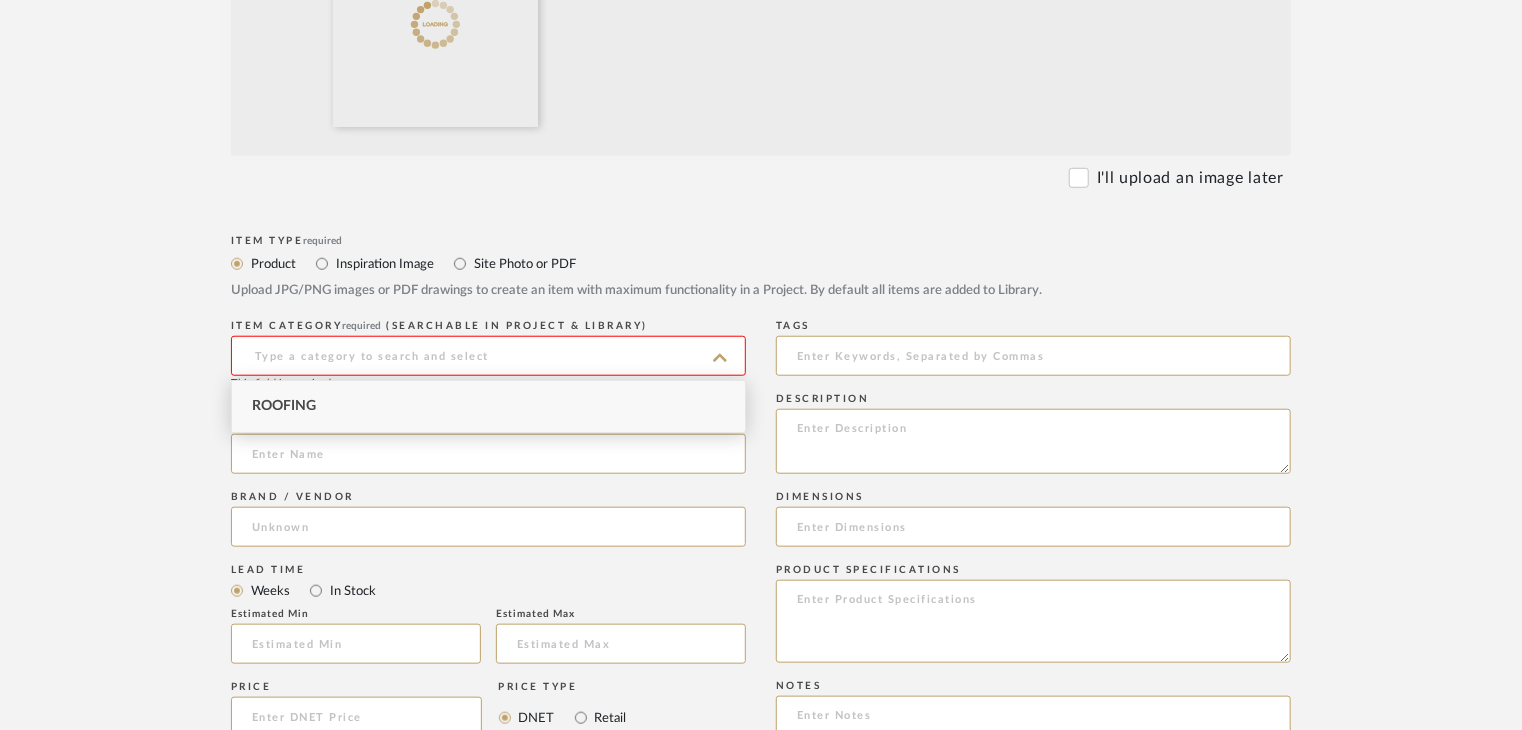 type on "Roofing" 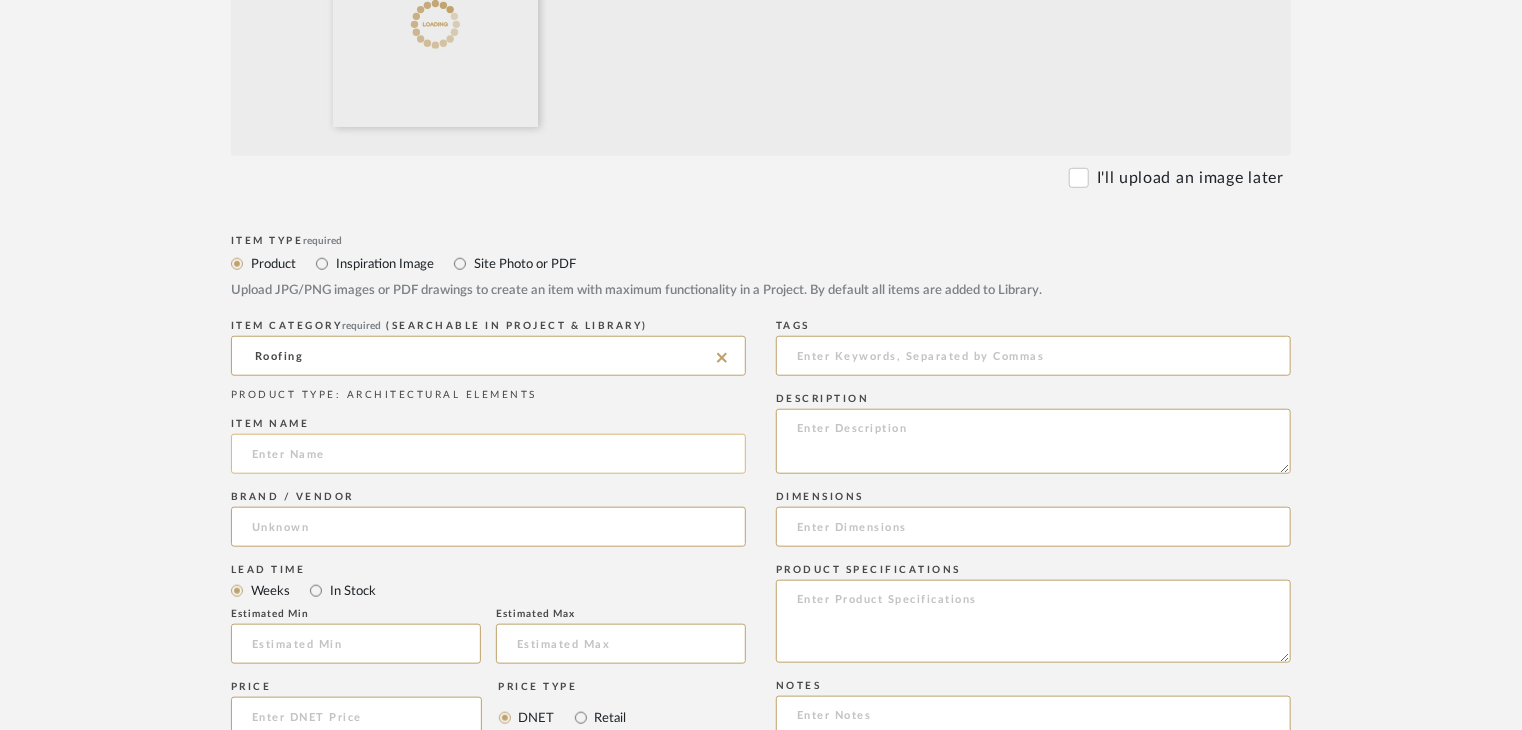 click 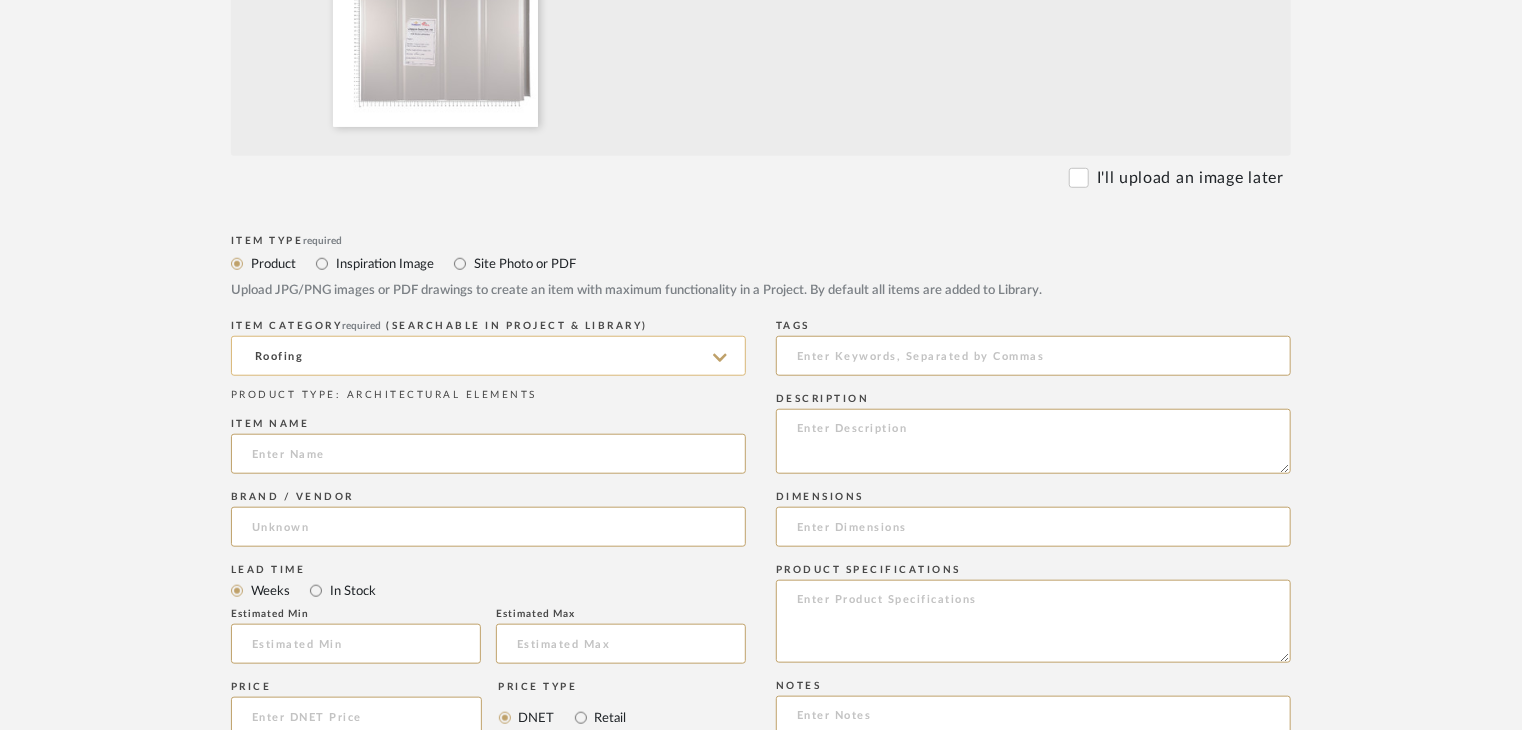 paste on "Standing seam" 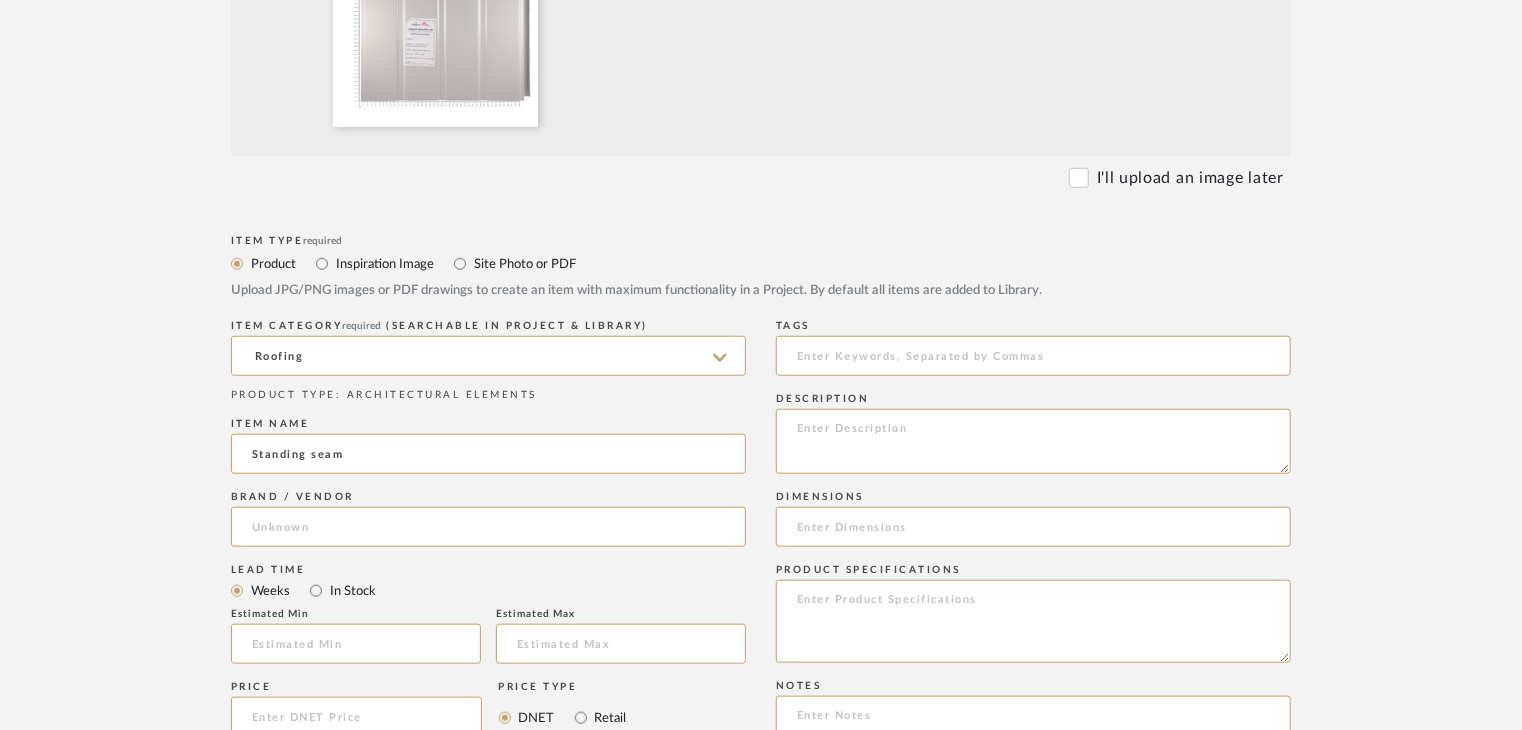 type on "Standing seam" 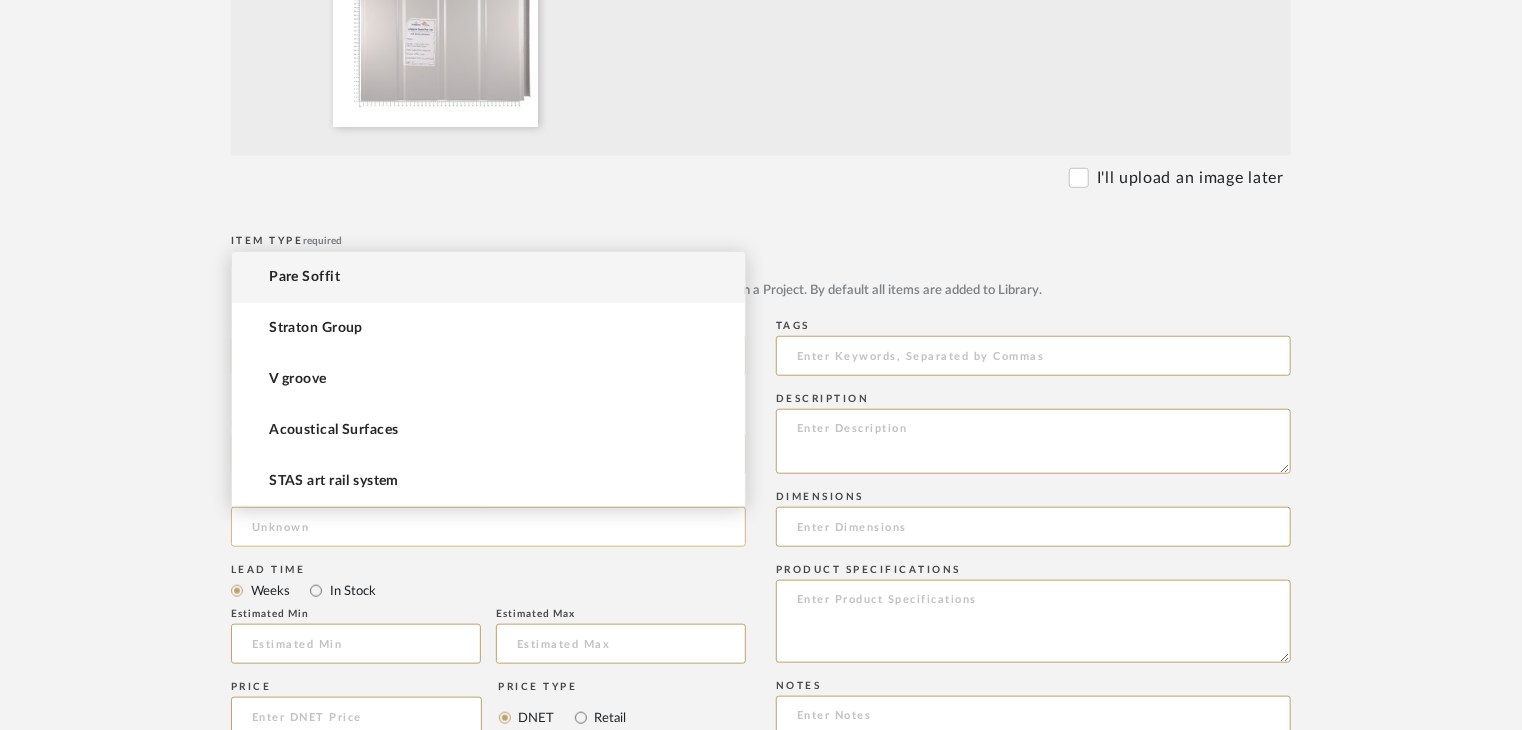 click 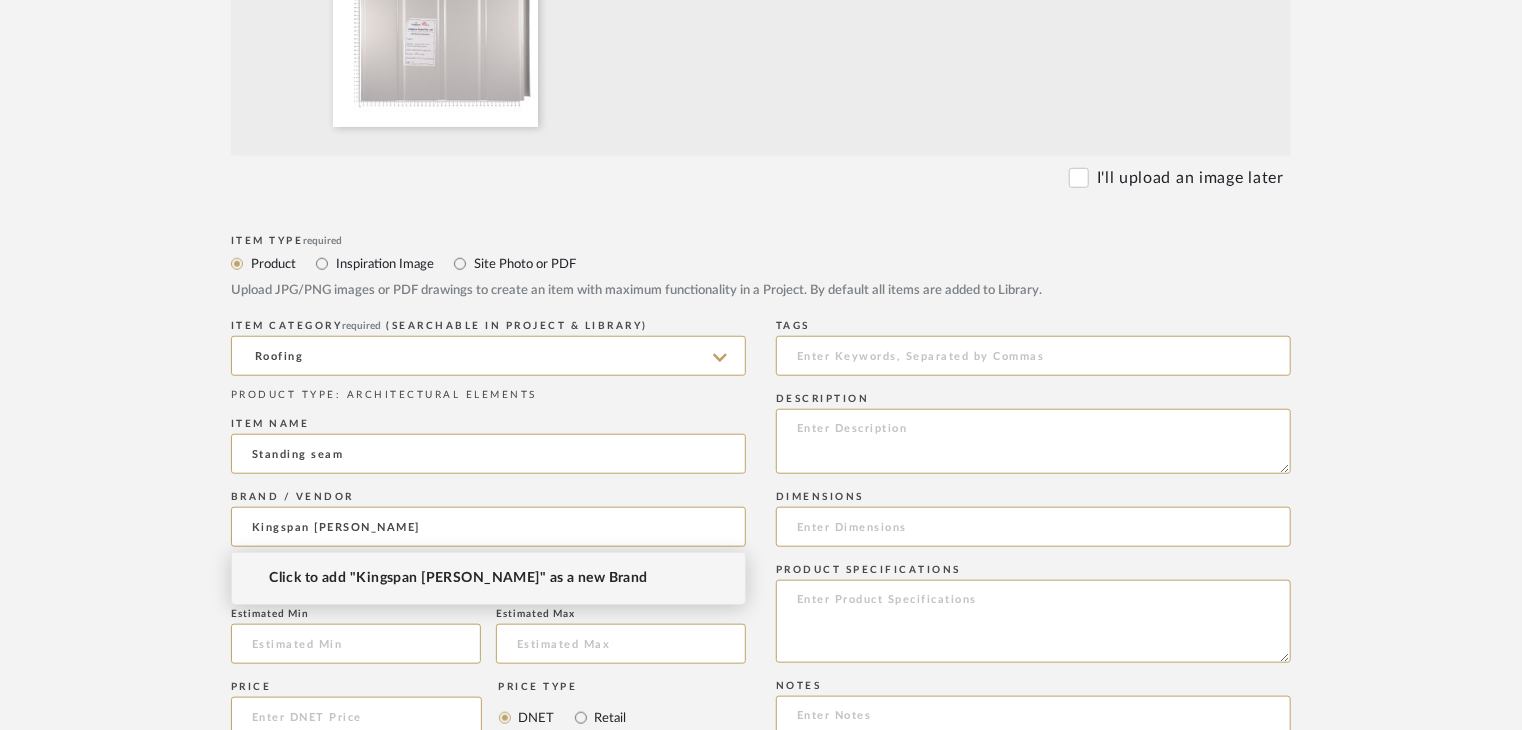 type on "Kingspan [PERSON_NAME]" 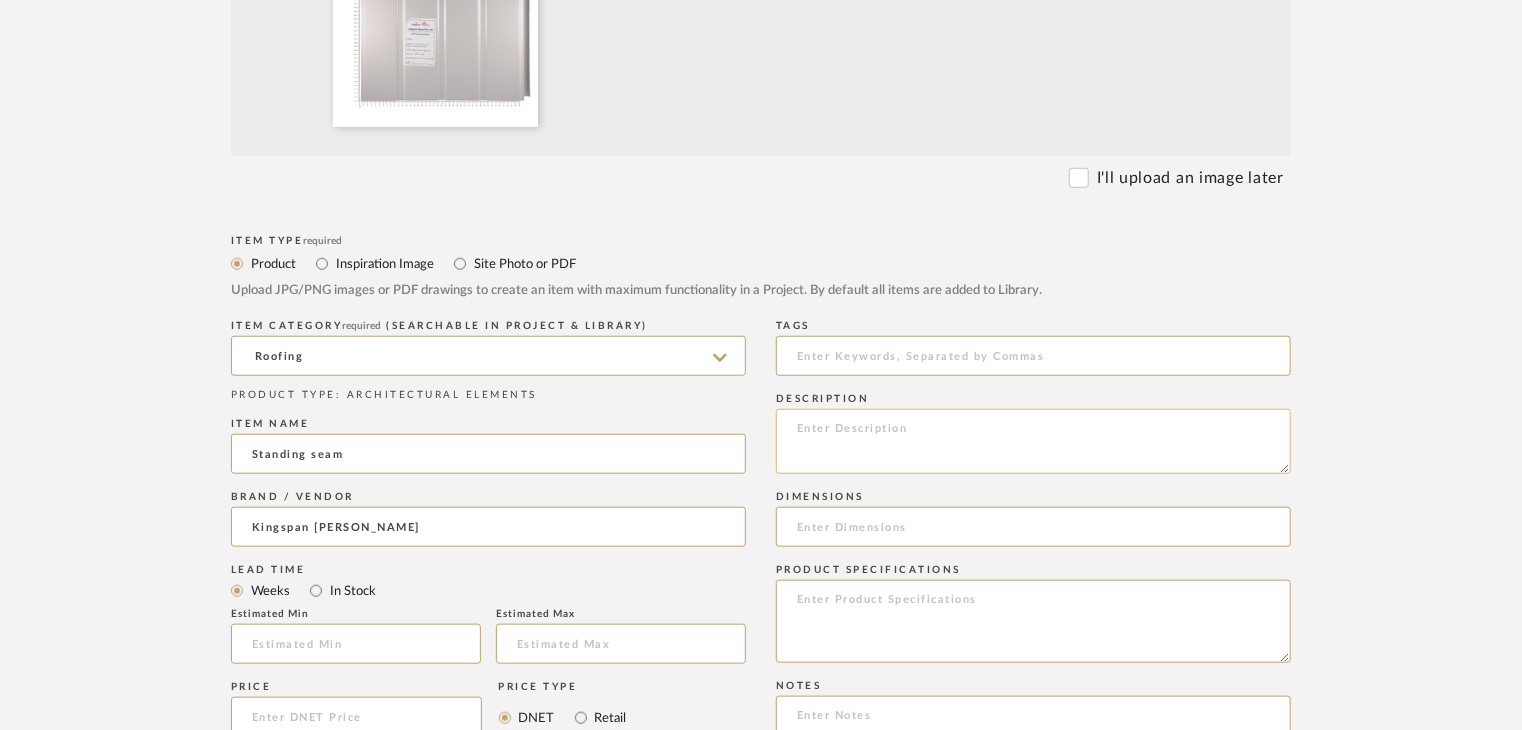 click 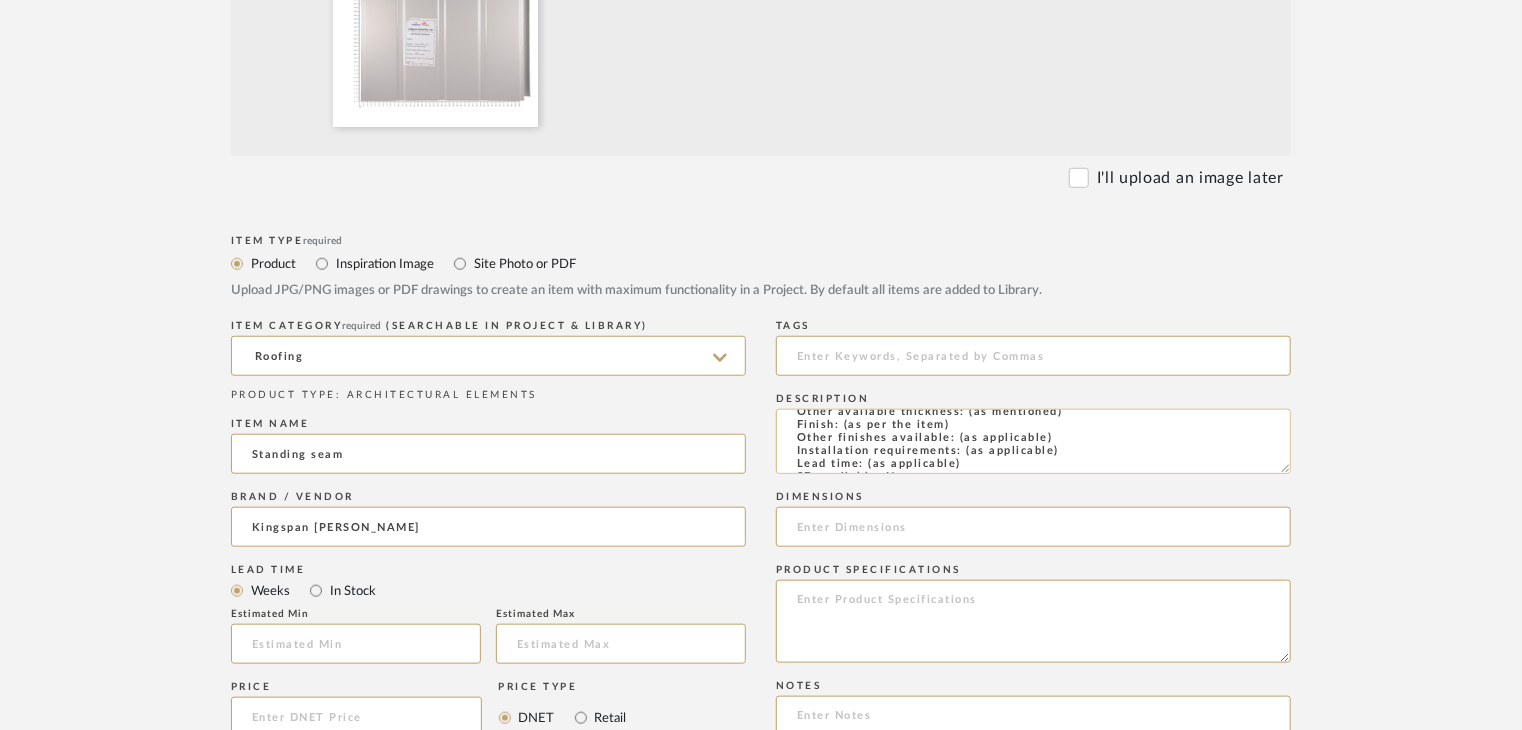 scroll, scrollTop: 0, scrollLeft: 0, axis: both 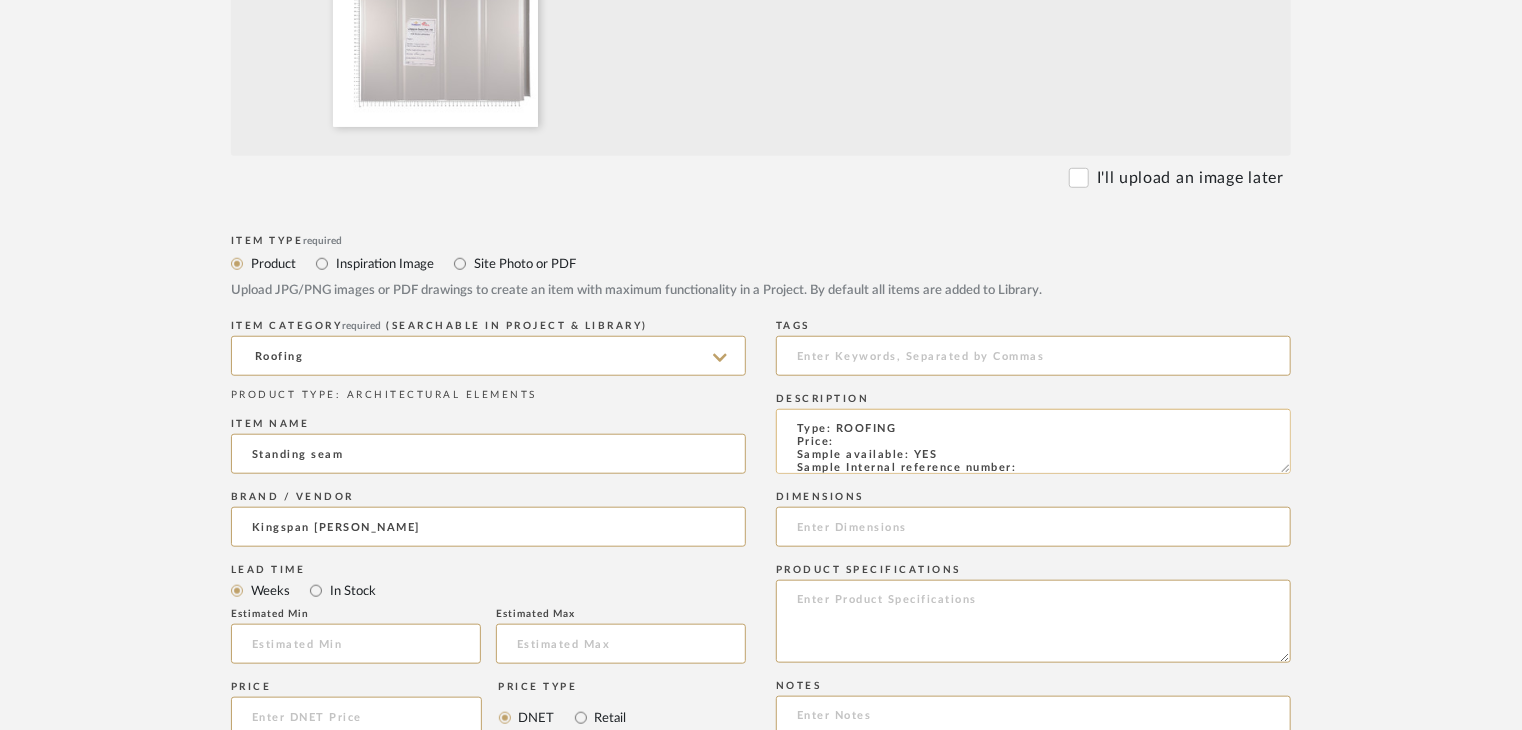 click on "Type: ROOFING
Price:
Sample available: YES
Sample Internal reference number:
Stock availability: supplier stock
Thickness: (as mentioned)
Other available thickness: (as mentioned)
Finish: (as per the item)
Other finishes available: (as applicable)
Installation requirements: (as applicable)
Lead time: (as applicable)
3D available: No
Product description:
Any other details:" 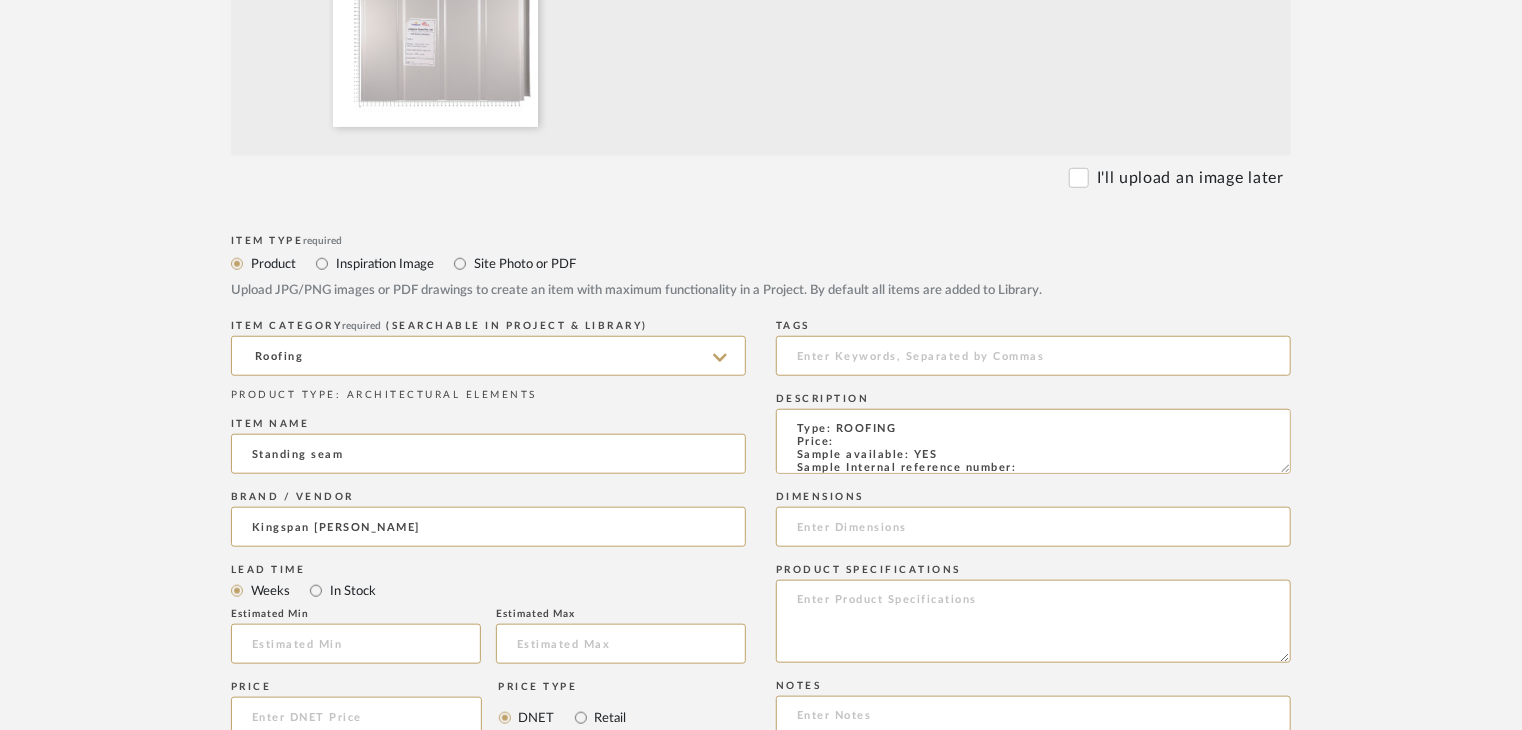 paste on "AE-RO-01" 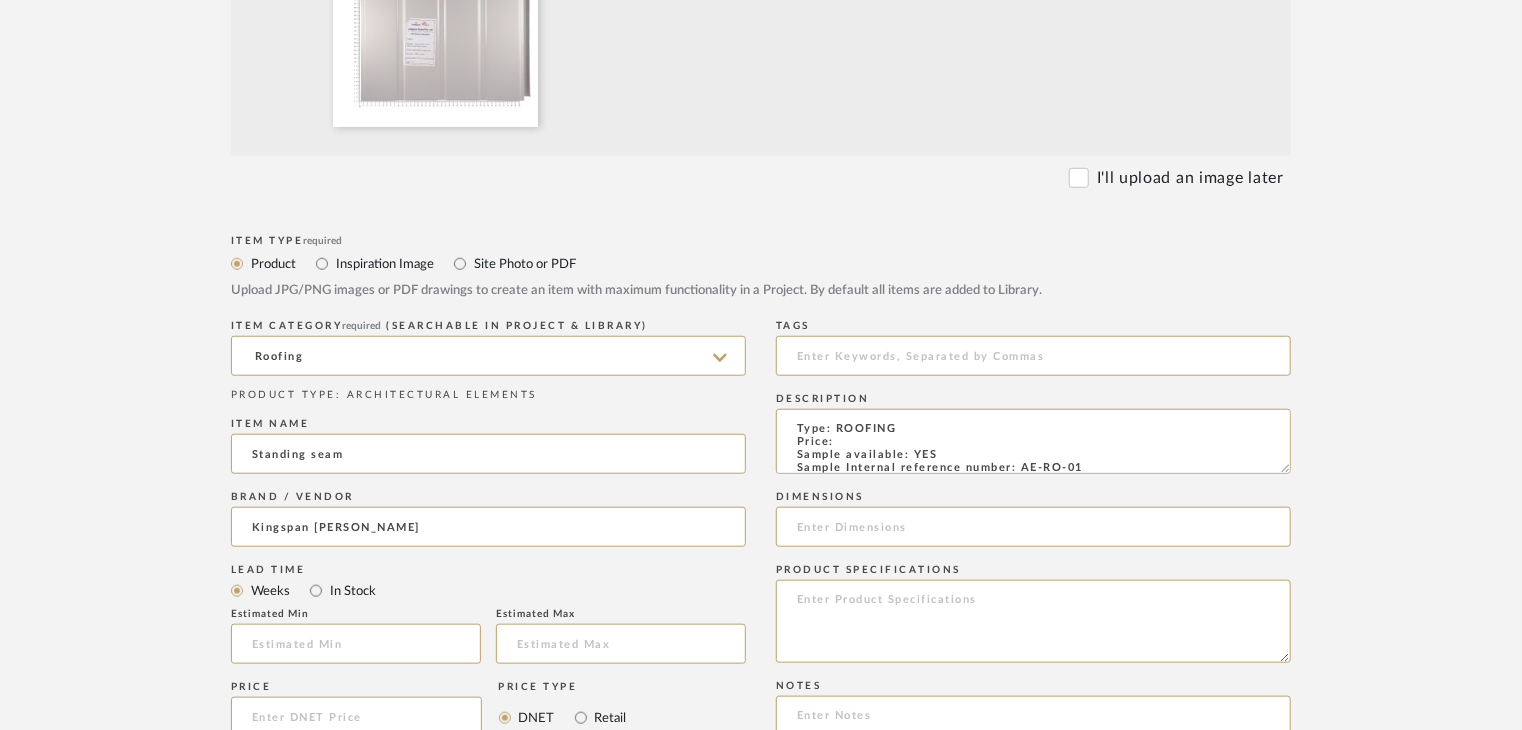 scroll, scrollTop: 15, scrollLeft: 0, axis: vertical 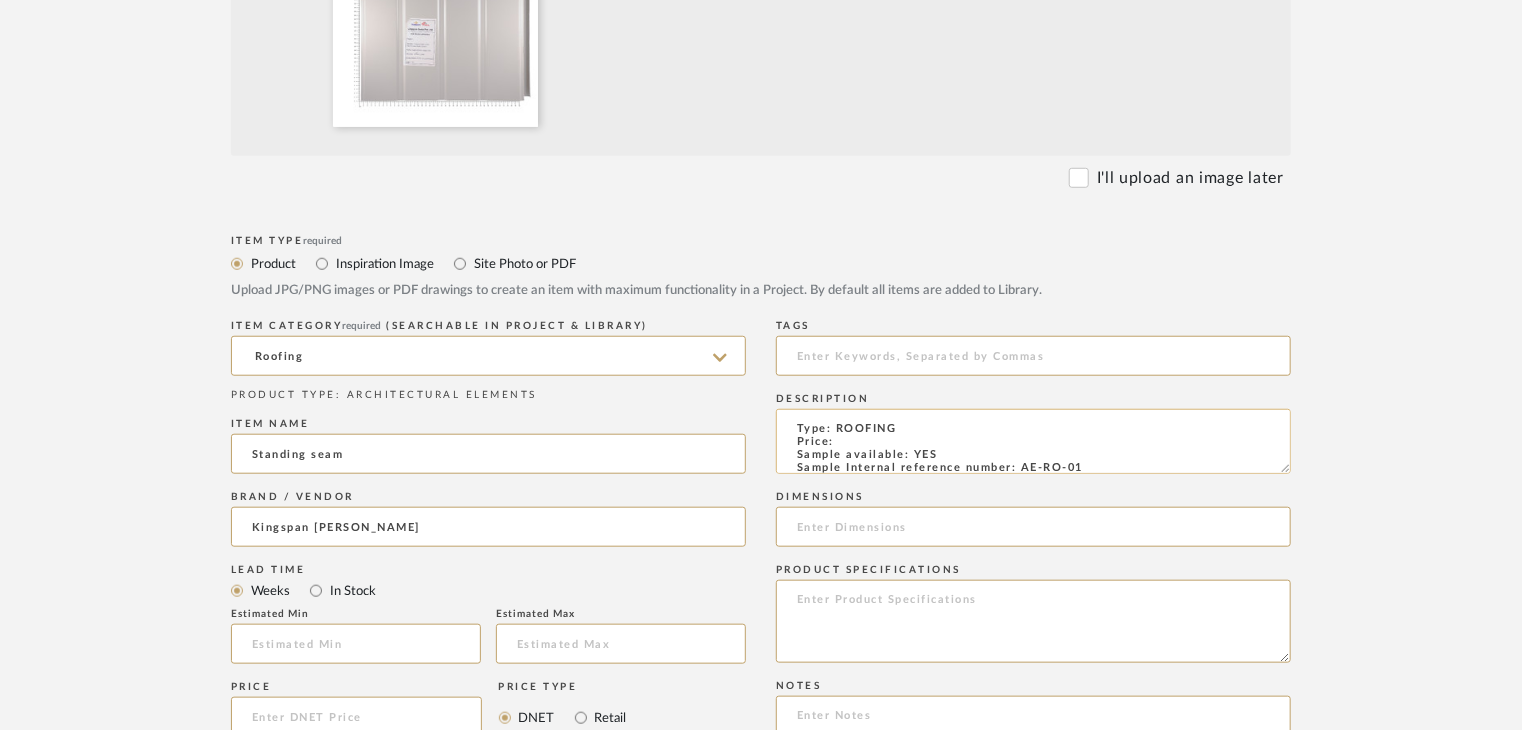 drag, startPoint x: 960, startPoint y: 427, endPoint x: 893, endPoint y: 424, distance: 67.06713 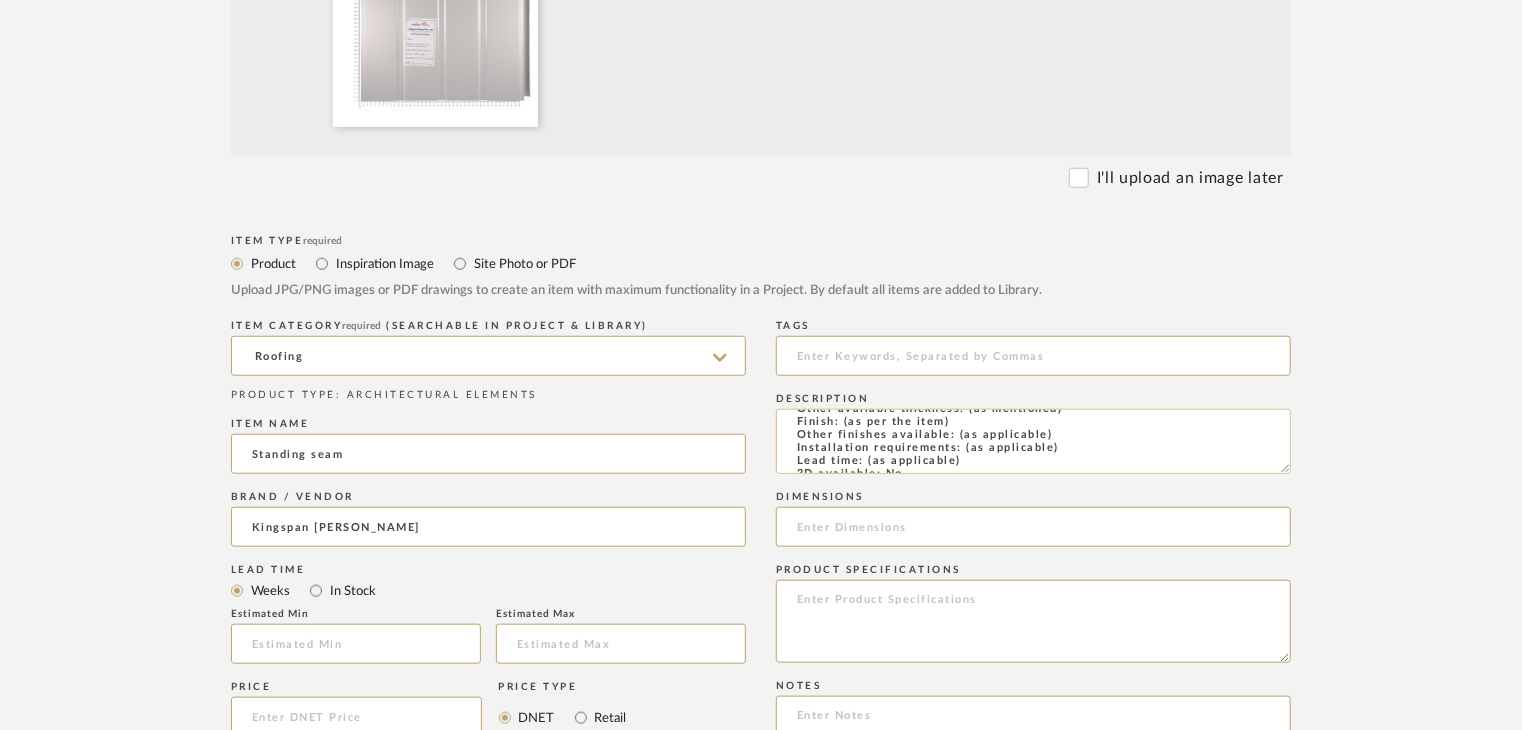 scroll, scrollTop: 100, scrollLeft: 0, axis: vertical 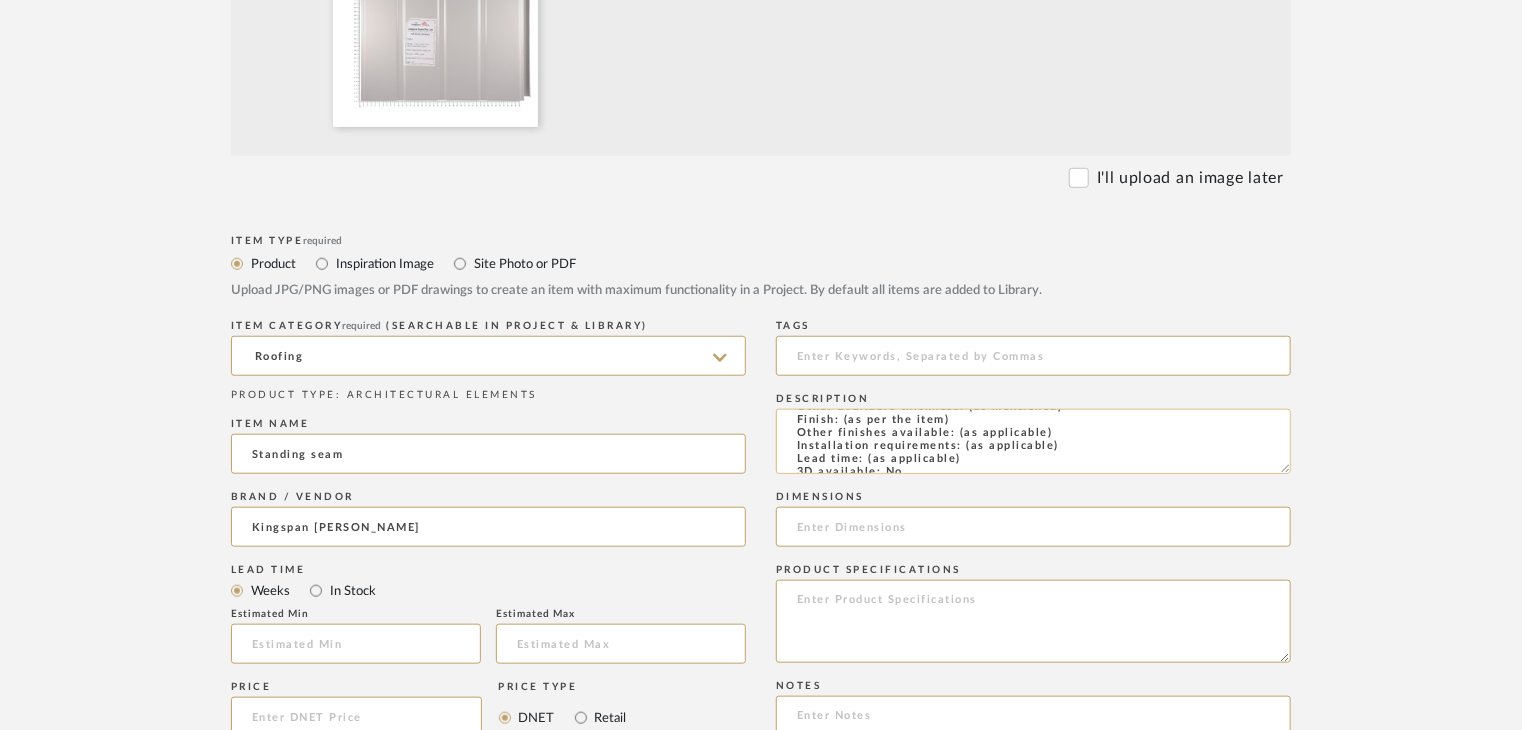 click on "Type: ROOFING
Price:
Sample available: YES
Sample Internal reference number: AE-RO-01
Stock availability: supplier stock
Thickness: (as mentioned)
Other available thickness: (as mentioned)
Finish: (as per the item)
Other finishes available: (as applicable)
Installation requirements: (as applicable)
Lead time: (as applicable)
3D available: No
Product description:
Any other details:" 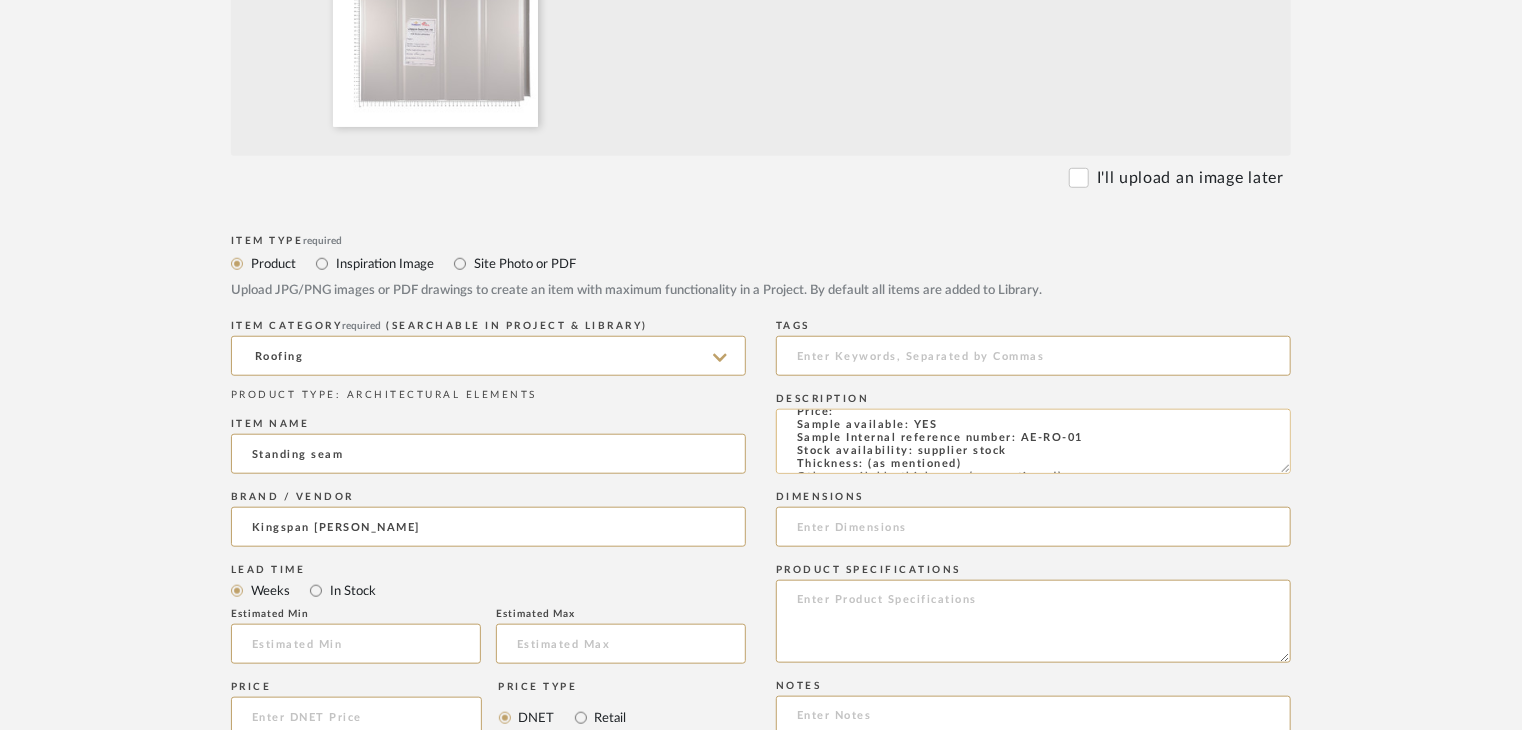 scroll, scrollTop: 6, scrollLeft: 0, axis: vertical 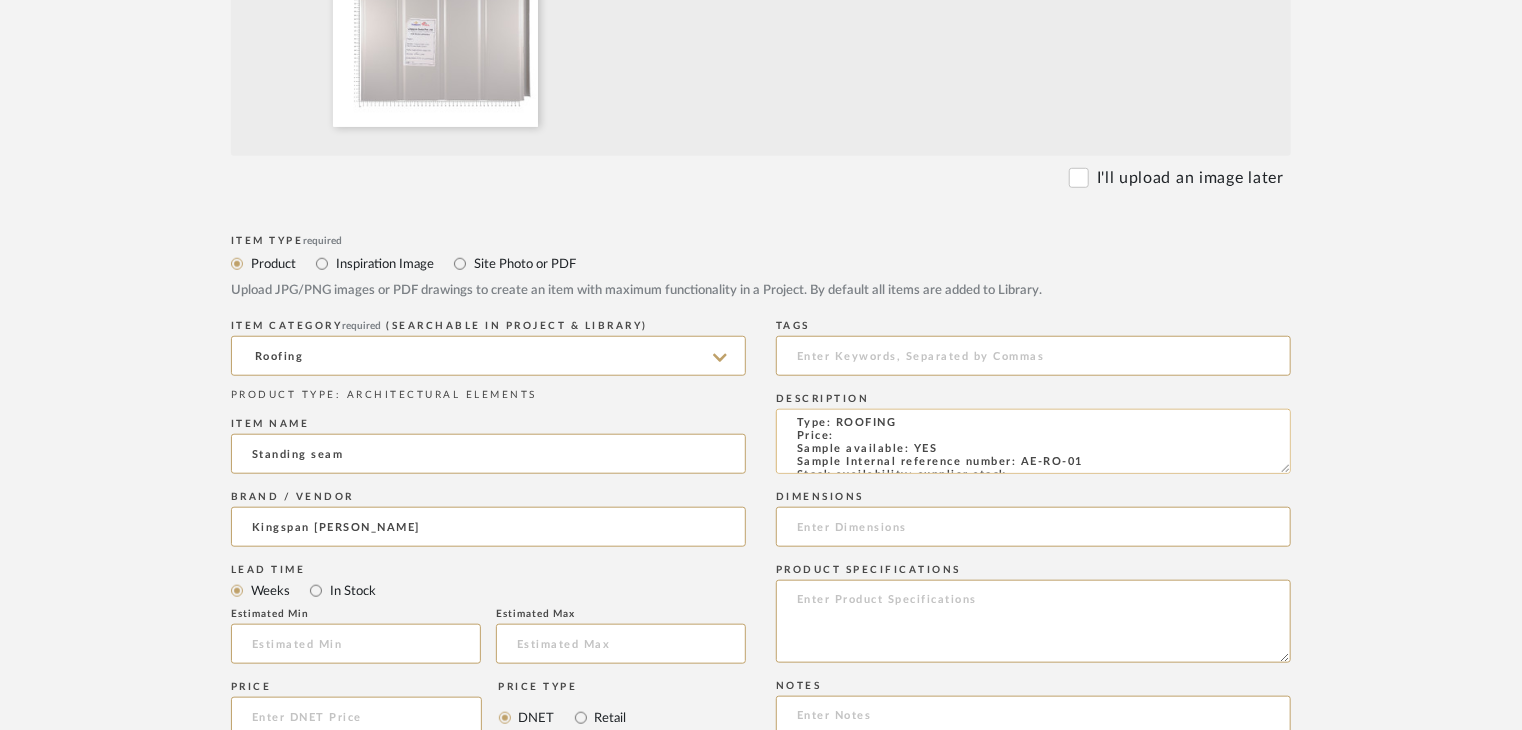 drag, startPoint x: 920, startPoint y: 430, endPoint x: 846, endPoint y: 424, distance: 74.24284 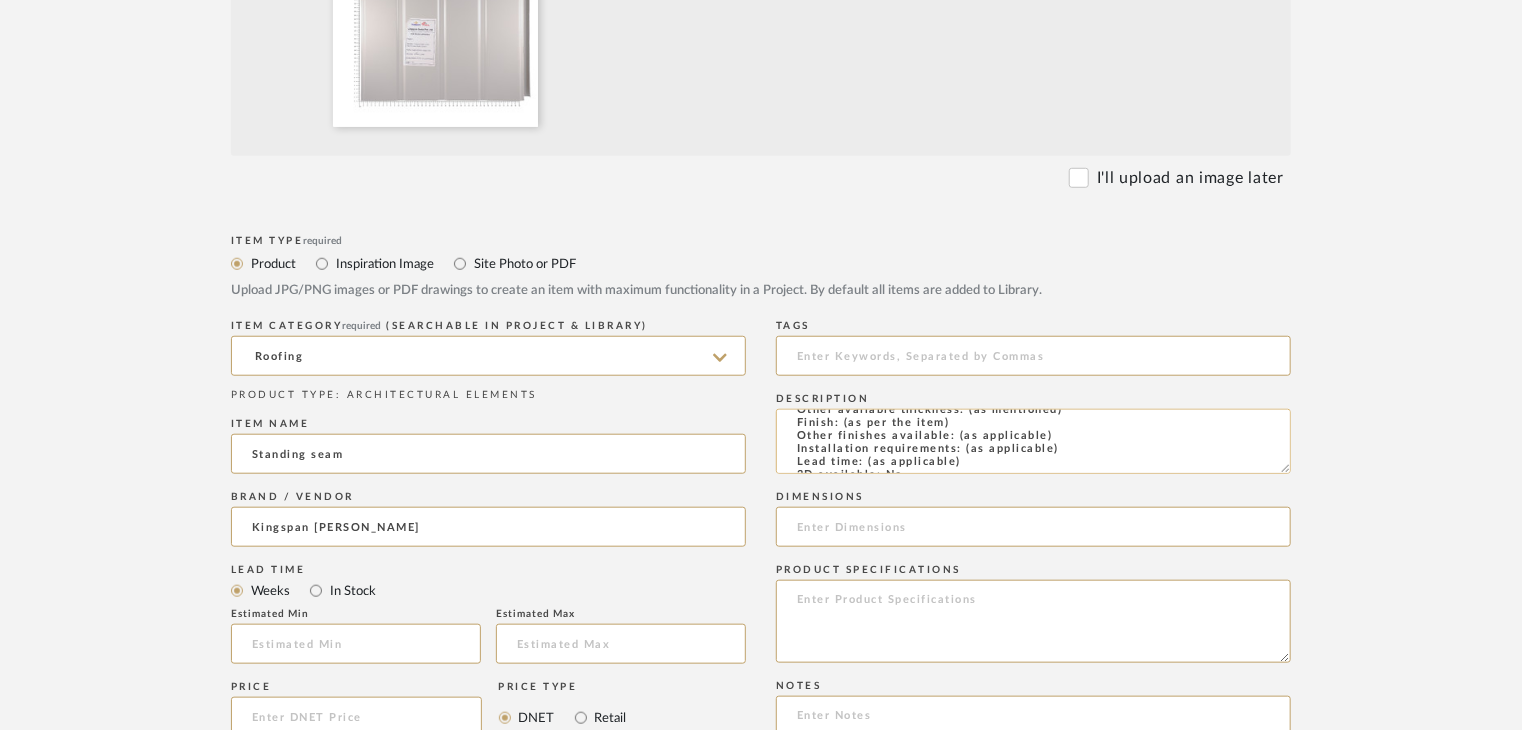 scroll, scrollTop: 100, scrollLeft: 0, axis: vertical 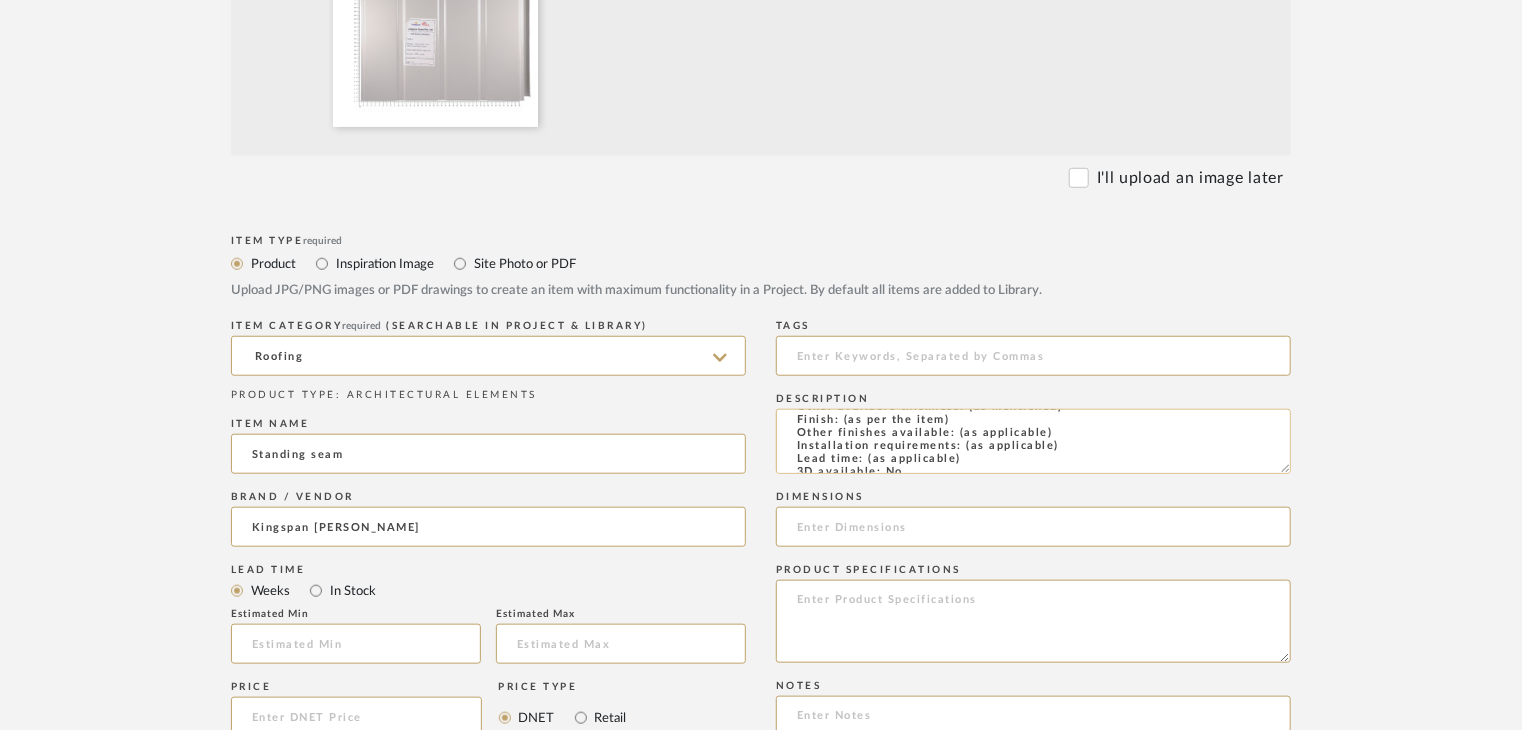 click on "Type: ROOFING
Price:
Sample available: YES
Sample Internal reference number: AE-RO-01
Stock availability: supplier stock
Thickness: (as mentioned)
Other available thickness: (as mentioned)
Finish: (as per the item)
Other finishes available: (as applicable)
Installation requirements: (as applicable)
Lead time: (as applicable)
3D available: No
Product description:
Any other details:" 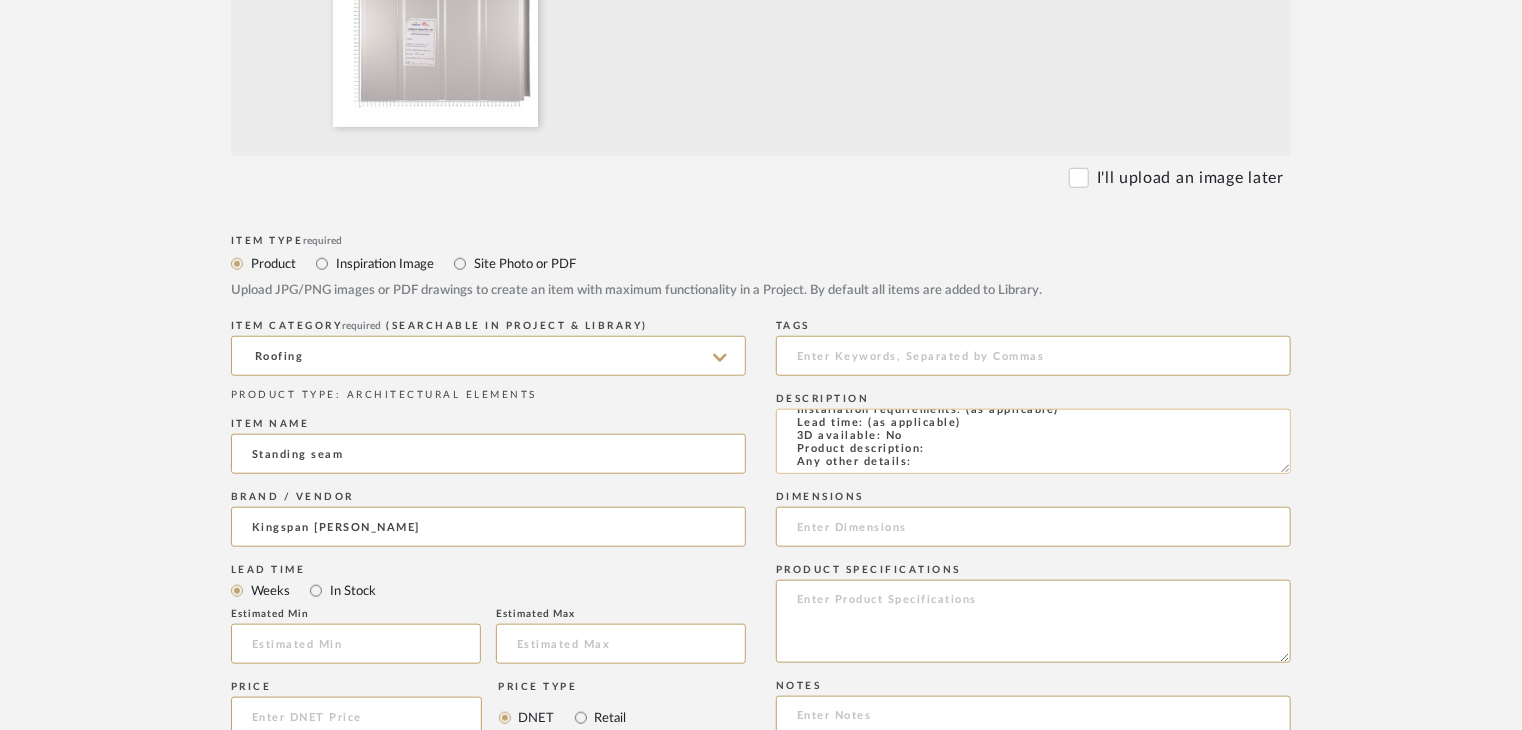 scroll, scrollTop: 144, scrollLeft: 0, axis: vertical 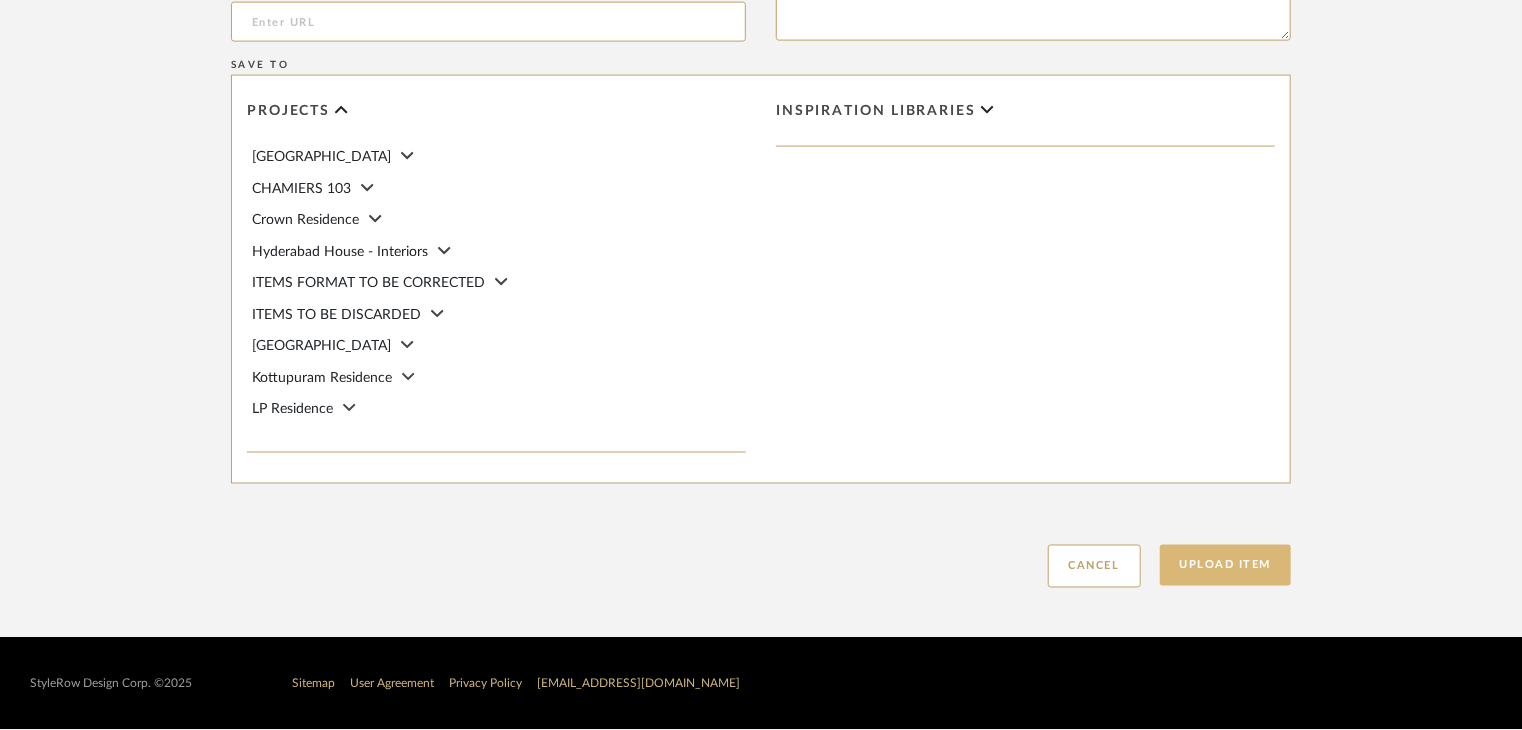 type on "Type: ROOFING
Price:
Sample available: YES
Sample Internal reference number: AE-RO-01
Stock availability: supplier stock
Thickness: (as mentioned)
Other available thickness: (as mentioned)
Finish: PVDF2
Other finishes available: (as applicable)
Installation requirements: (as applicable)
Lead time: (as applicable)
3D available: No
Product description:
Any other details:" 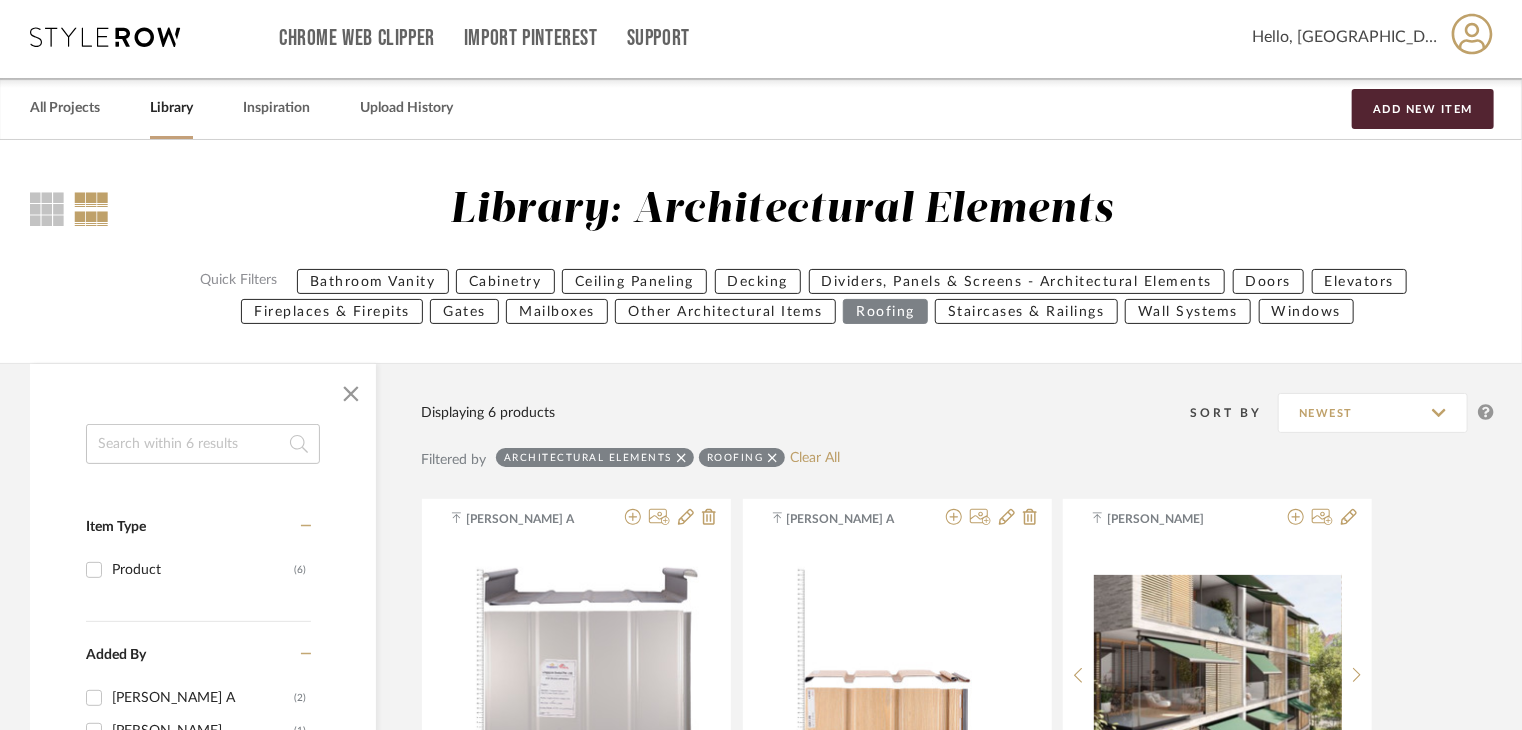 scroll, scrollTop: 0, scrollLeft: 0, axis: both 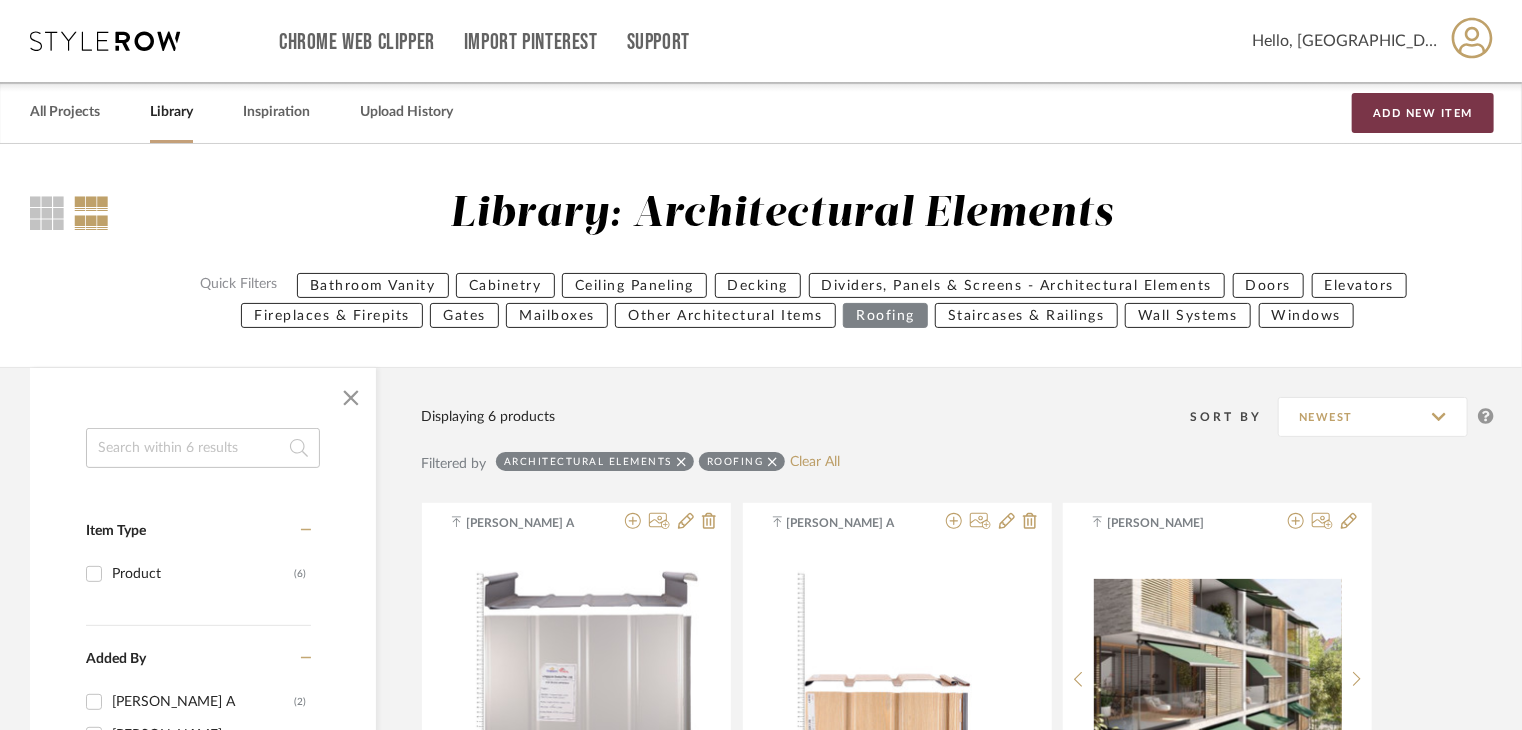 drag, startPoint x: 1386, startPoint y: 115, endPoint x: 1325, endPoint y: 125, distance: 61.81424 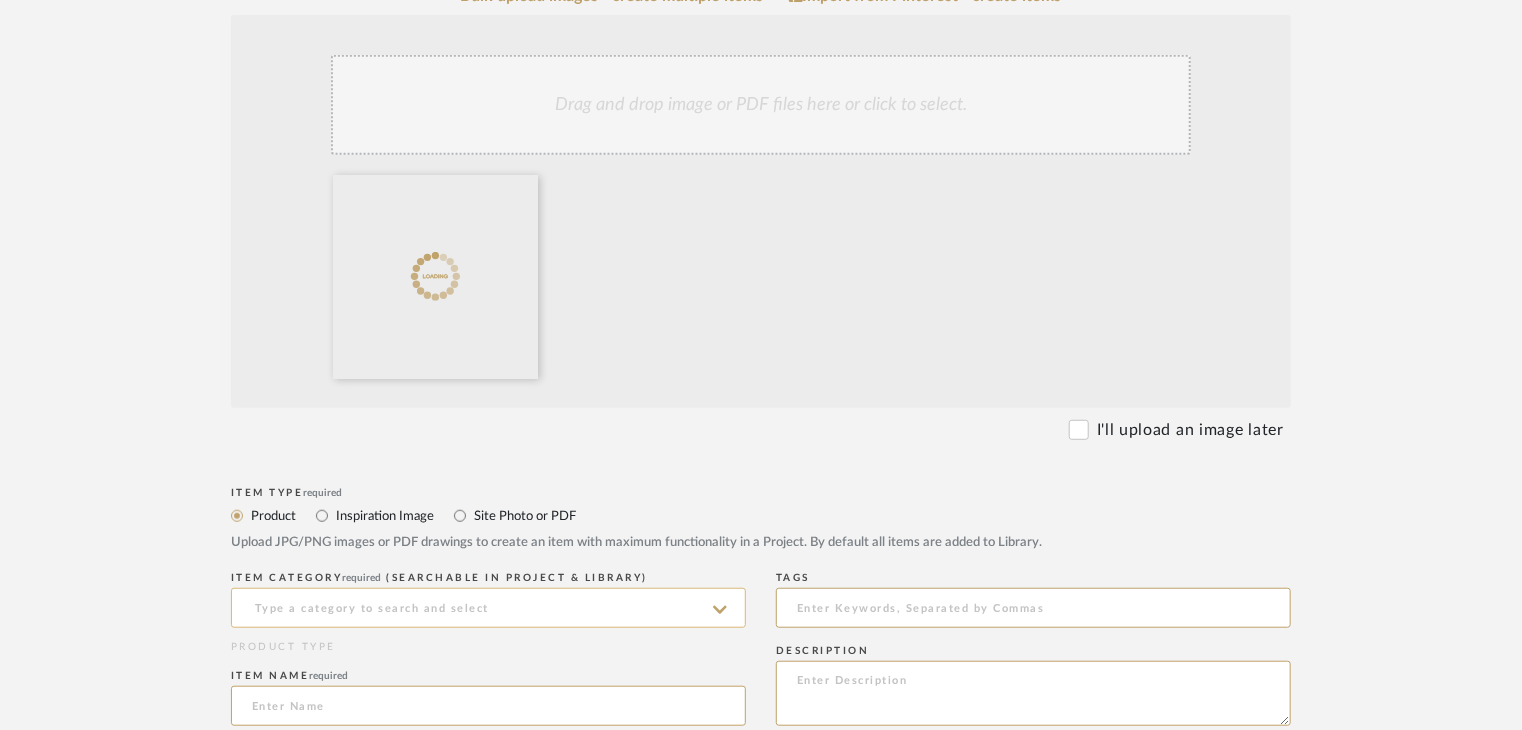 scroll, scrollTop: 500, scrollLeft: 0, axis: vertical 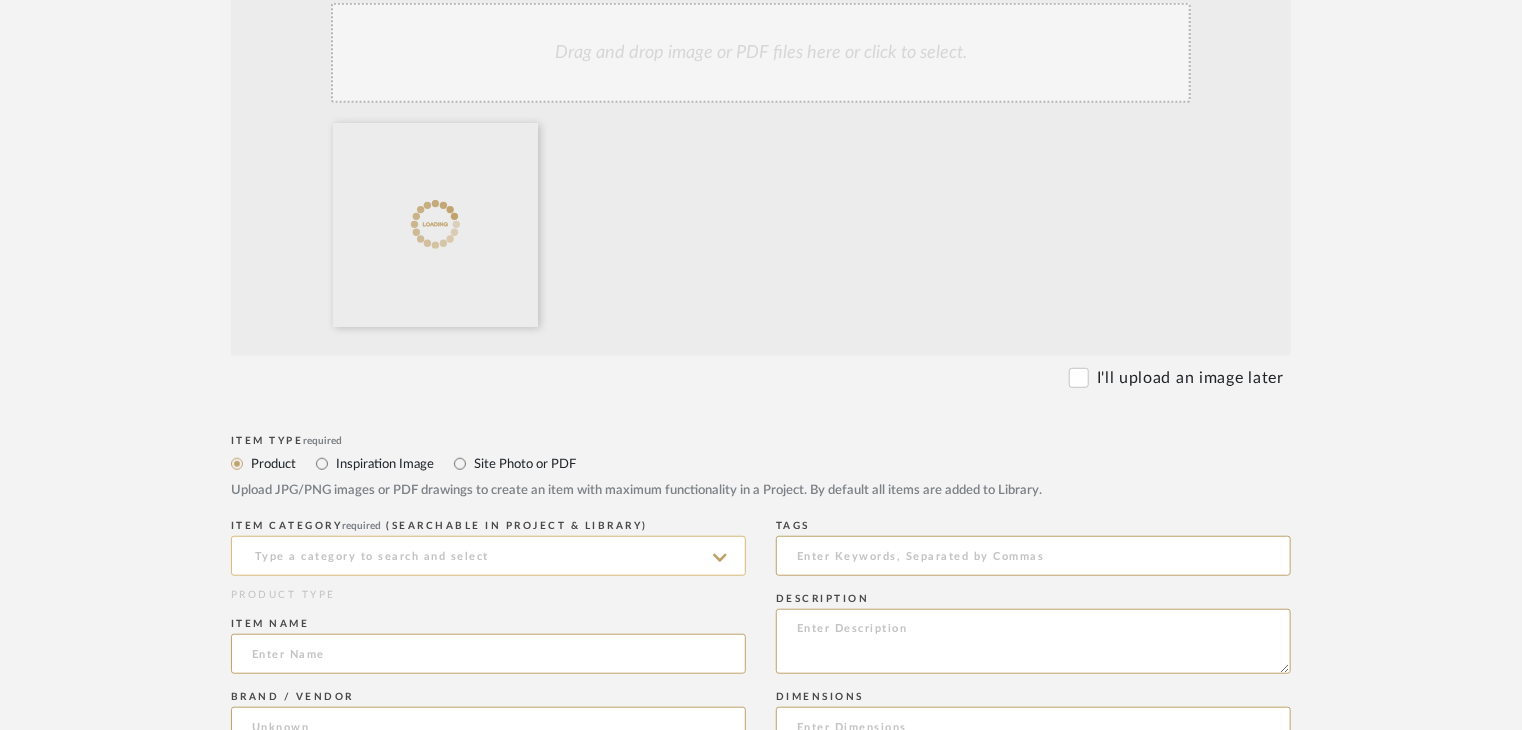 click 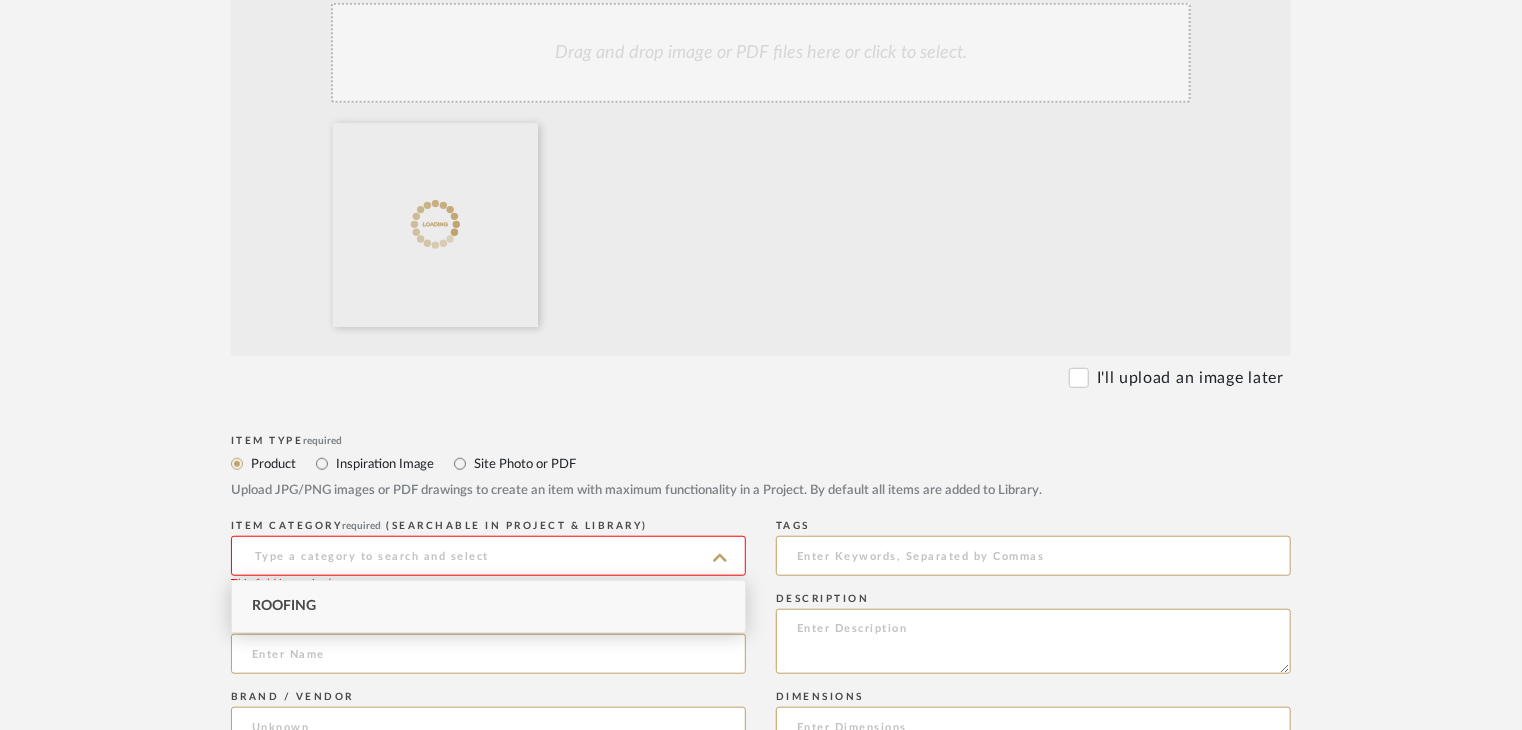 click on "Roofing" at bounding box center [488, 606] 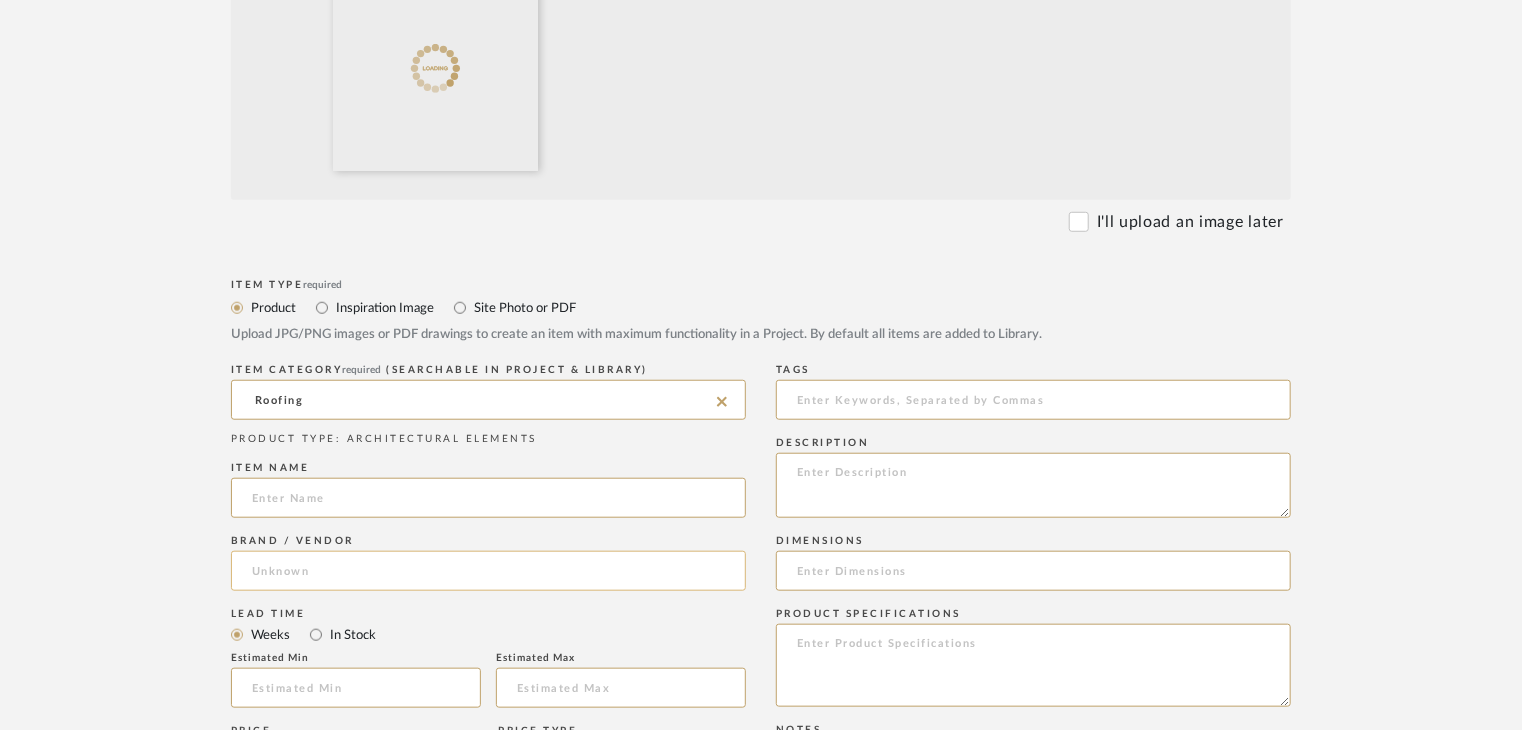 scroll, scrollTop: 700, scrollLeft: 0, axis: vertical 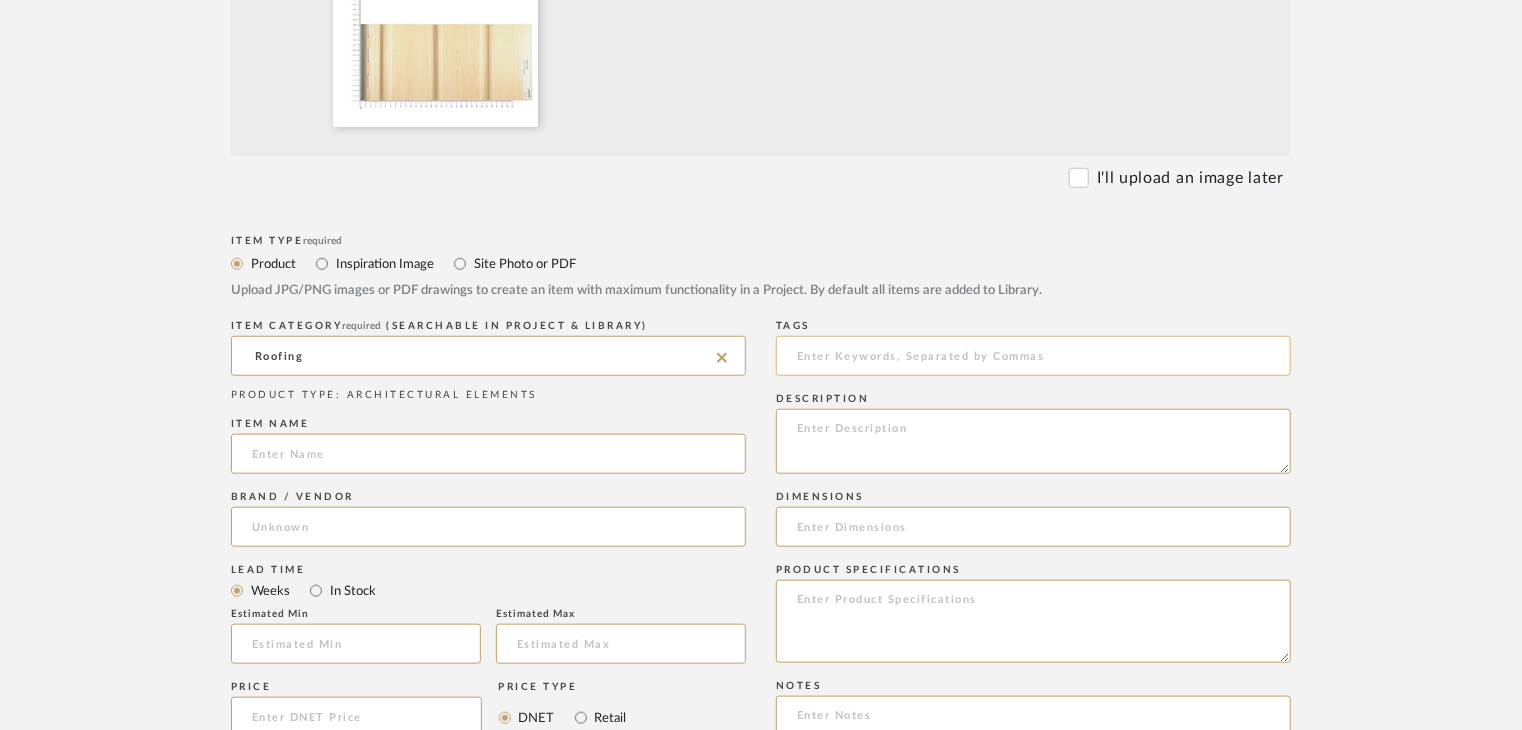 paste on "Wooen collection" 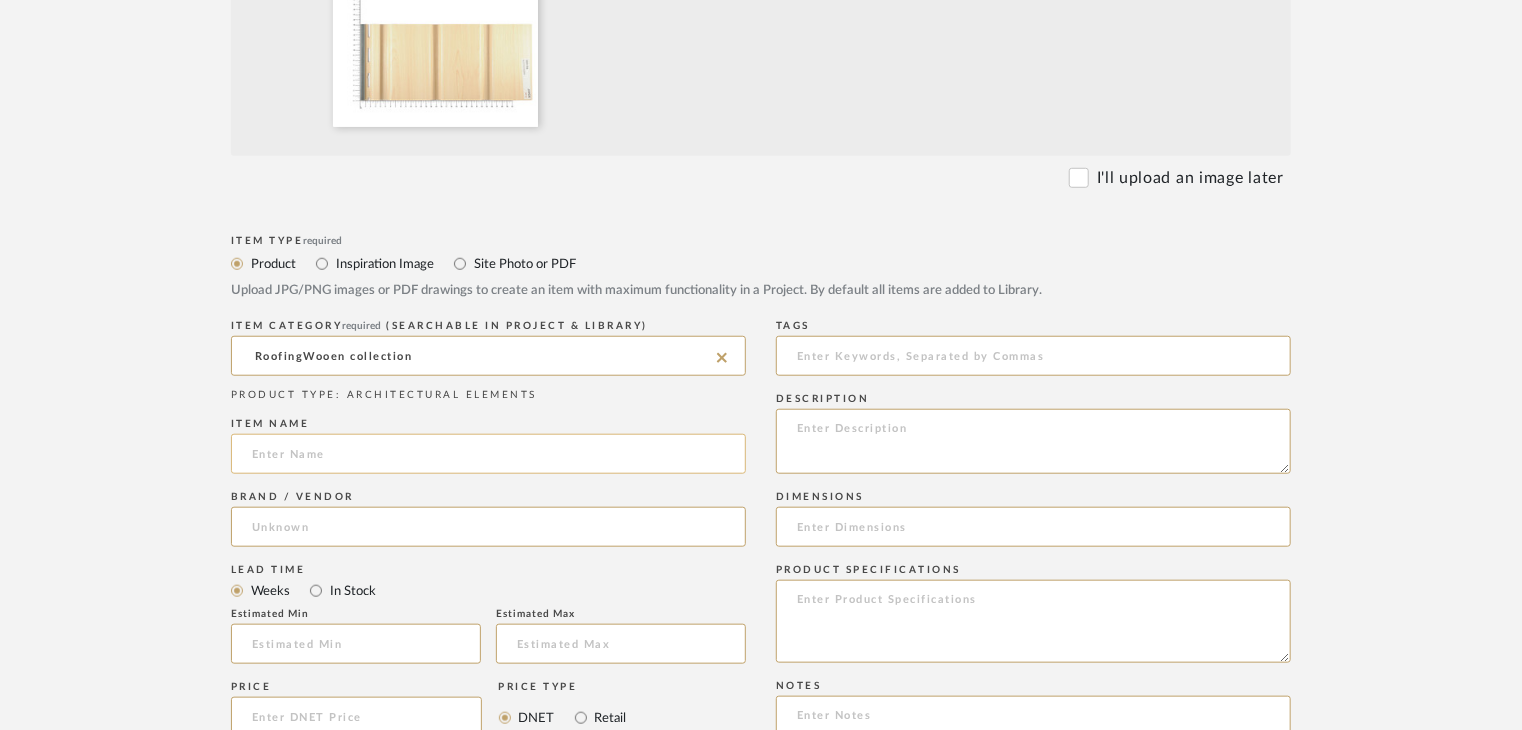 type on "Roofing" 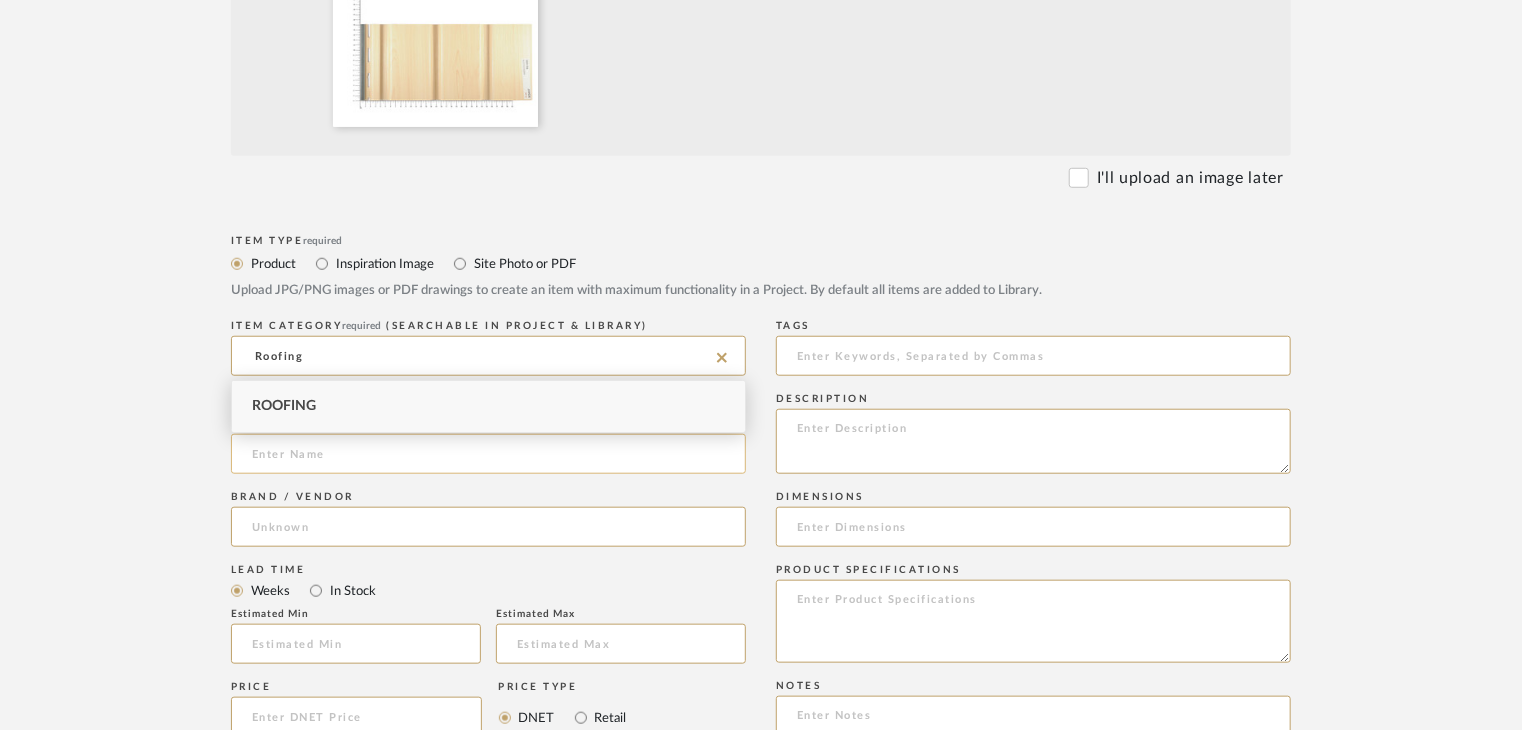click 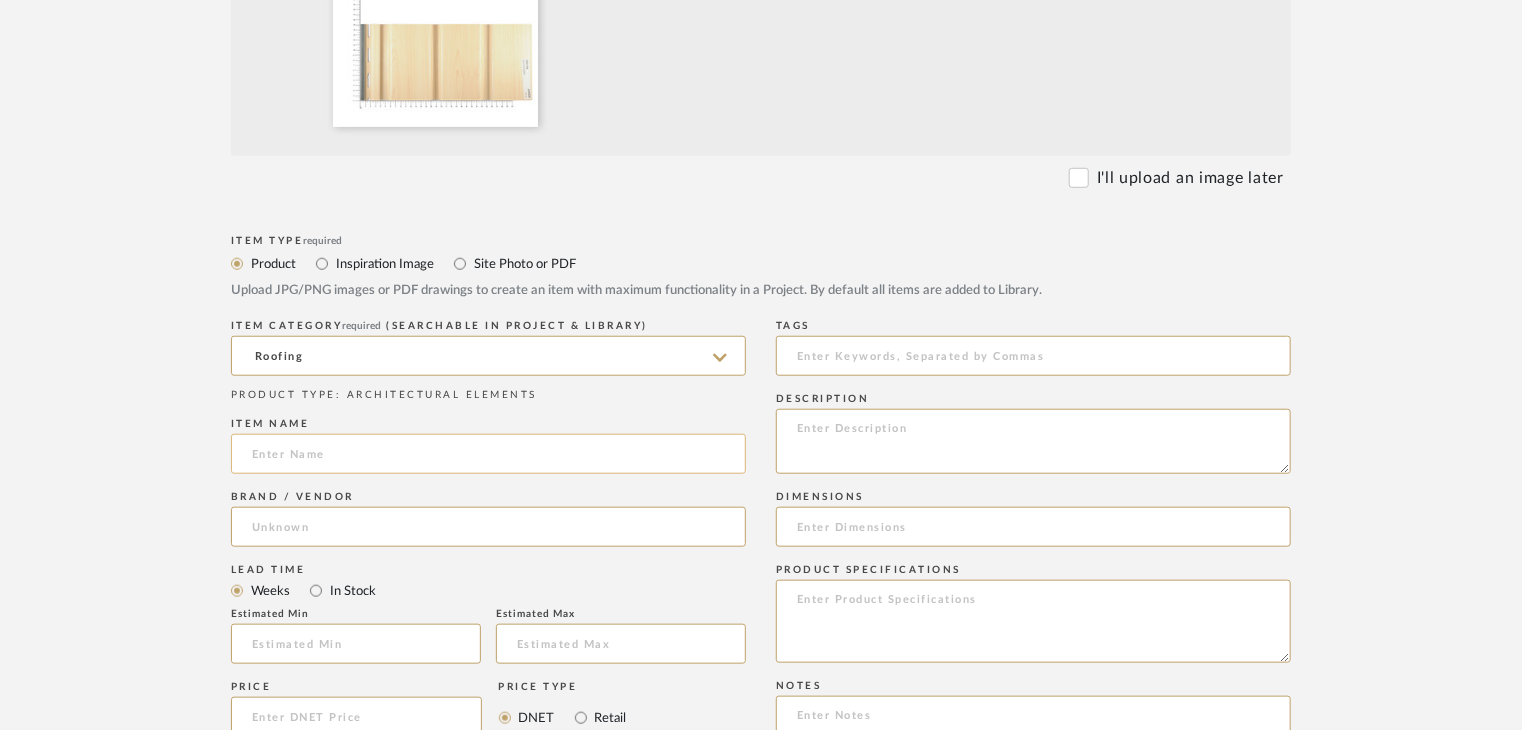 paste on "Wooen collection" 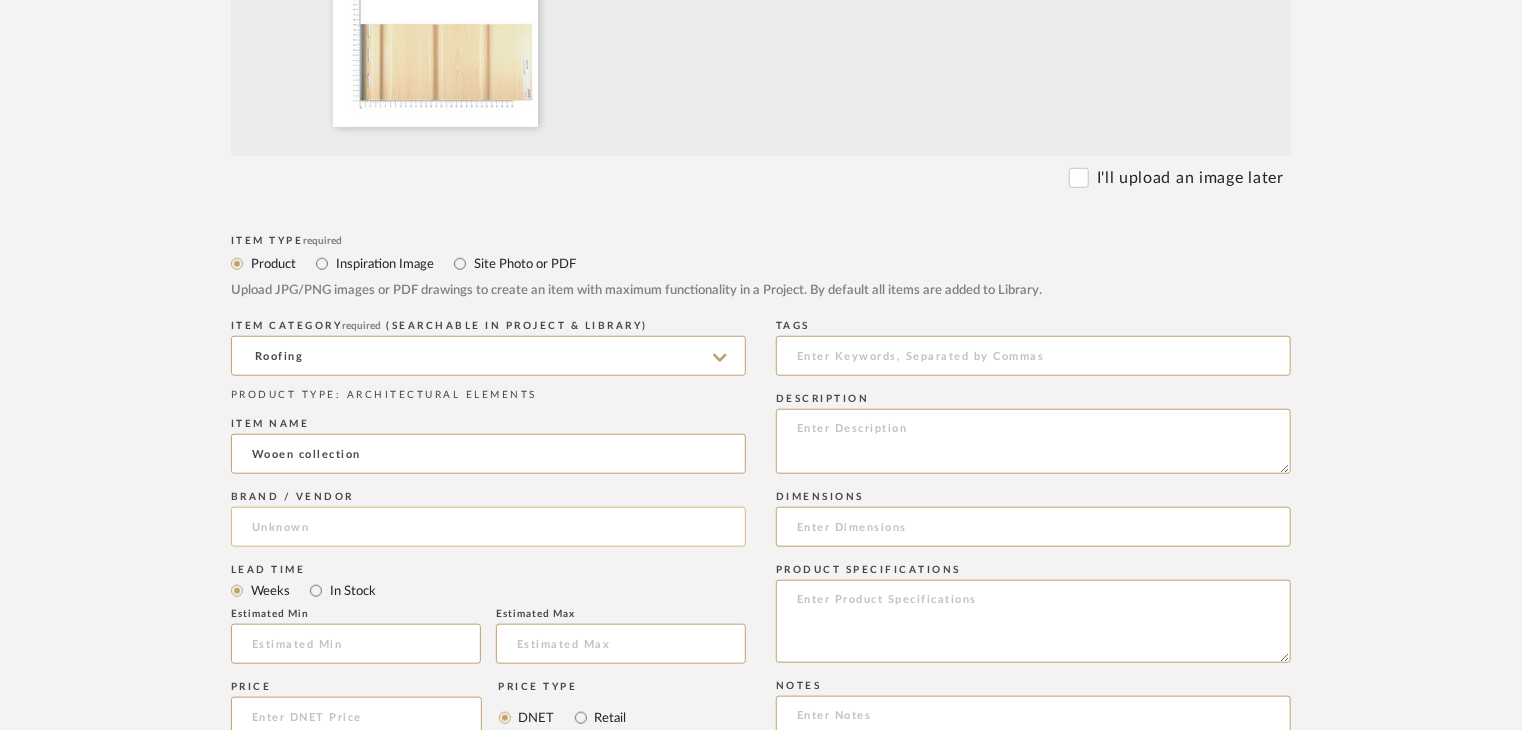 type on "Wooen collection" 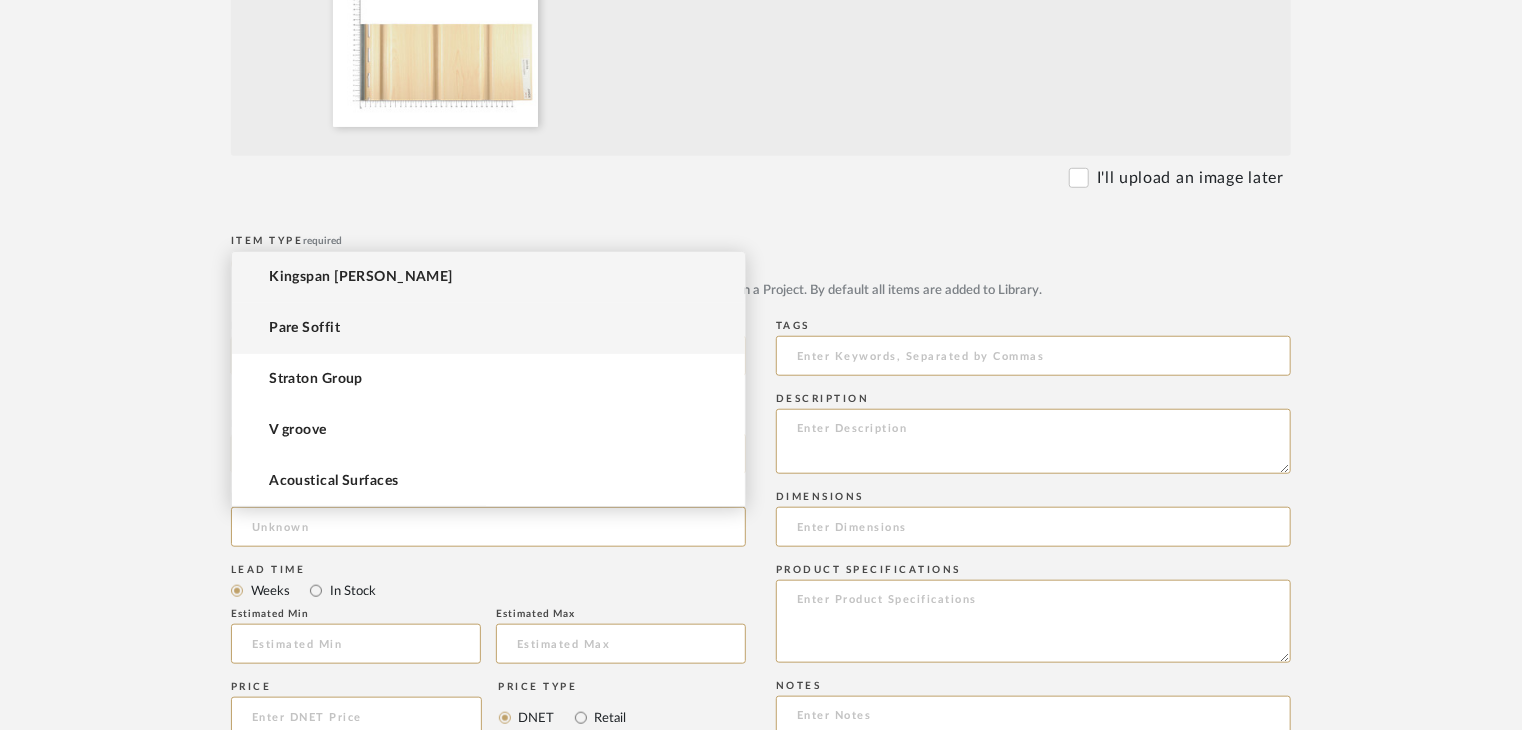 click on "Pare Soffit" at bounding box center (488, 328) 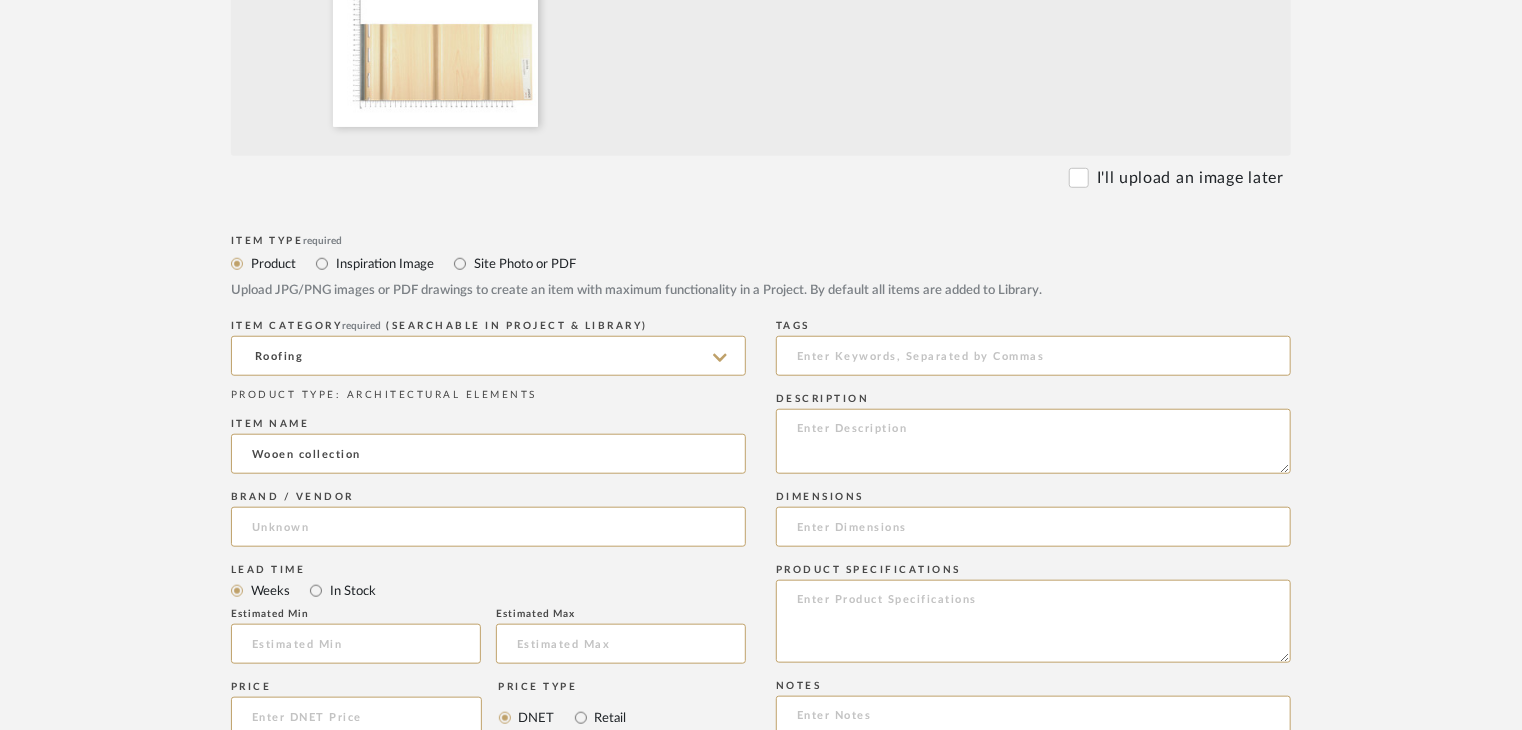 type on "Pare Soffit" 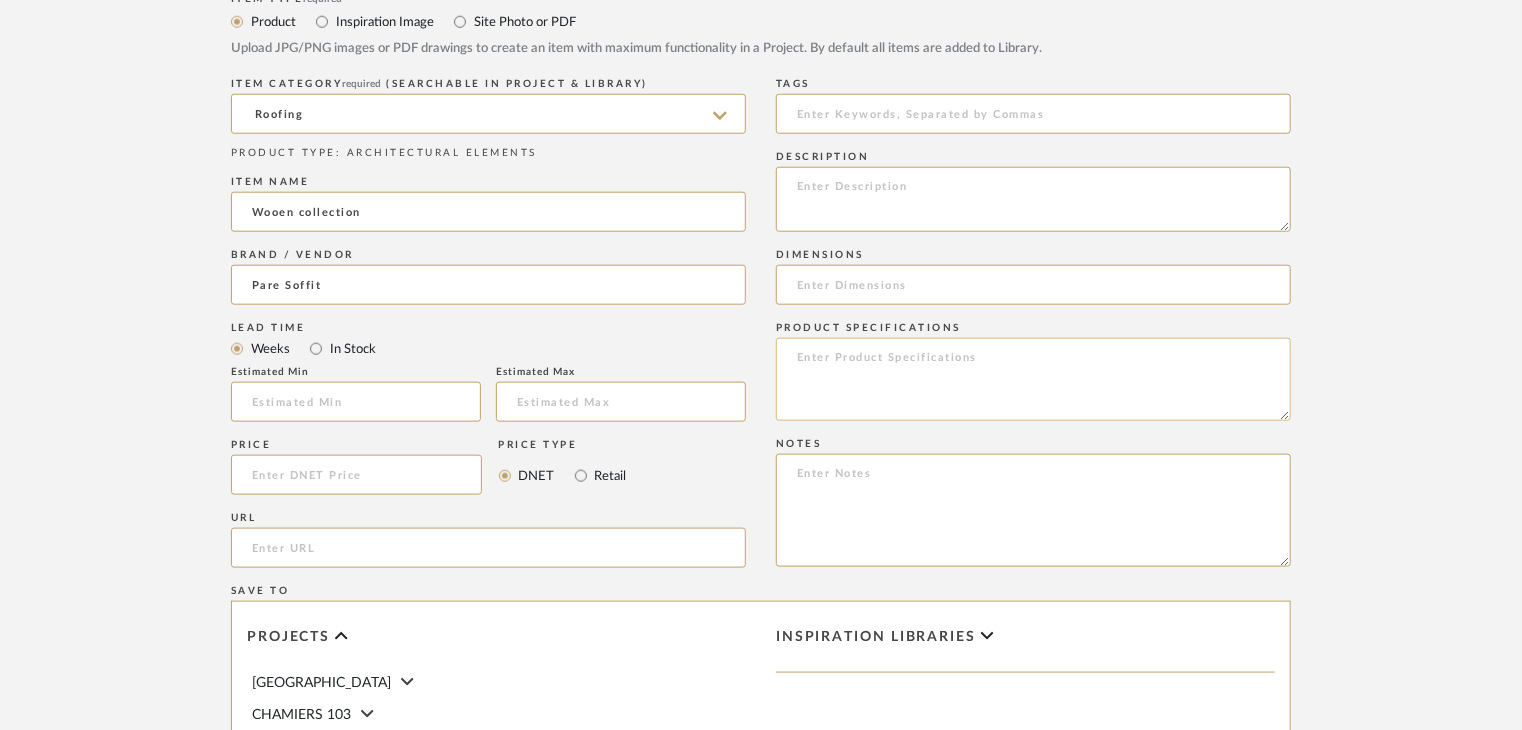 scroll, scrollTop: 1000, scrollLeft: 0, axis: vertical 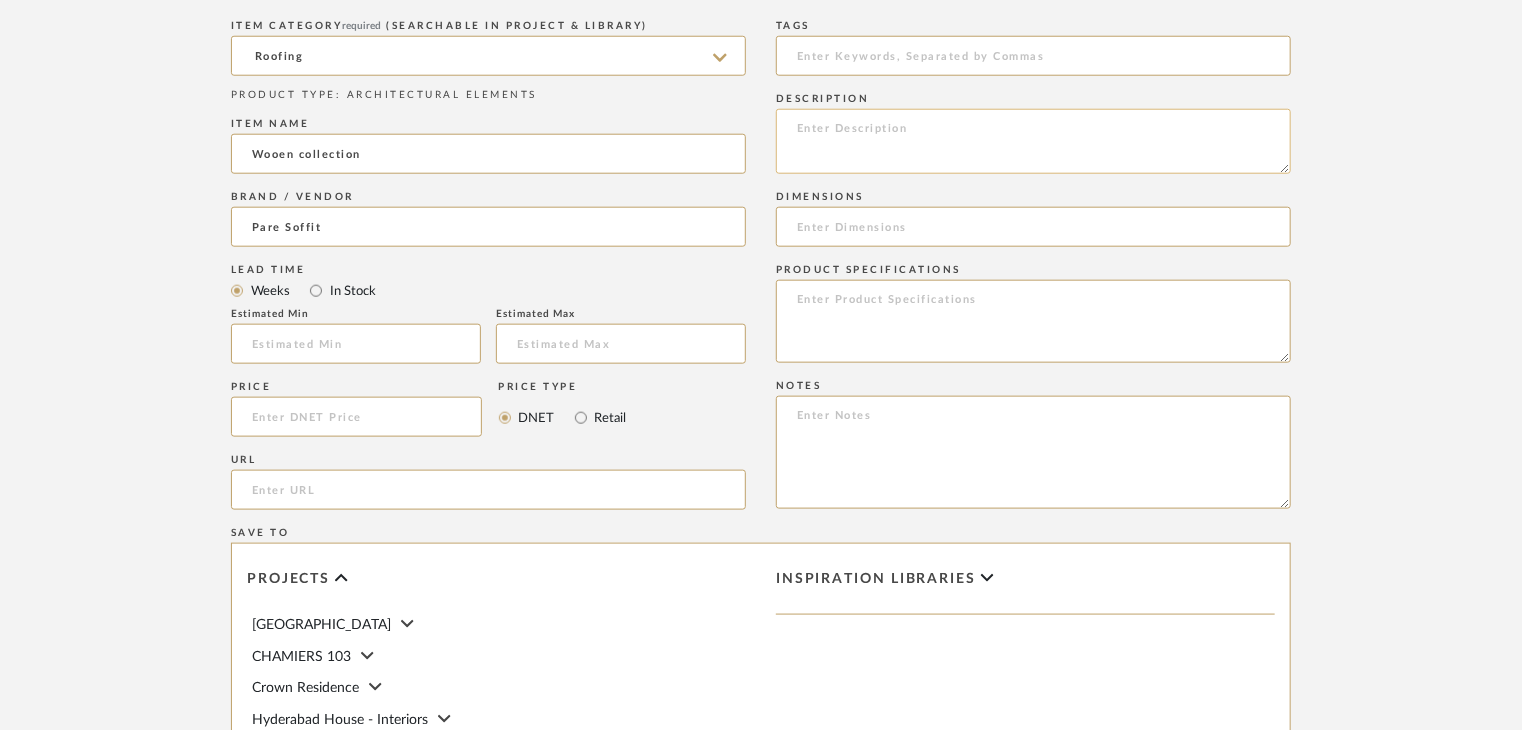 click 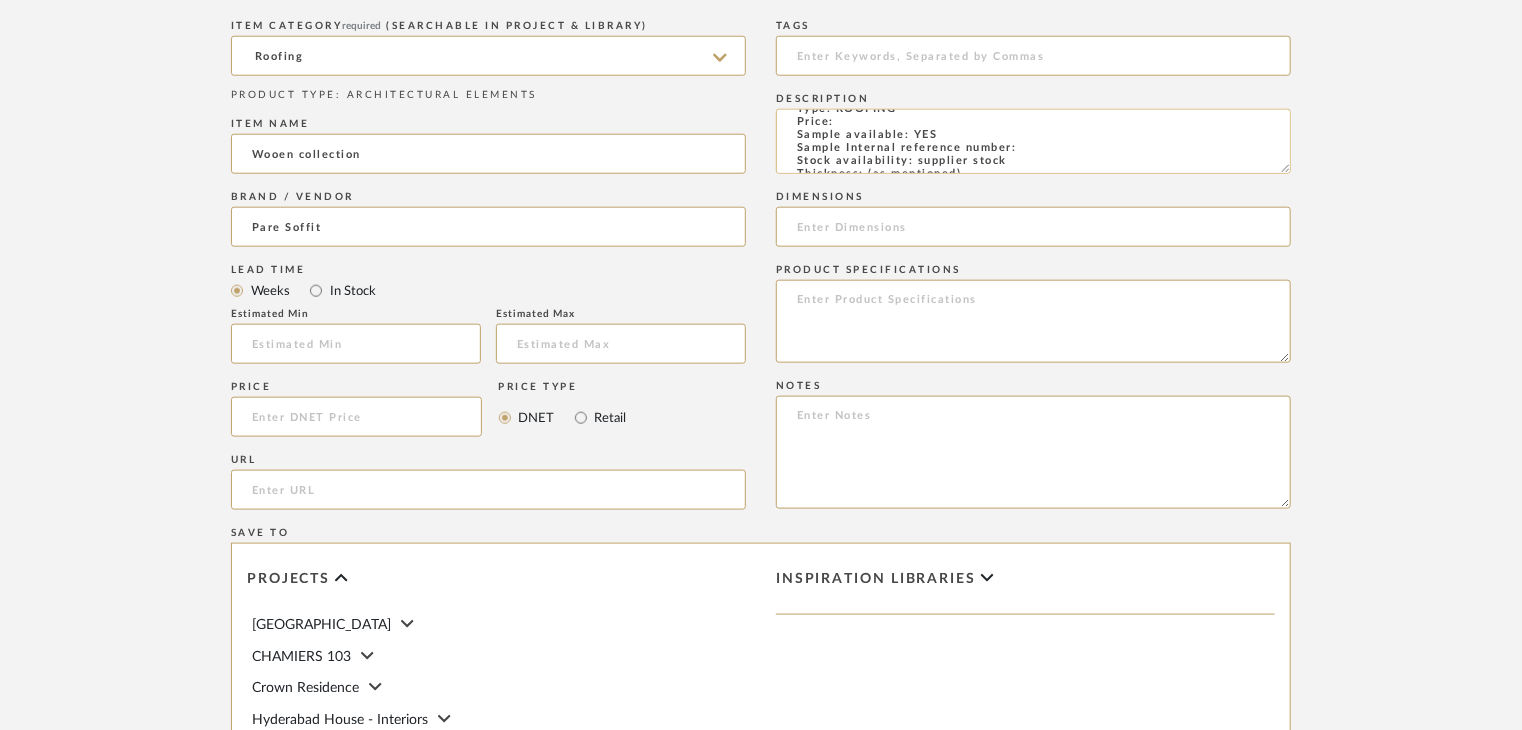 scroll, scrollTop: 0, scrollLeft: 0, axis: both 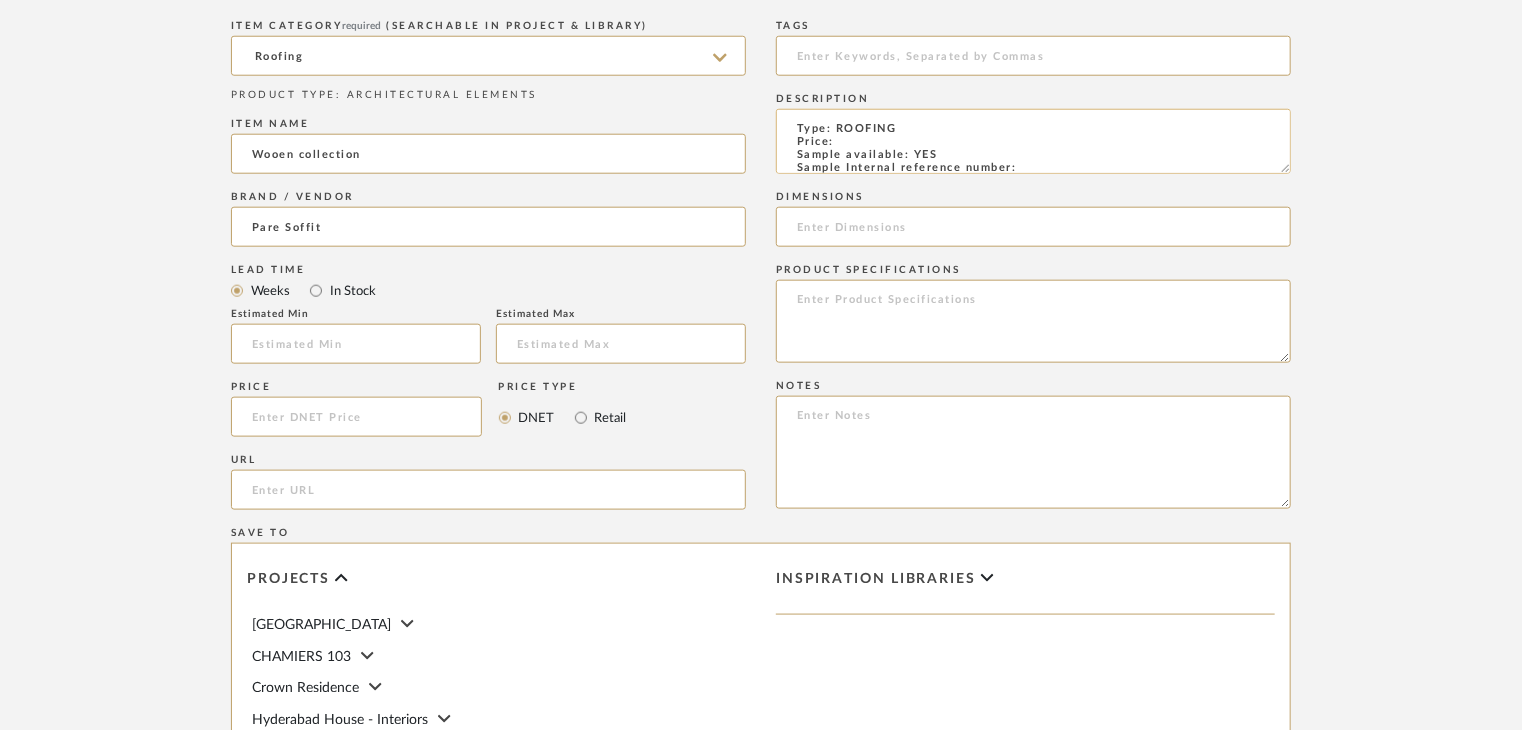 click on "Type: ROOFING
Price:
Sample available: YES
Sample Internal reference number:
Stock availability: supplier stock
Thickness: (as mentioned)
Other available thickness: (as mentioned)
Finish: (as per the item)
Other finishes available: (as applicable)
Installation requirements: (as applicable)
Lead time: (as applicable)
3D available: No
Product description:
Any other details:" 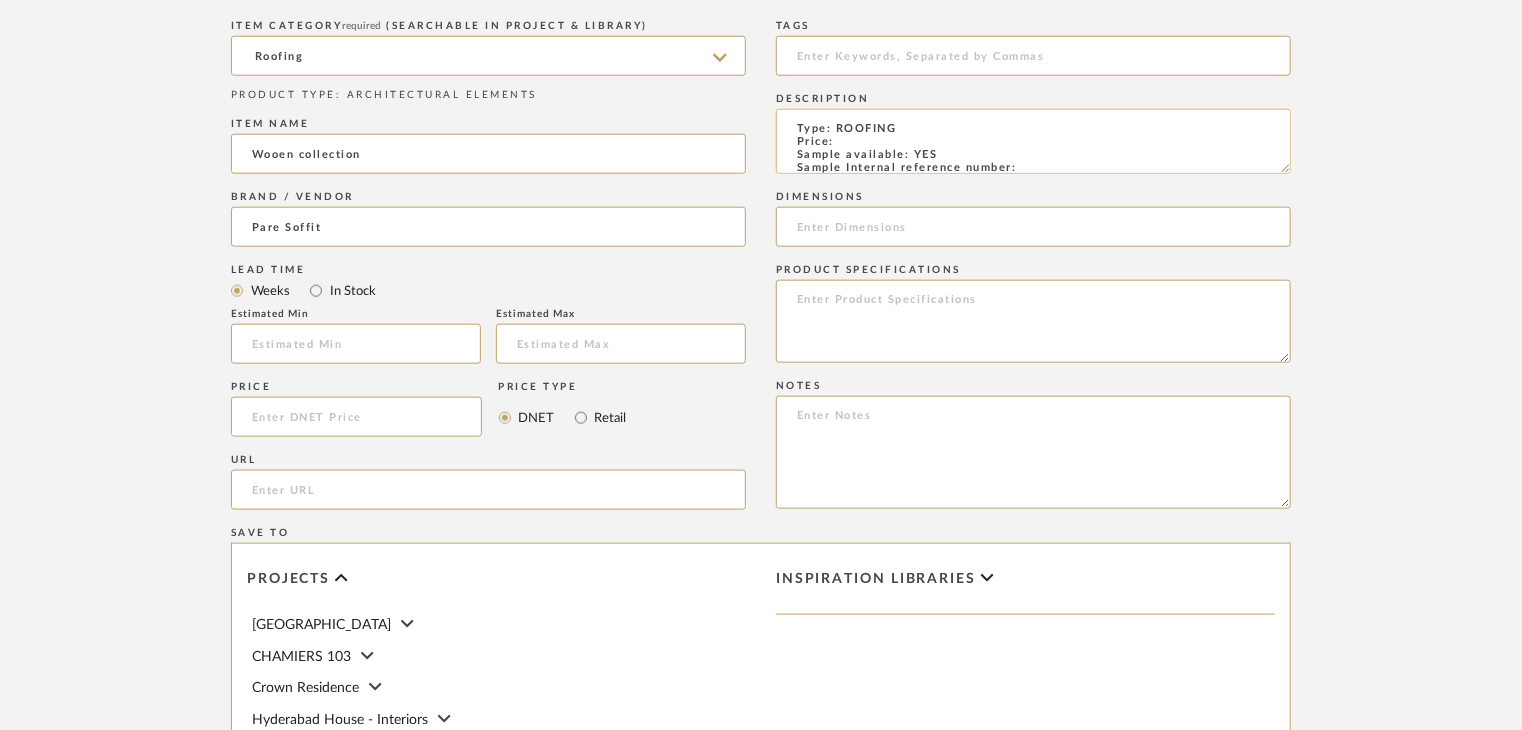 paste on "AE-RO-02" 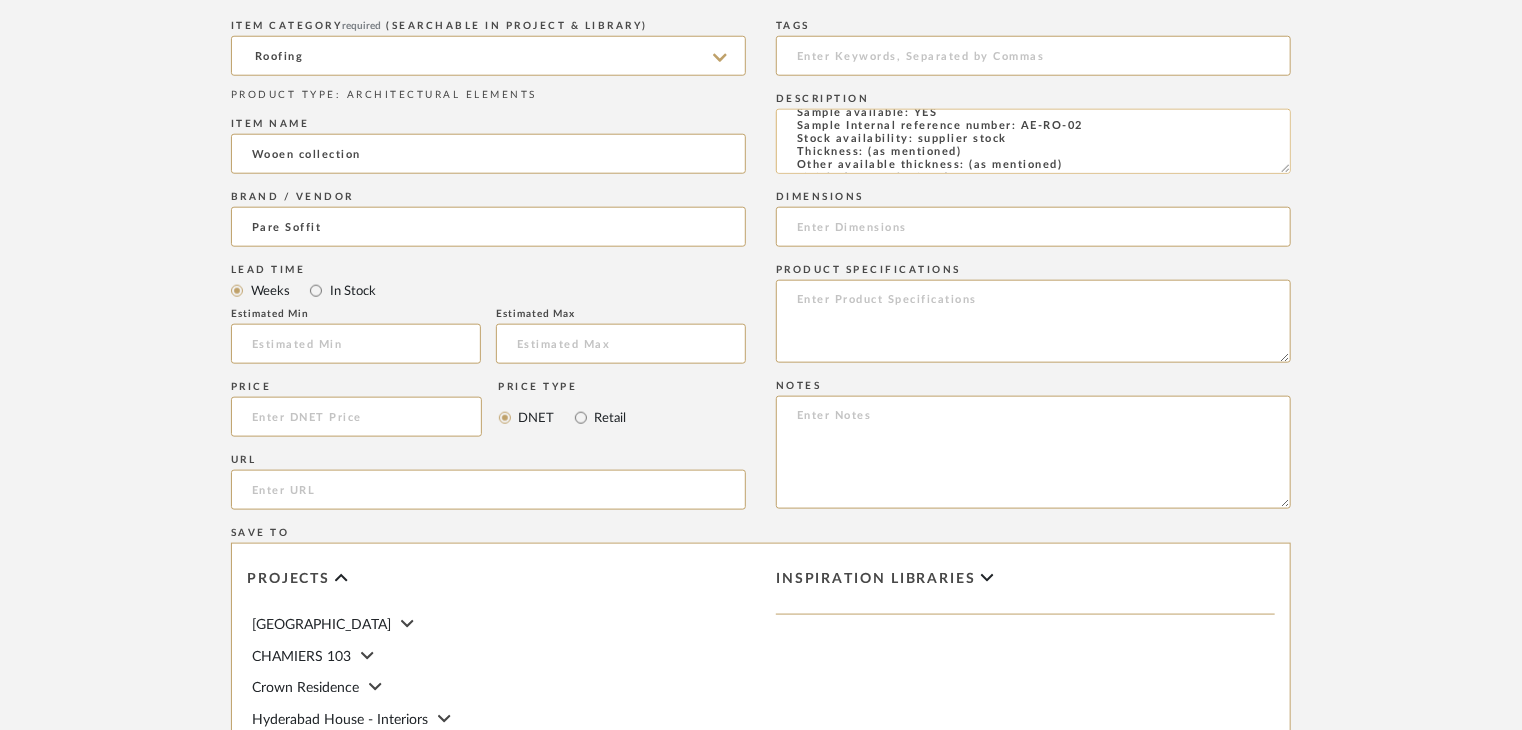 scroll, scrollTop: 56, scrollLeft: 0, axis: vertical 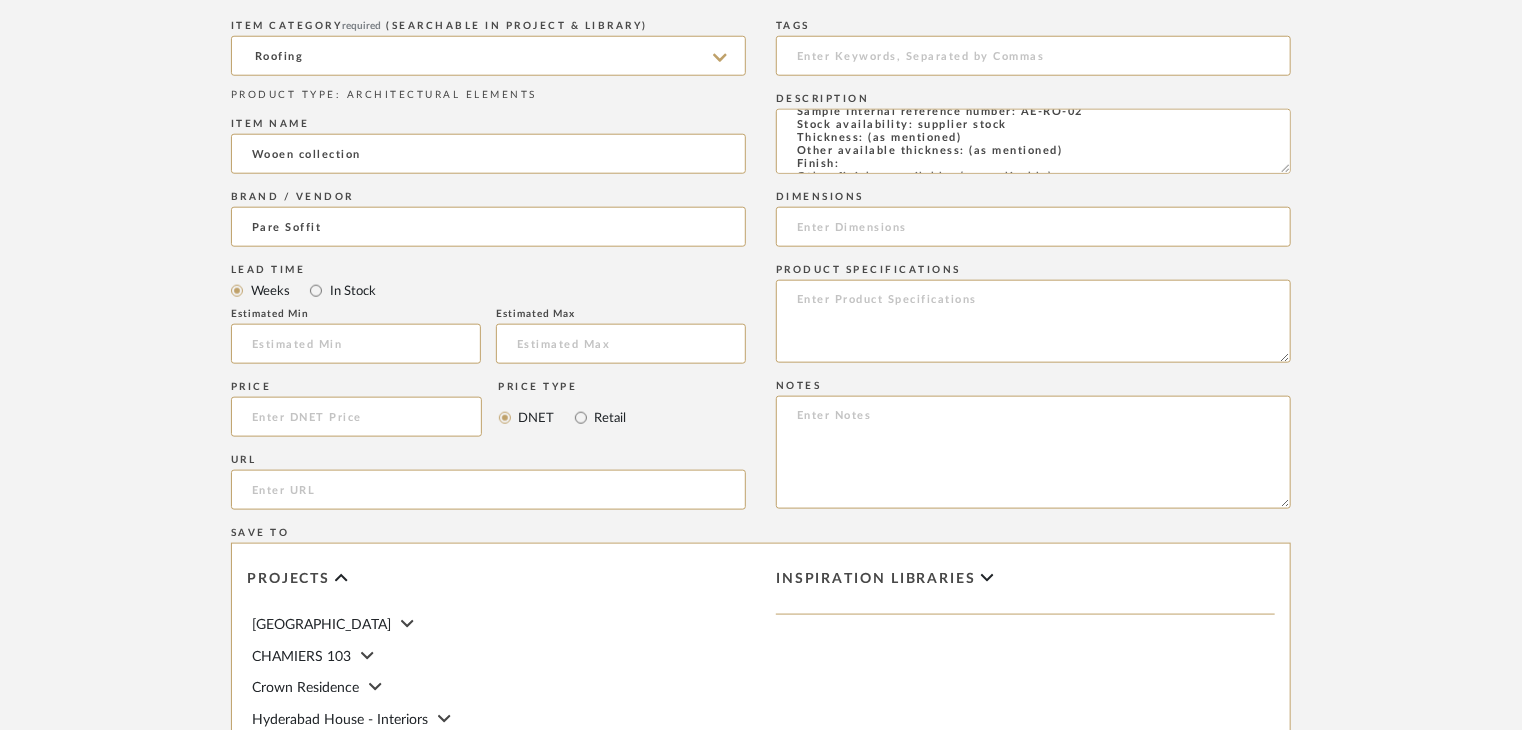 paste on "Pinewood" 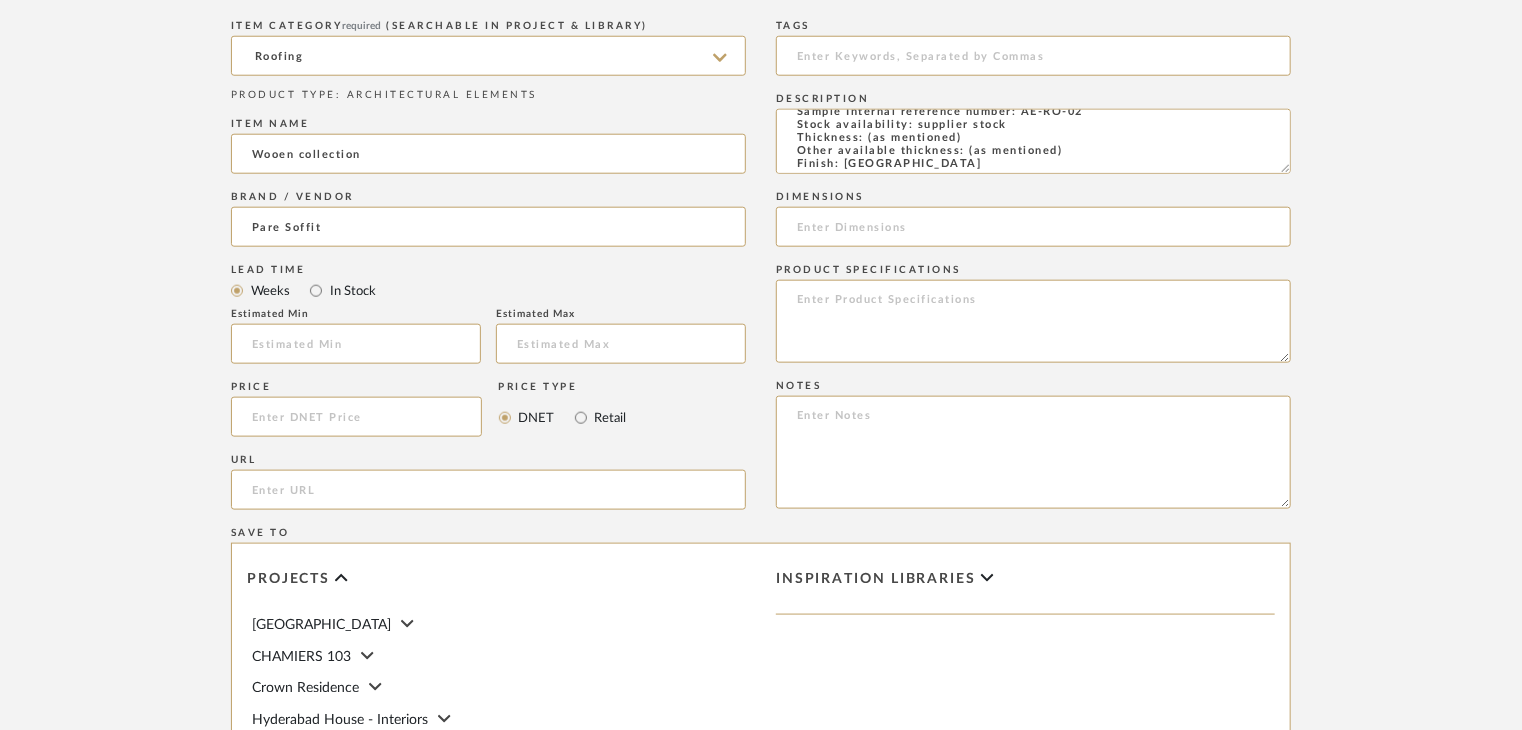 scroll, scrollTop: 69, scrollLeft: 0, axis: vertical 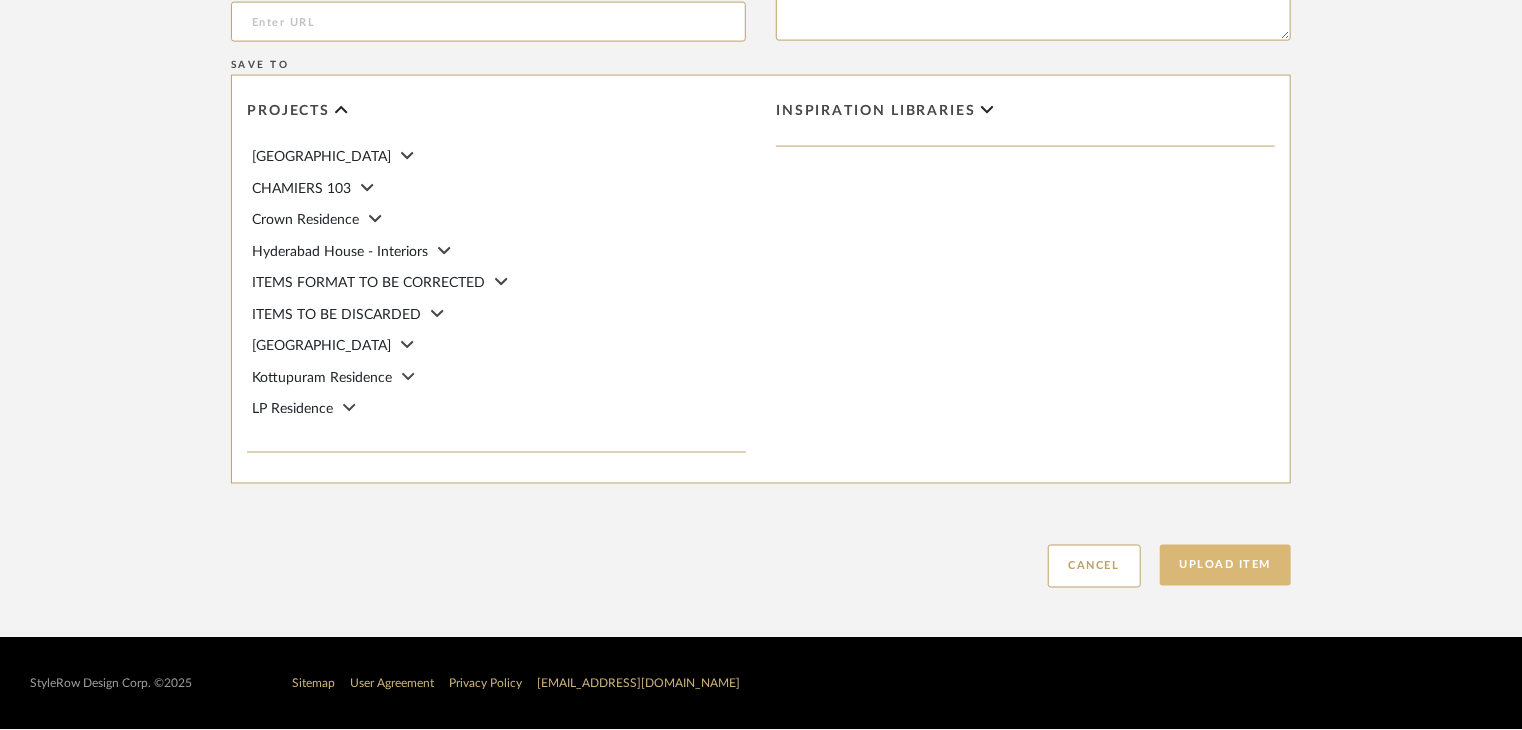type on "Type: ROOFING
Price:
Sample available: YES
Sample Internal reference number: AE-RO-02
Stock availability: supplier stock
Thickness: (as mentioned)
Other available thickness: (as mentioned)
Finish: Pinewood
Other finishes available: (as applicable)
Installation requirements: (as applicable)
Lead time: (as applicable)
3D available: No
Product description:
Any other details:" 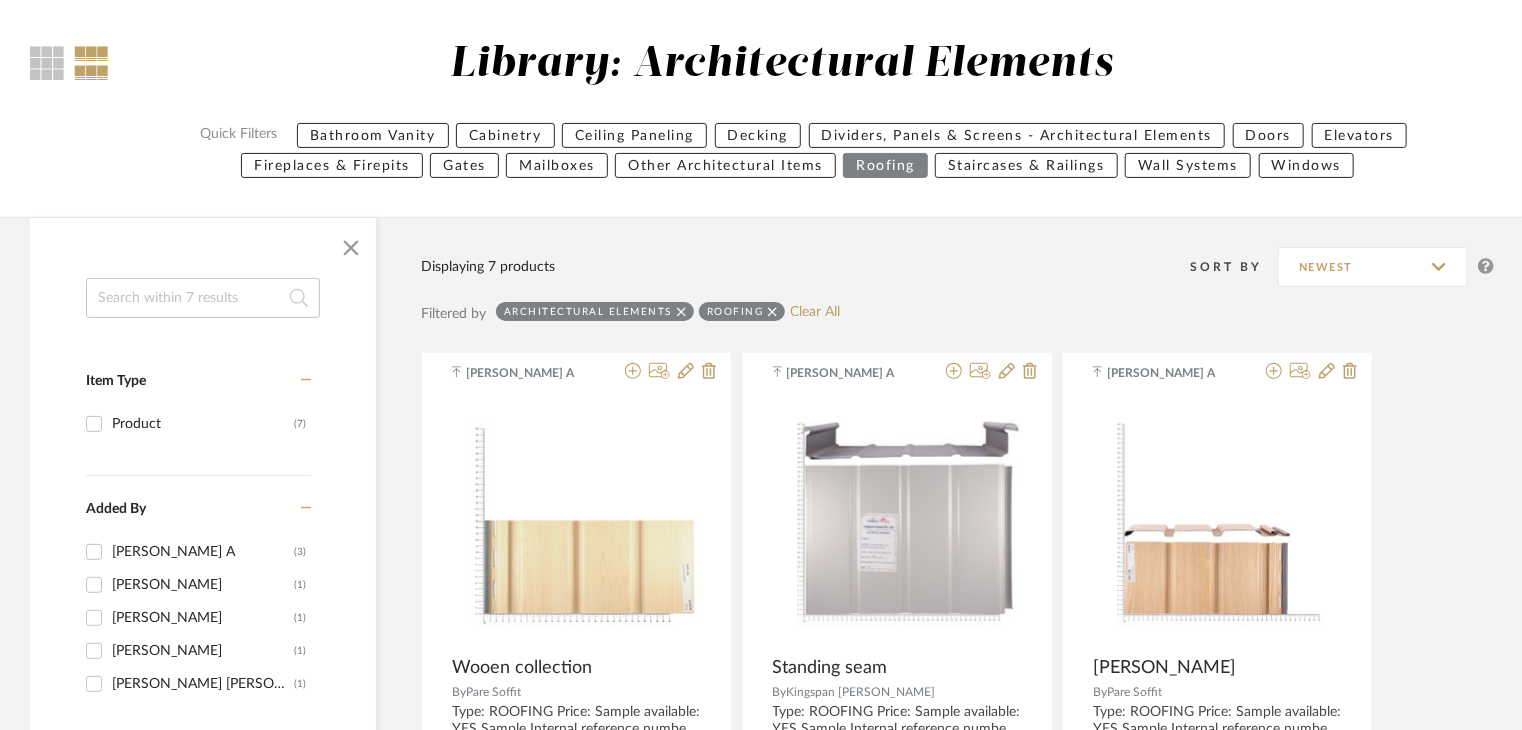 scroll, scrollTop: 100, scrollLeft: 0, axis: vertical 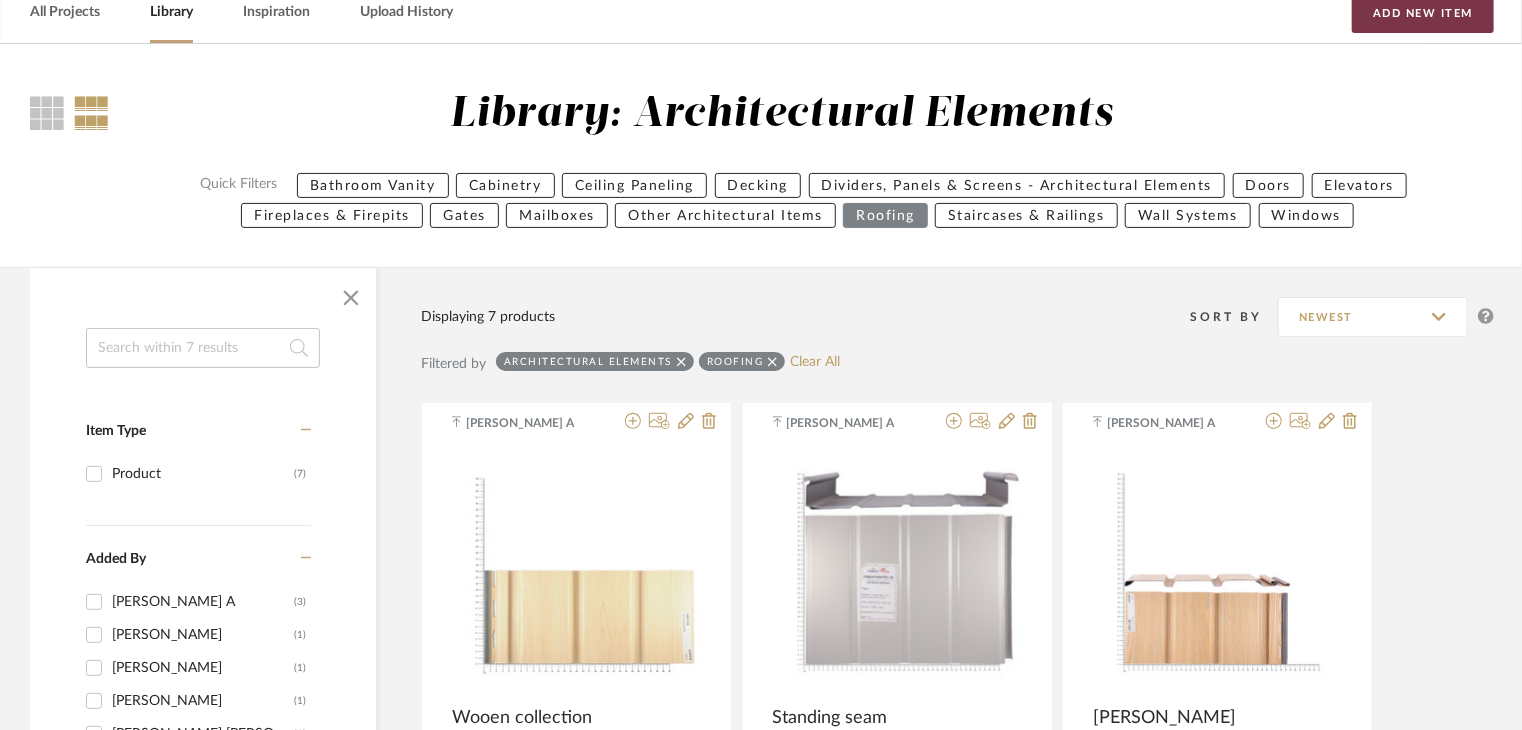 click on "Add New Item" at bounding box center (1423, 13) 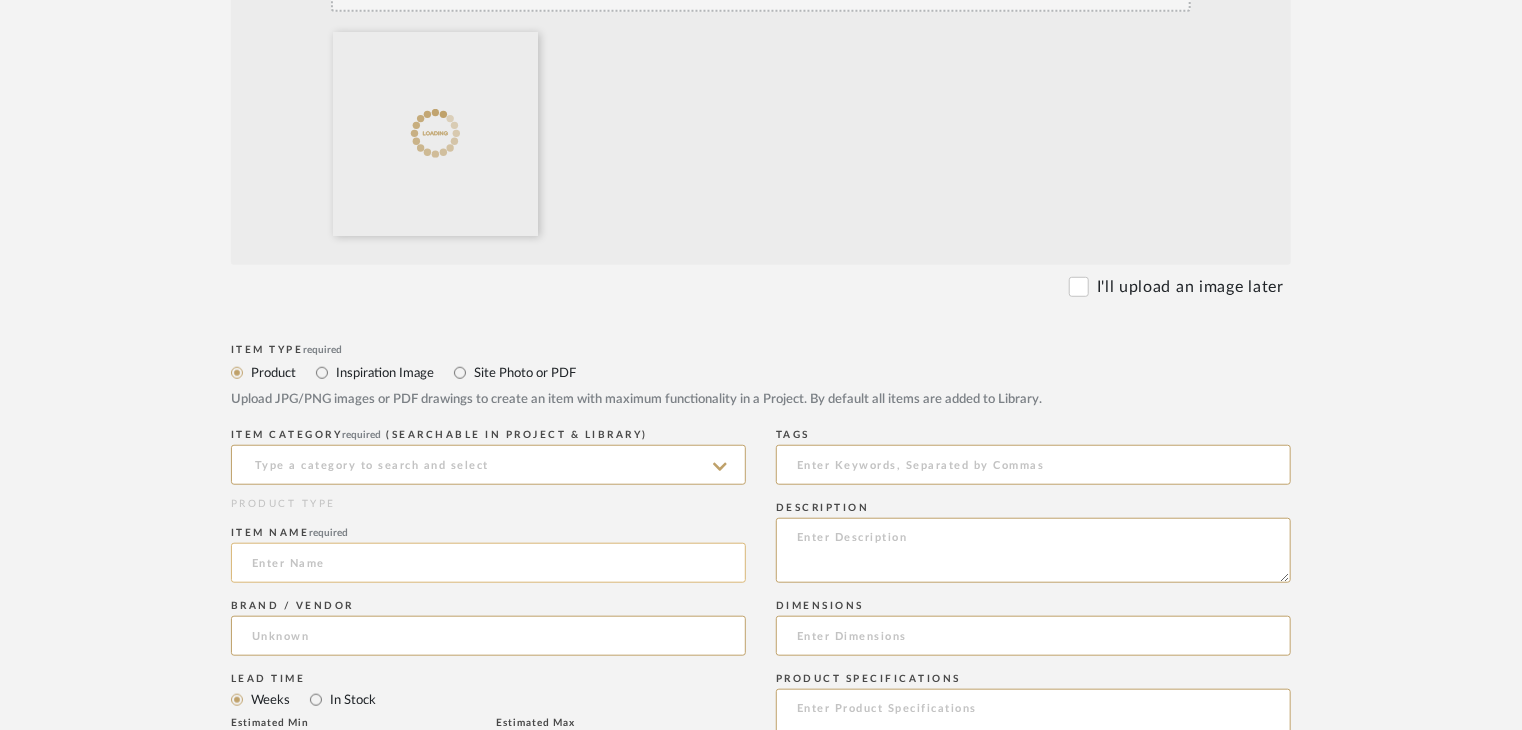 scroll, scrollTop: 600, scrollLeft: 0, axis: vertical 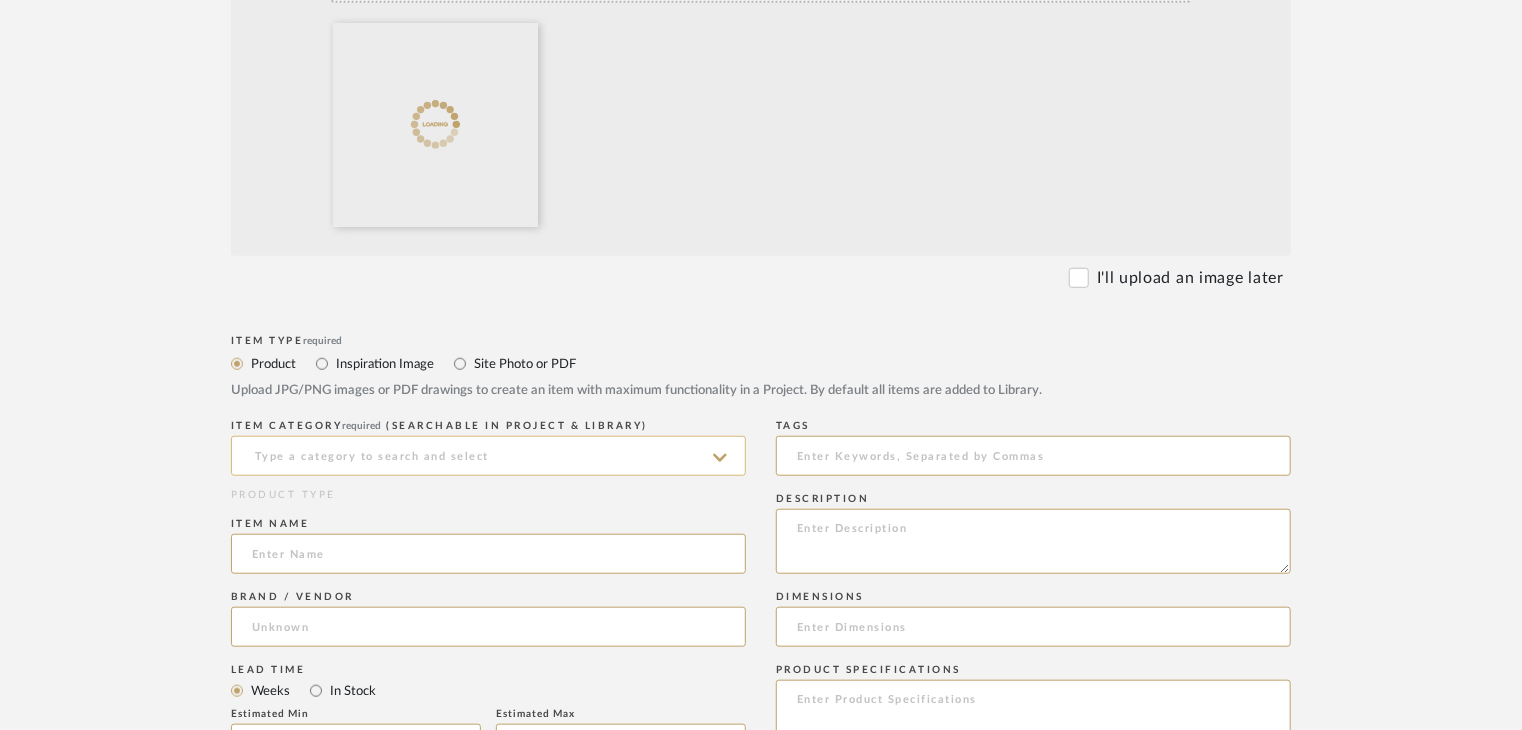 click 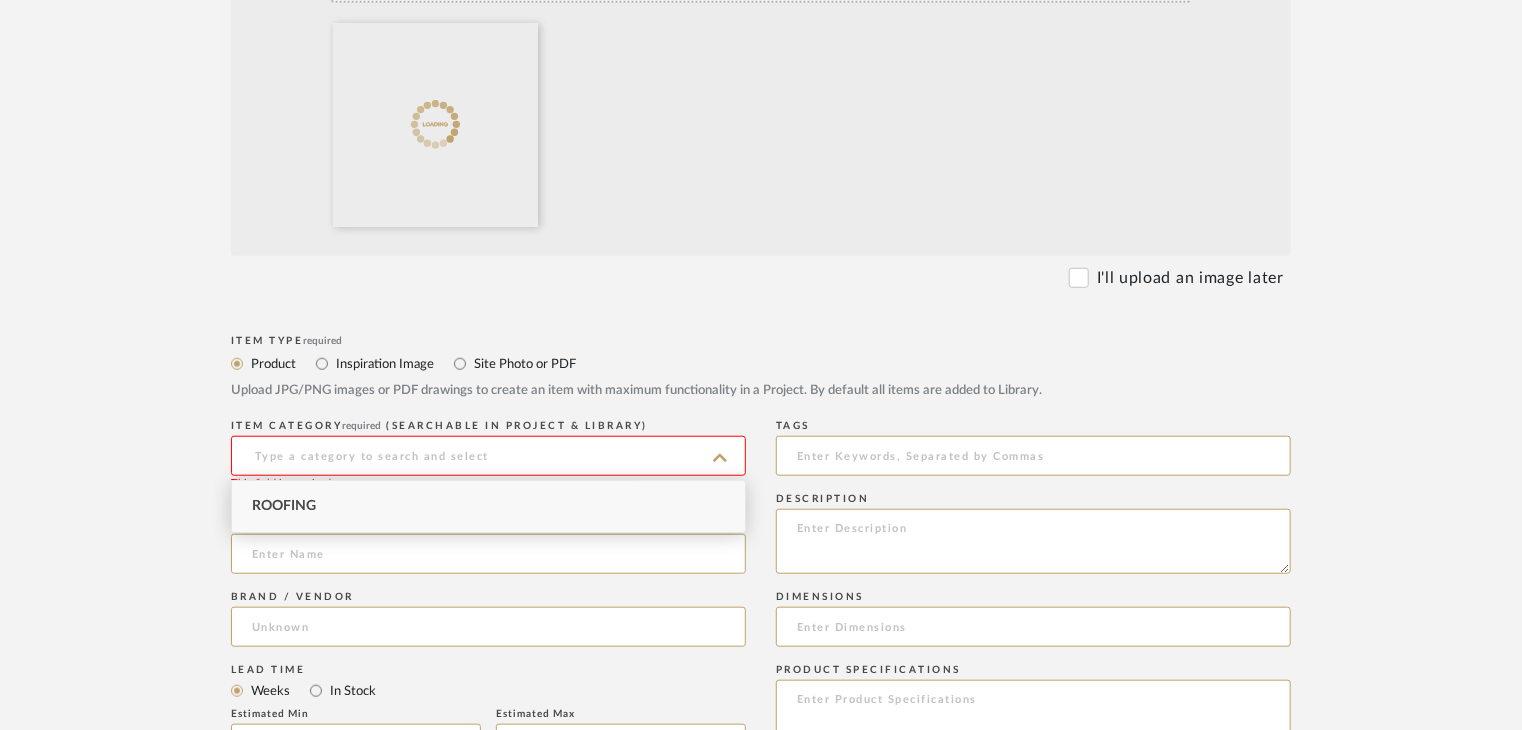 click on "Roofing" at bounding box center [488, 506] 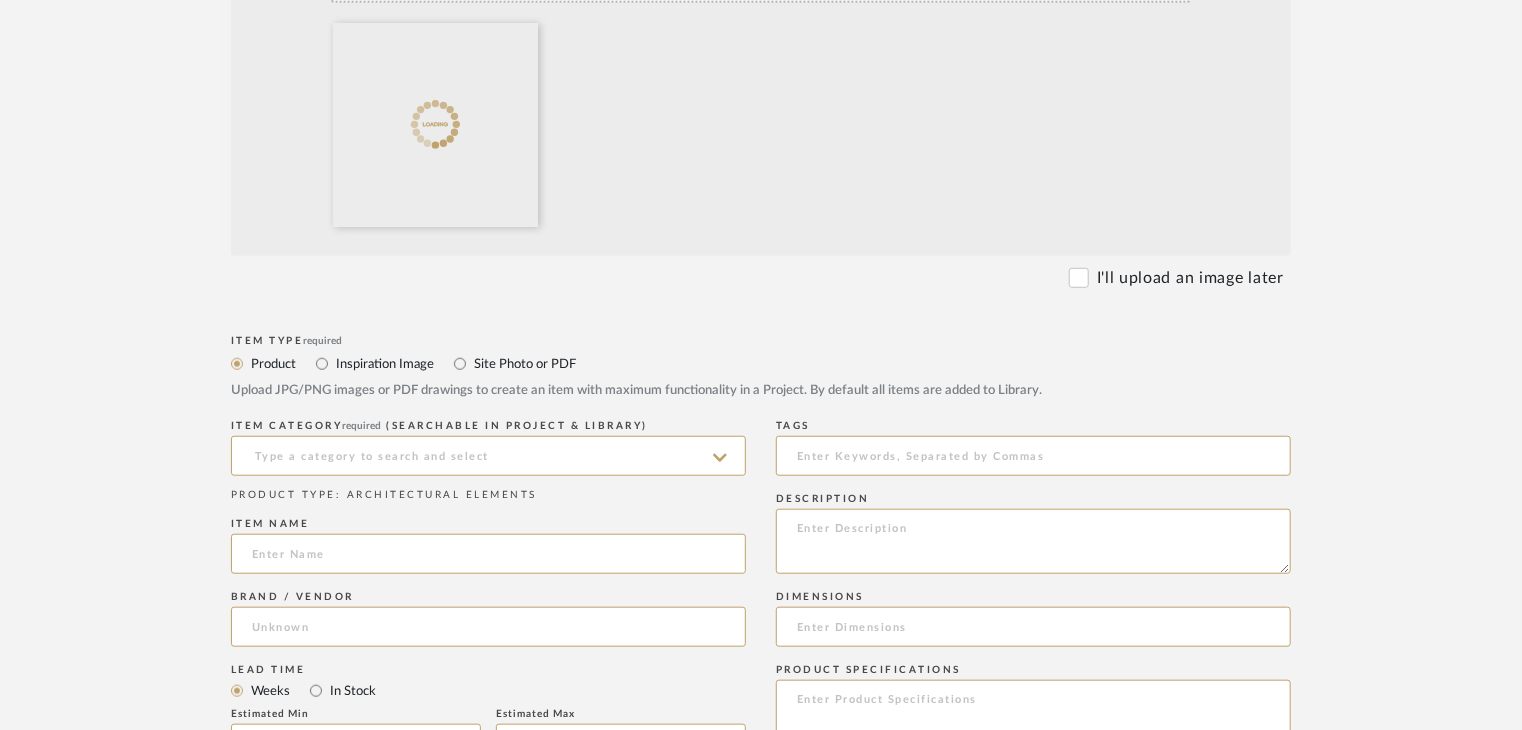 type on "Roofing" 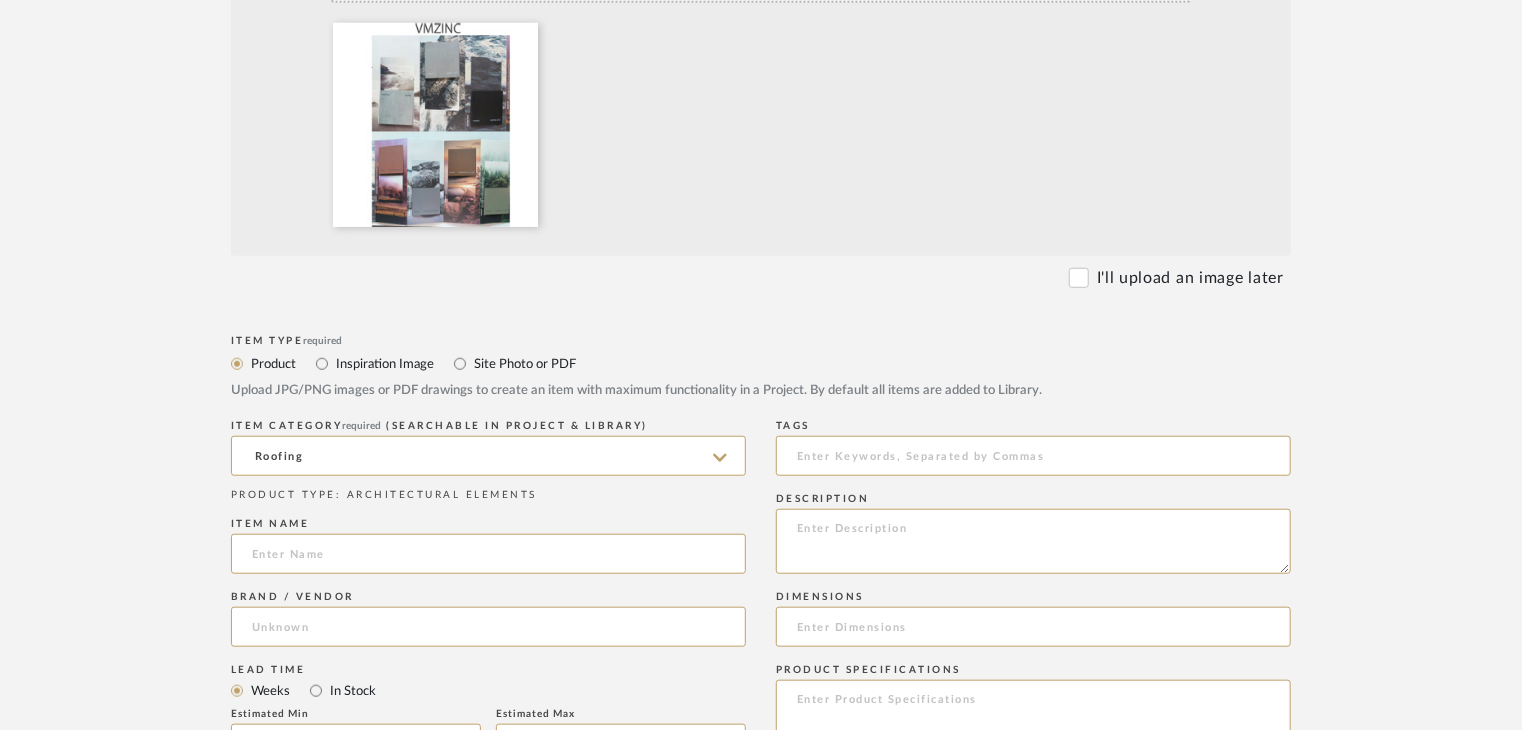paste on "Catalogue" 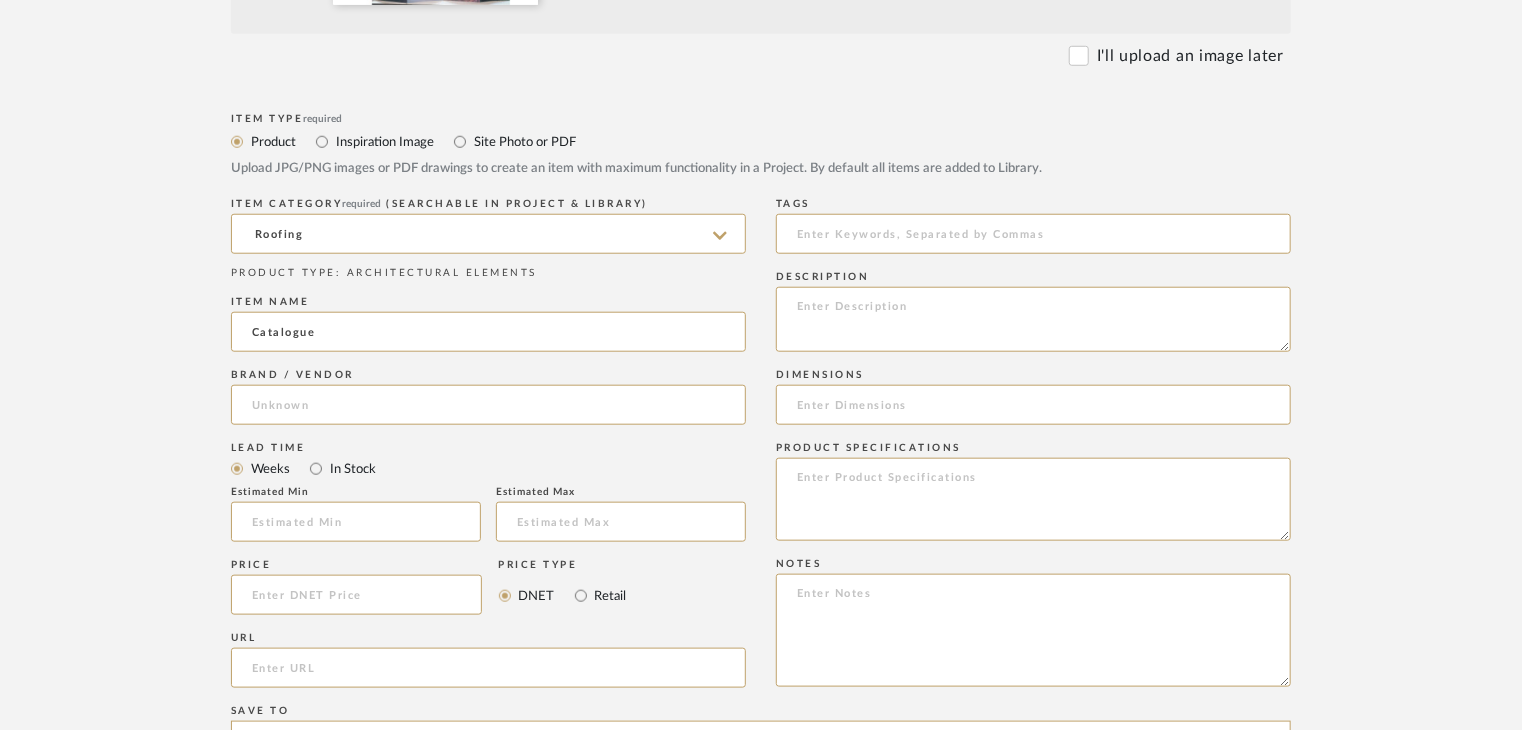 scroll, scrollTop: 900, scrollLeft: 0, axis: vertical 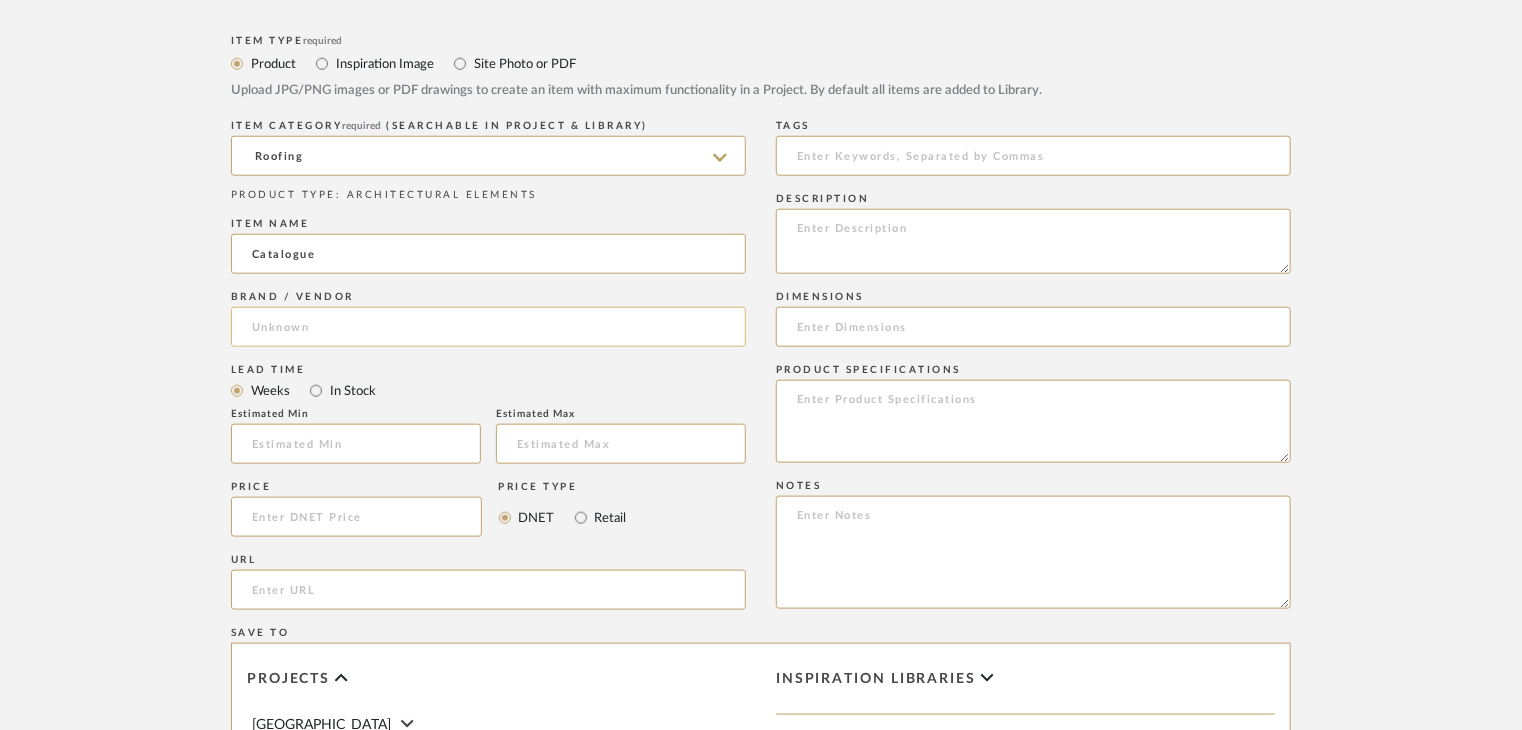 type on "Catalogue" 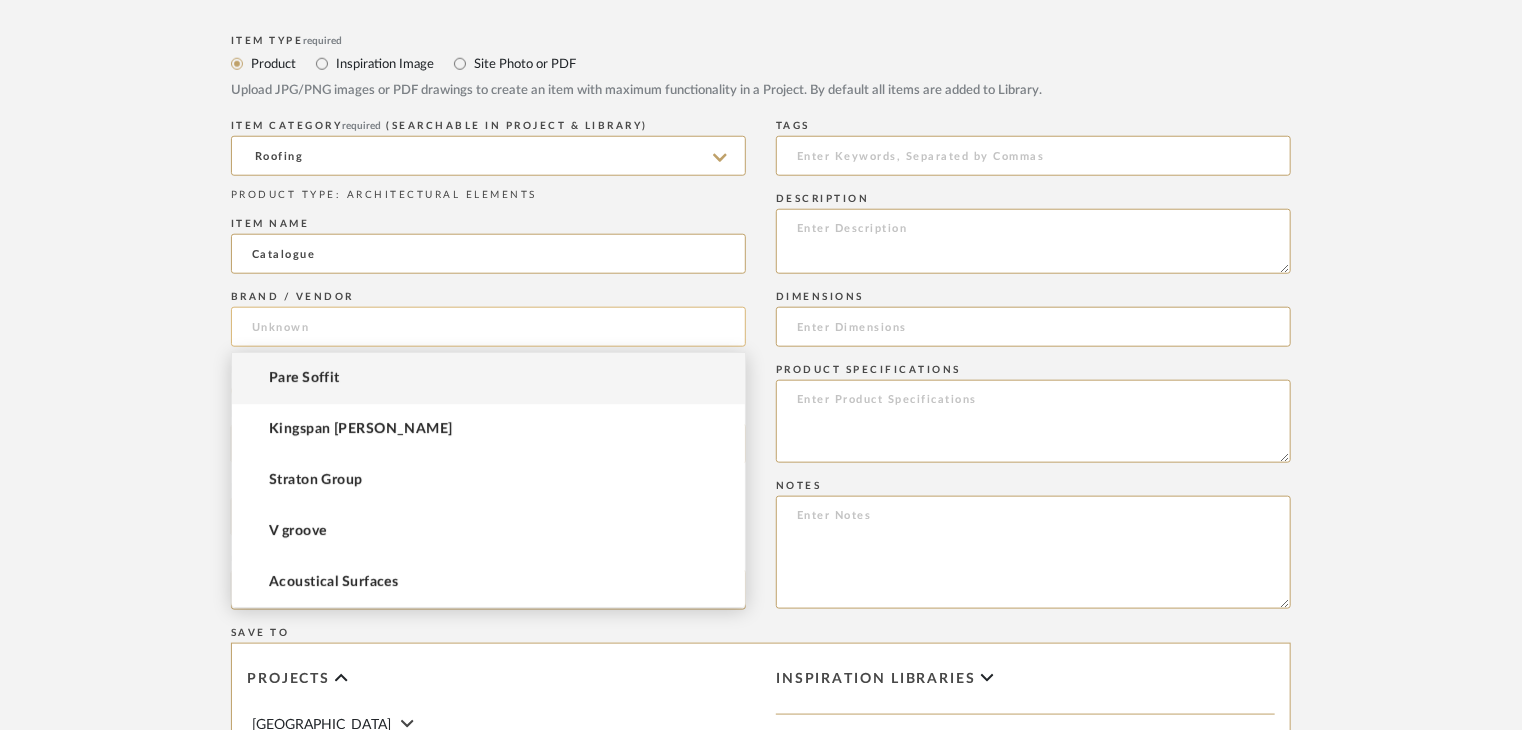 click 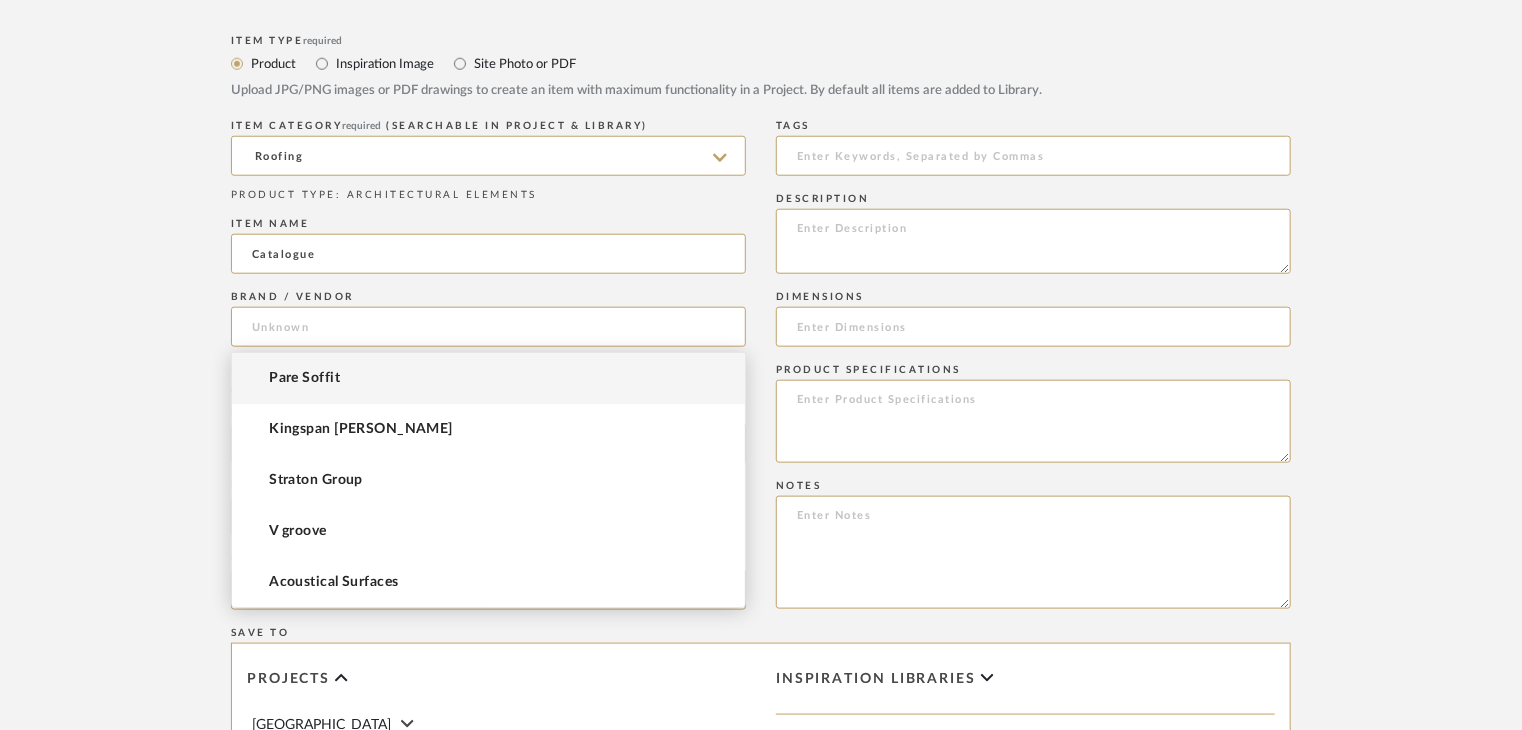 paste on "VMZinc" 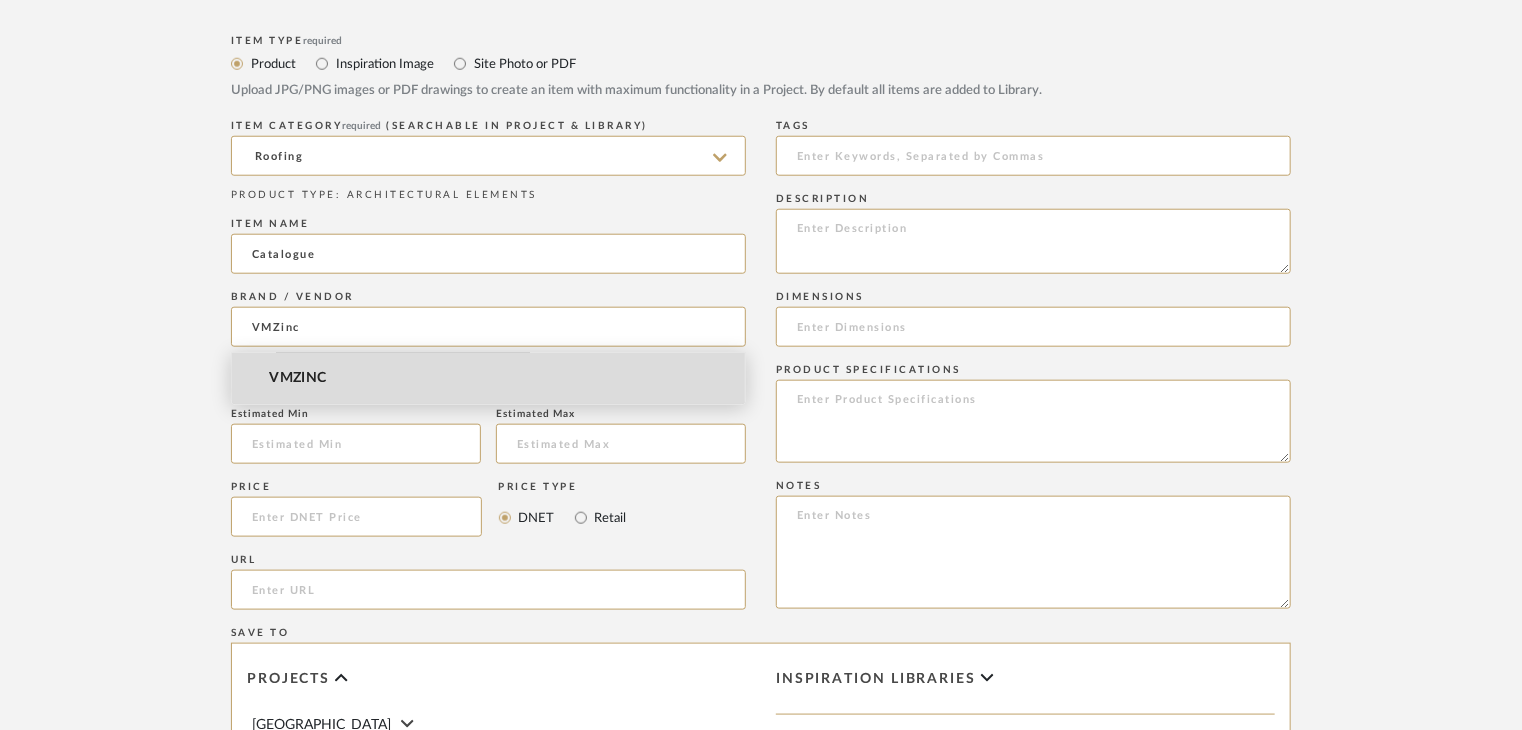 click on "VMZINC" at bounding box center [488, 378] 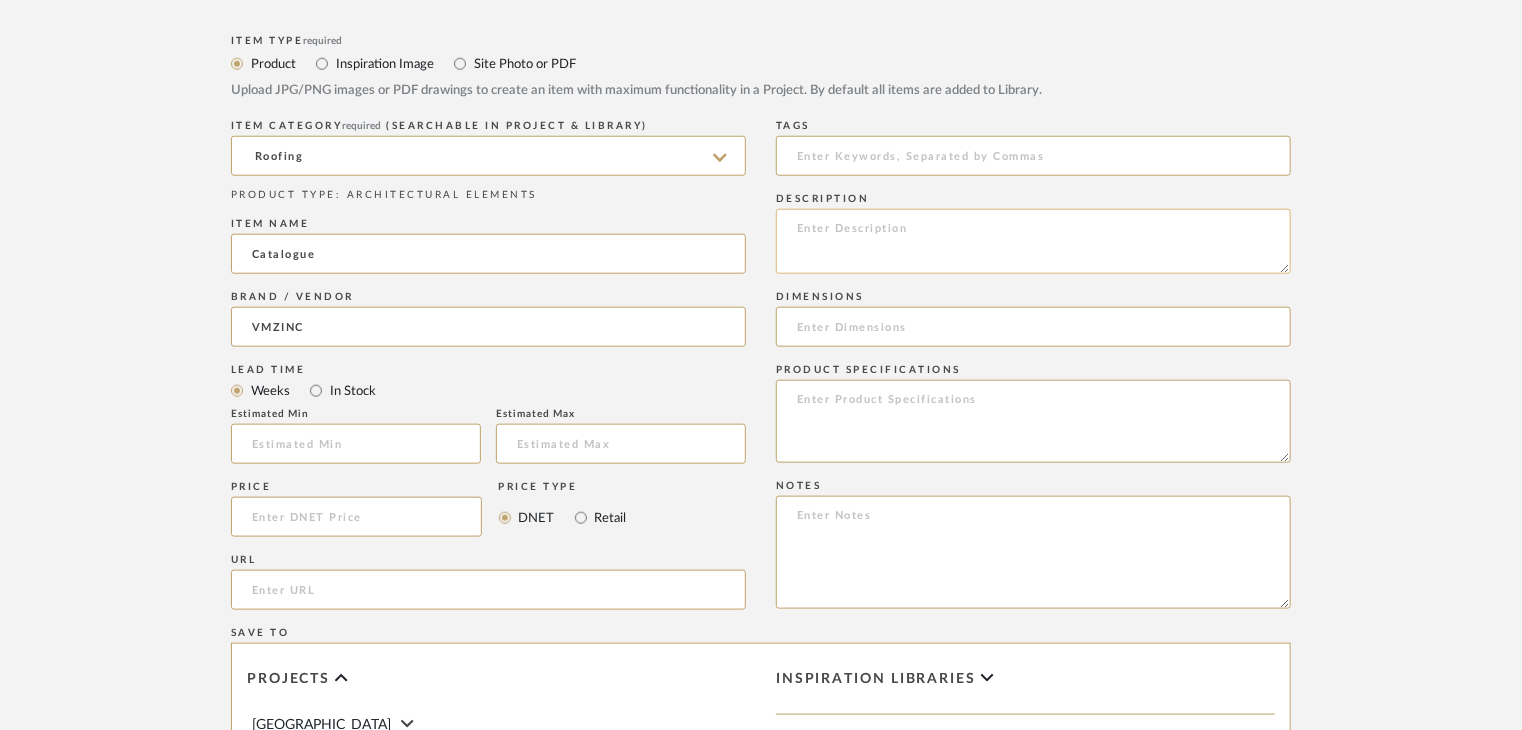 click 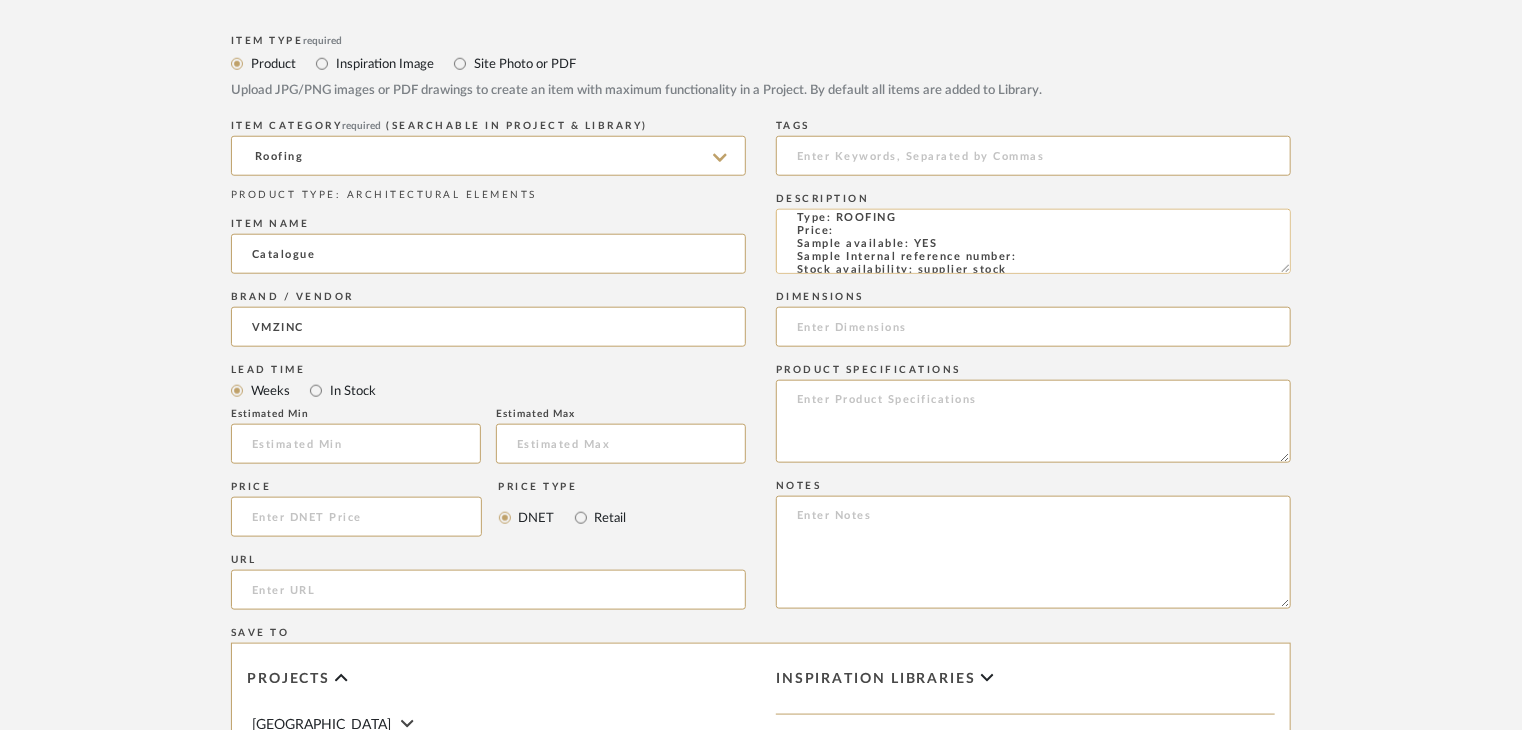 scroll, scrollTop: 0, scrollLeft: 0, axis: both 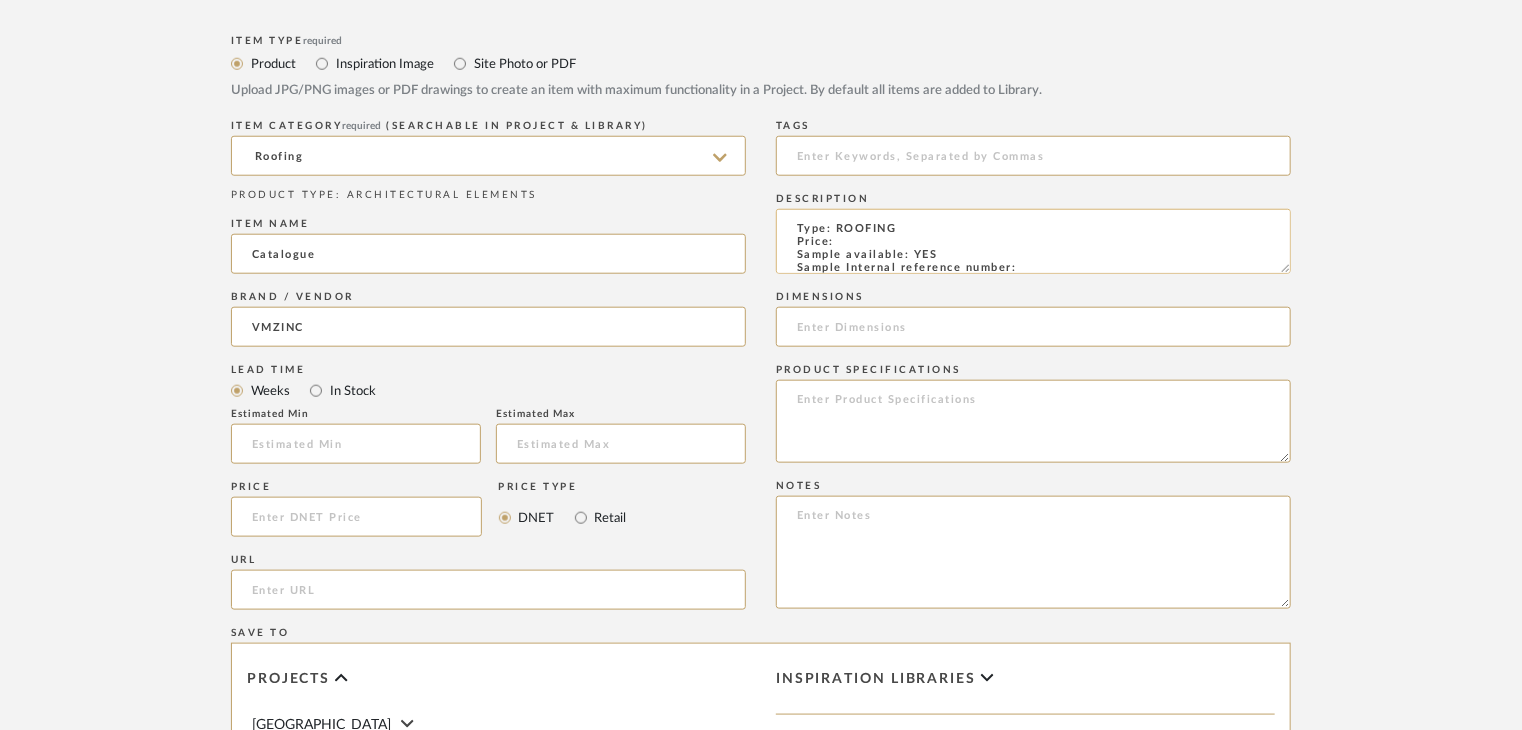 click on "Type: ROOFING
Price:
Sample available: YES
Sample Internal reference number:
Stock availability: supplier stock
Thickness: (as mentioned)
Other available thickness: (as mentioned)
Finish: (as per the item)
Other finishes available: (as applicable)
Installation requirements: (as applicable)
Lead time: (as applicable)
3D available: No
Product description:
Any other details:" 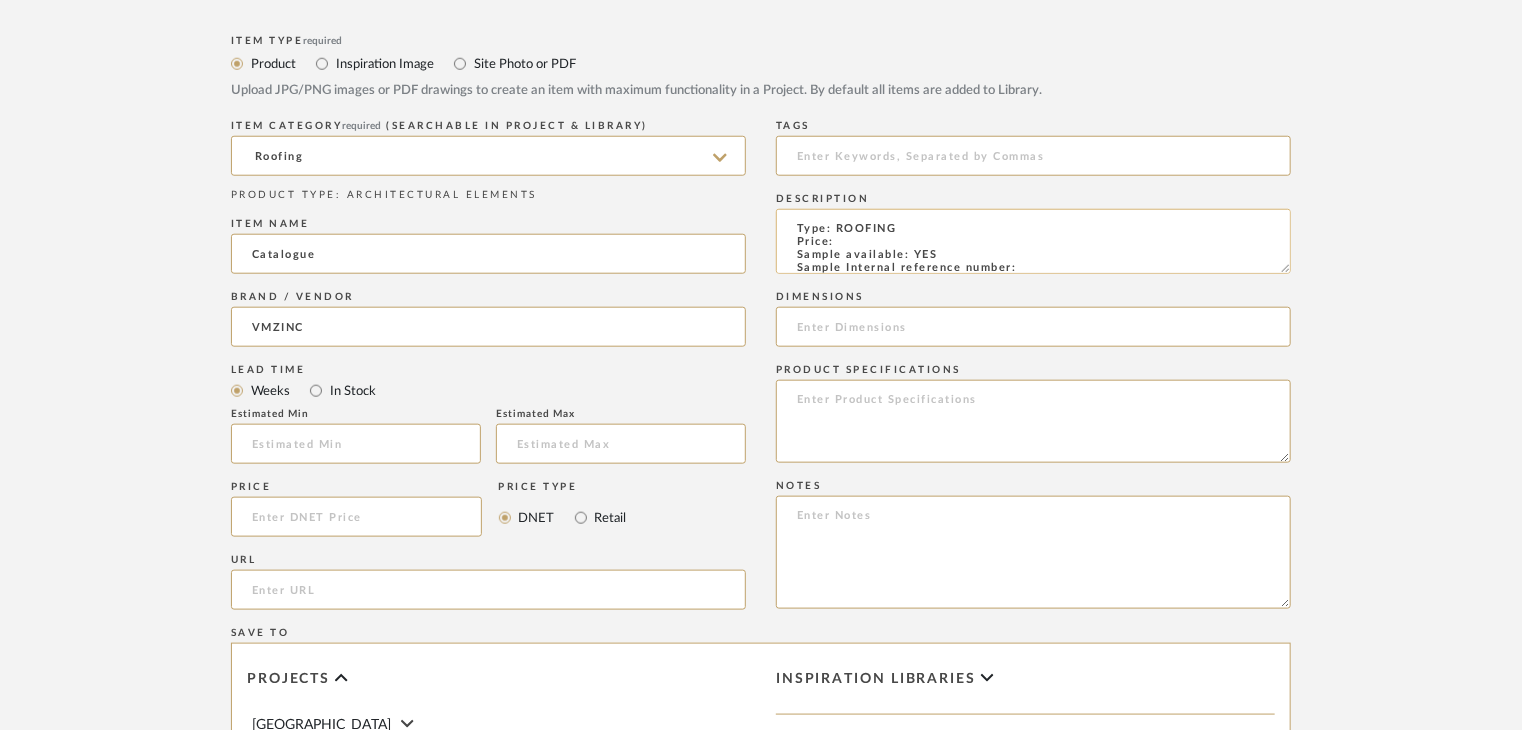 paste on "AE-RF-CT-01" 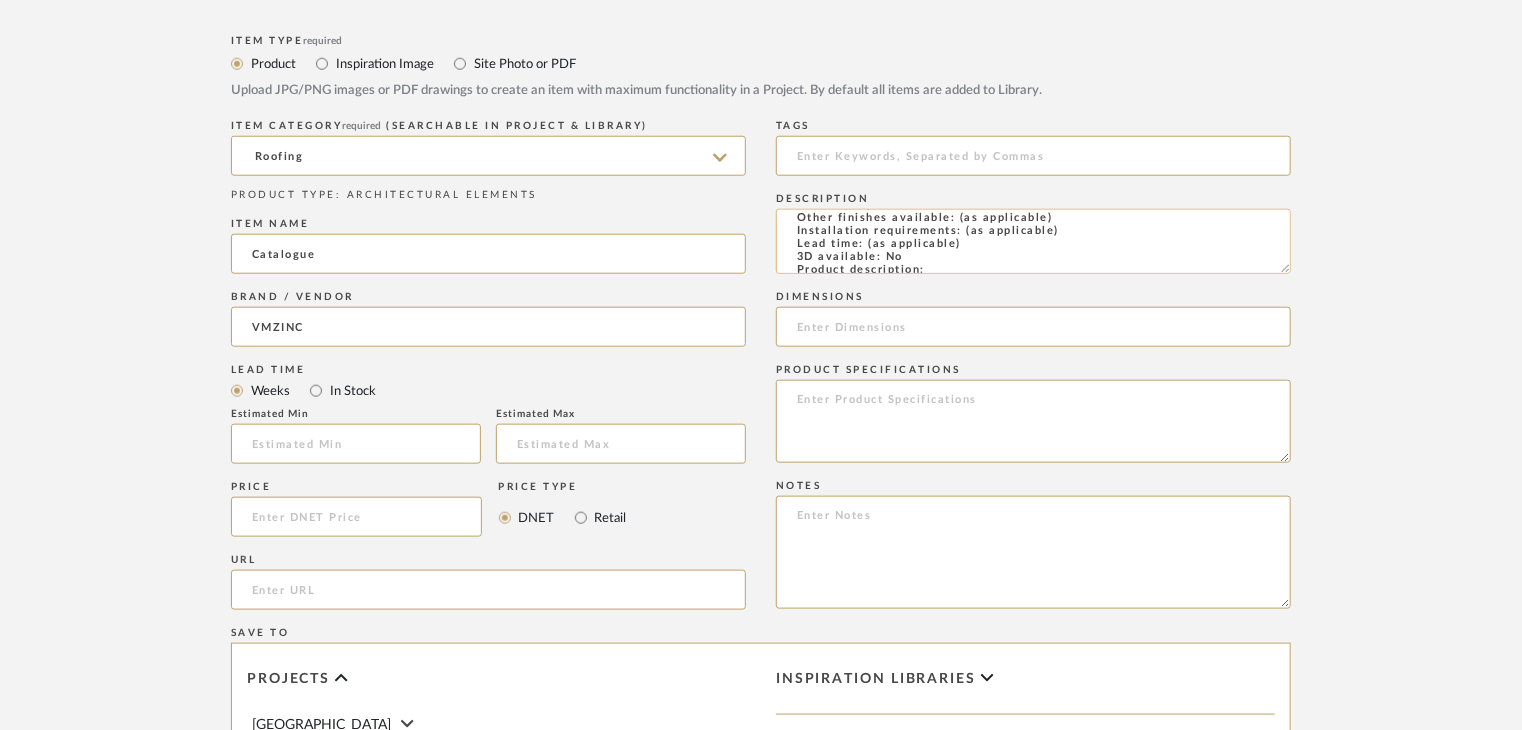 scroll, scrollTop: 144, scrollLeft: 0, axis: vertical 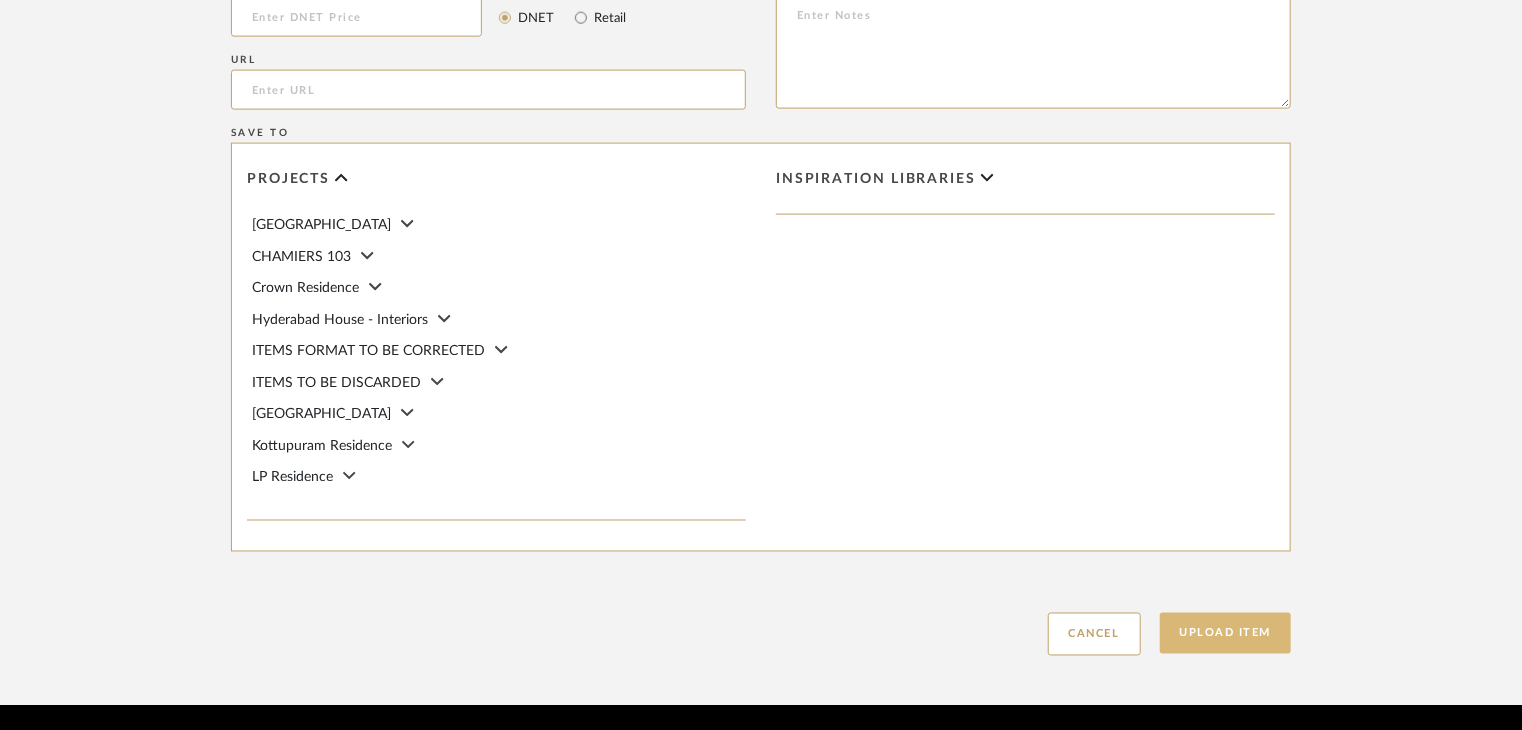 type on "Type: ROOFING
Price:
Sample available: YES
Sample Internal reference number: AE-RF-CT-01
Stock availability: supplier stock
Thickness: (as mentioned)
Other available thickness: (as mentioned)
Finish: (as per the item)
Other finishes available: (as applicable)
Installation requirements: (as applicable)
Lead time: (as applicable)
3D available: No
Product description:
Any other details:" 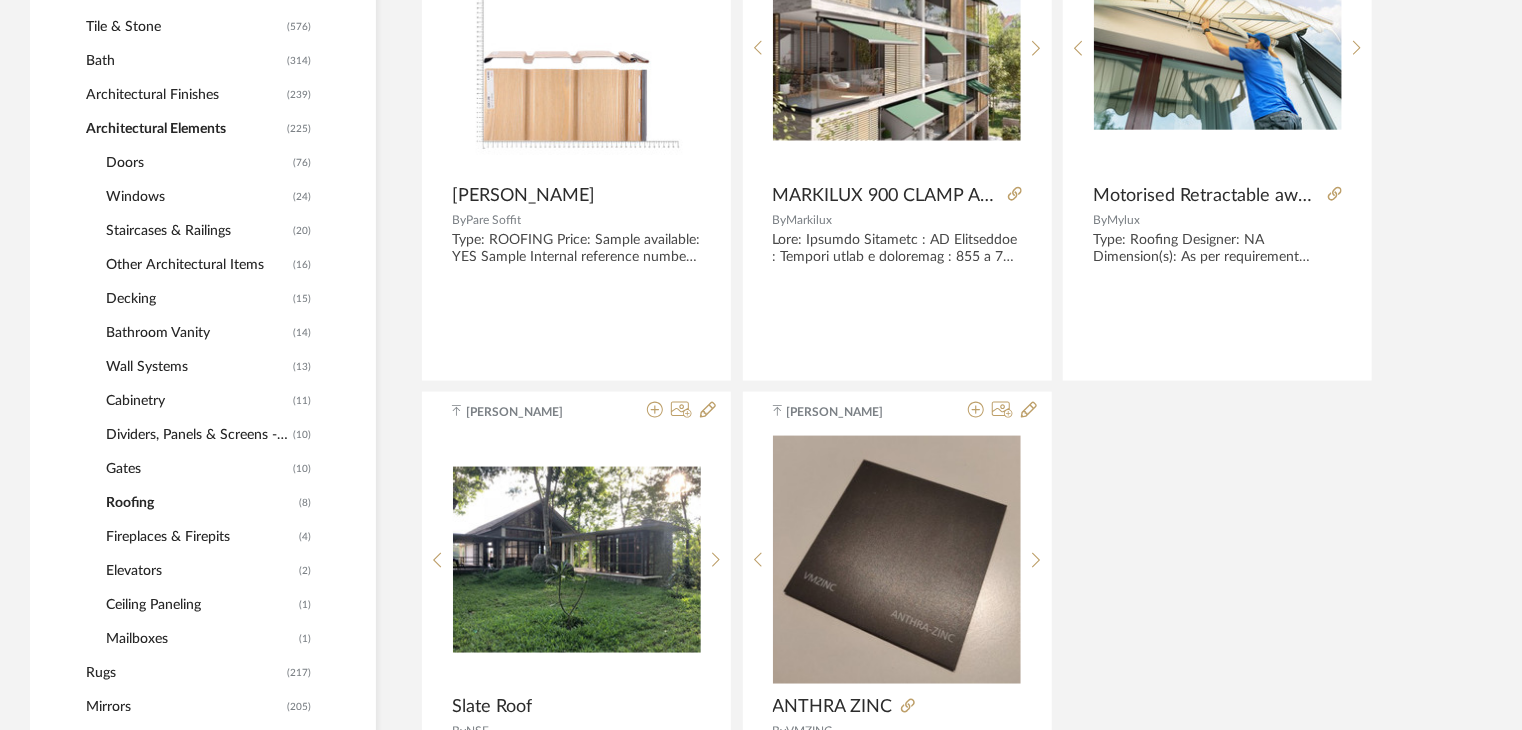 scroll, scrollTop: 800, scrollLeft: 0, axis: vertical 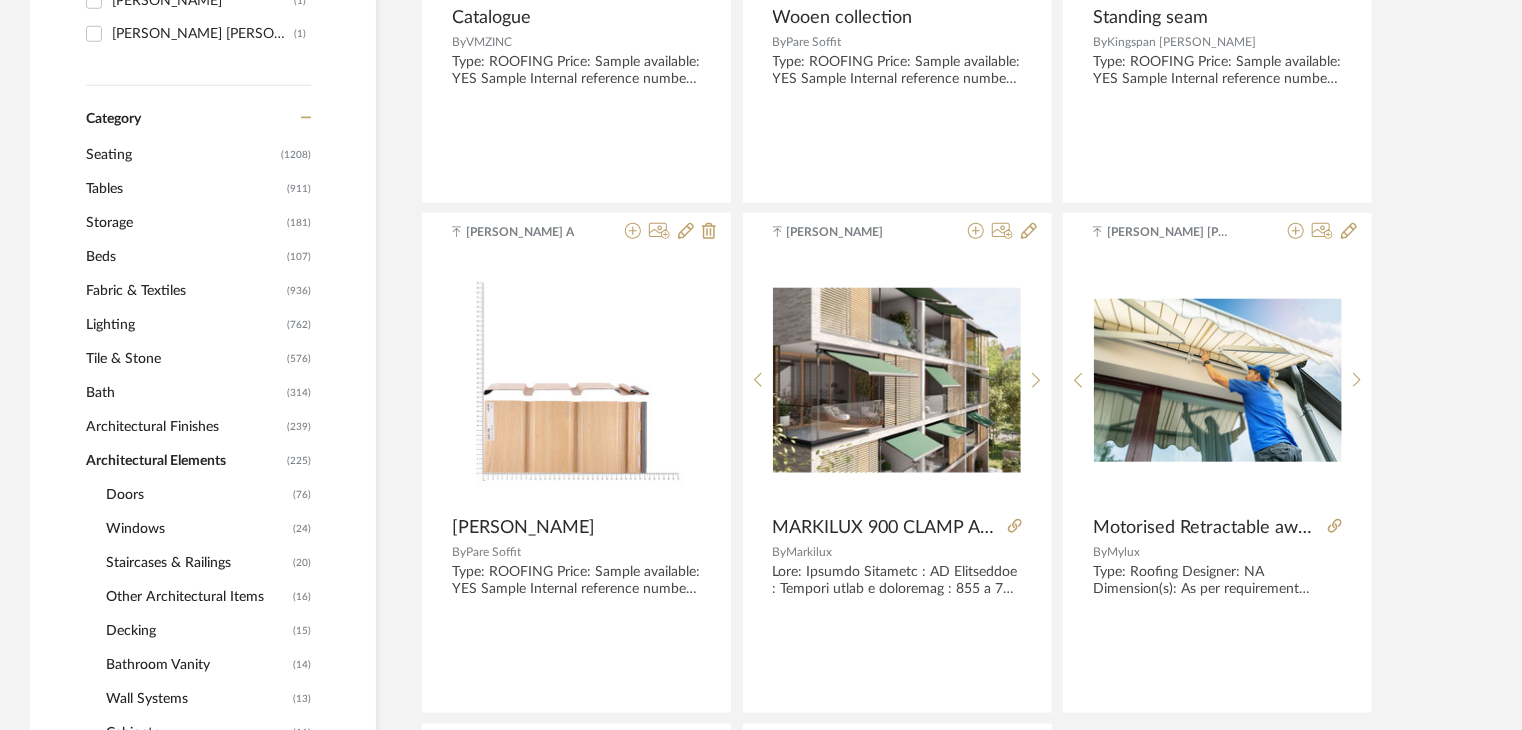 click on "Tile & Stone" 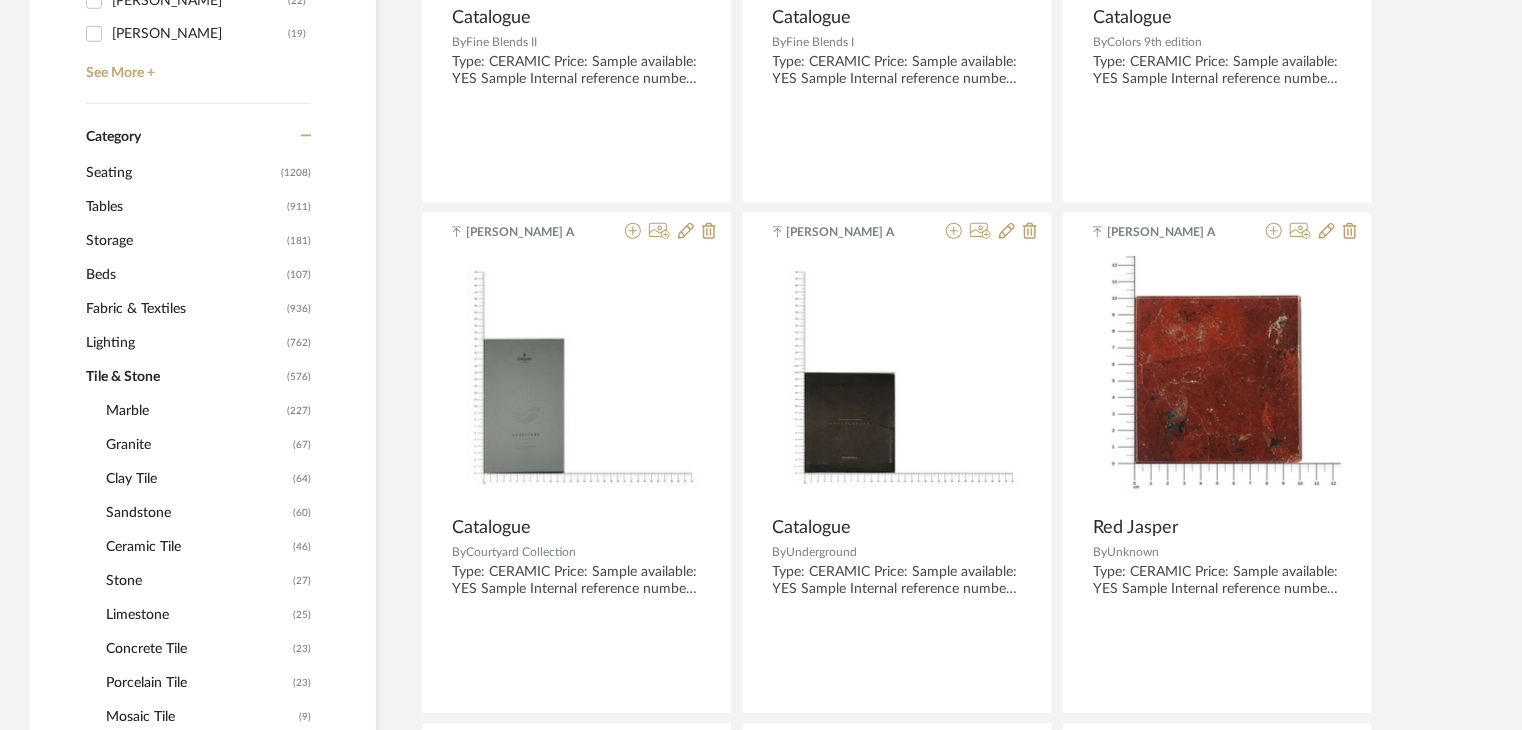 click on "Clay Tile" 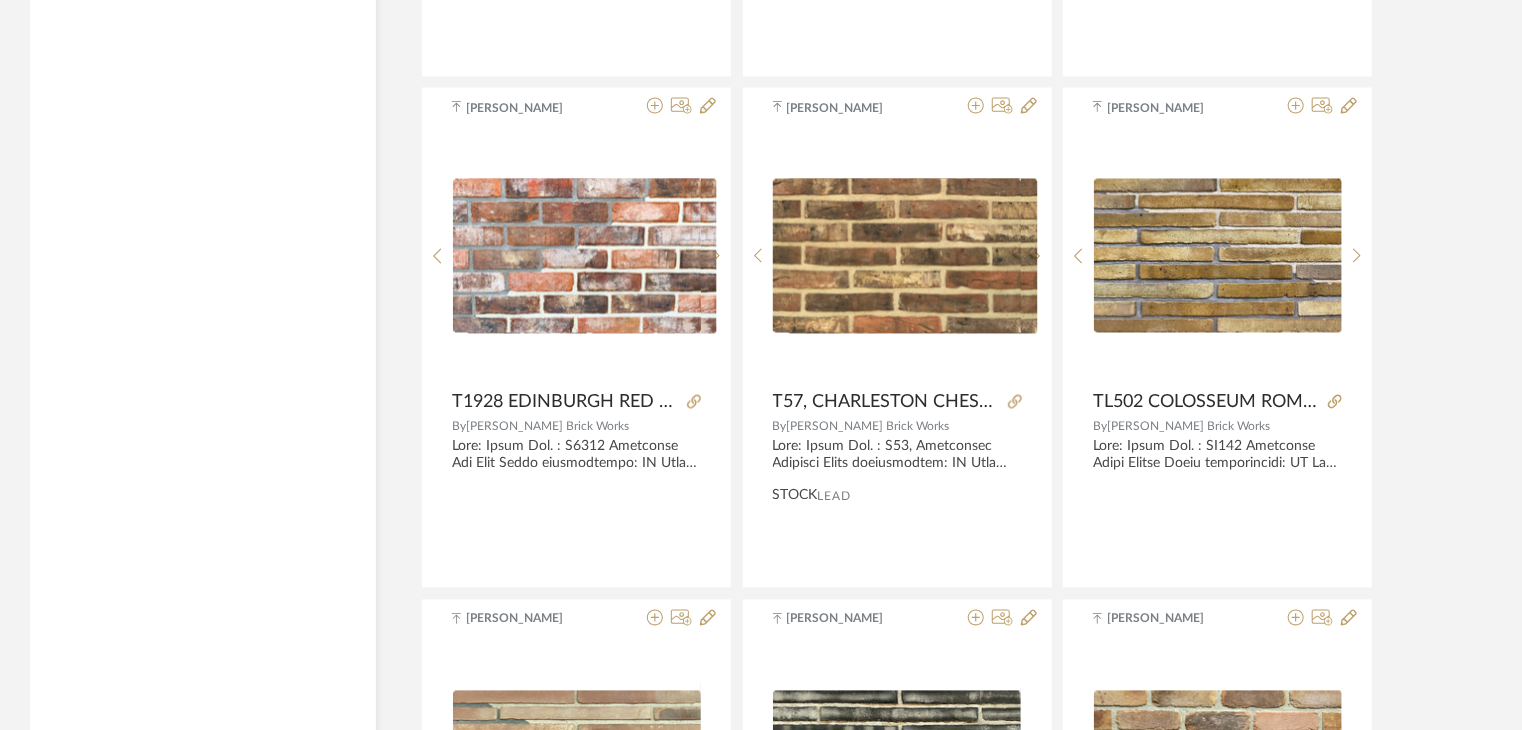 scroll, scrollTop: 5476, scrollLeft: 0, axis: vertical 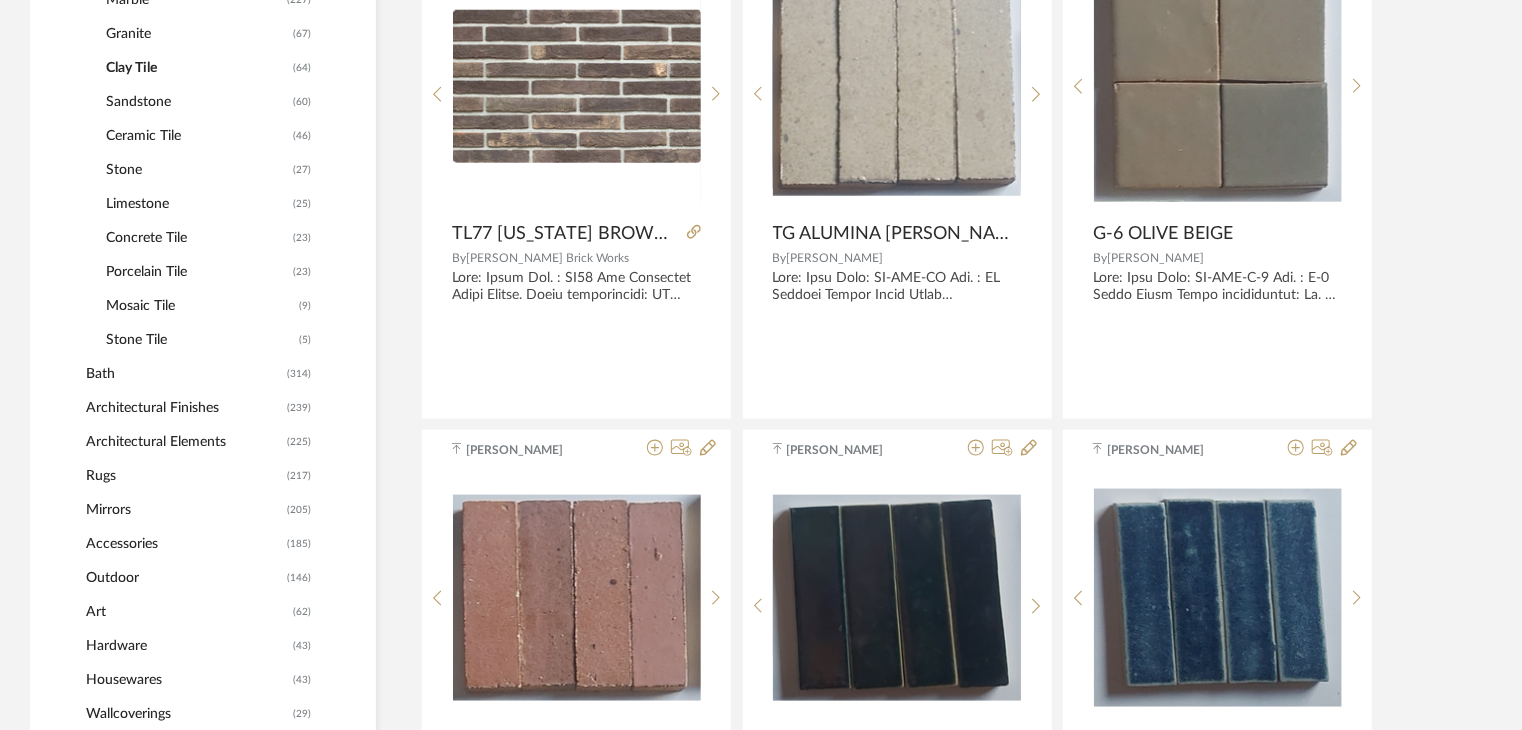 click on "Architectural Finishes" 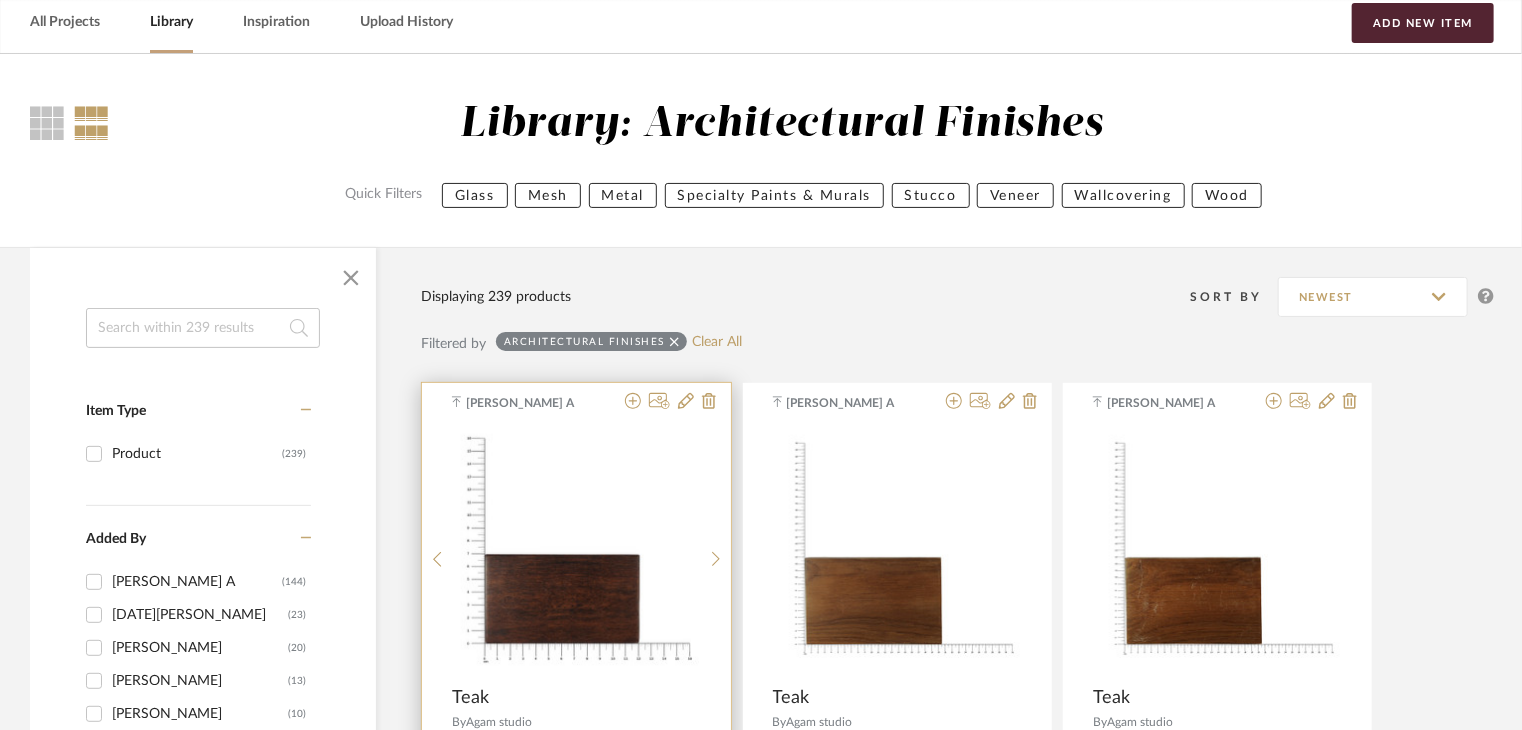 scroll, scrollTop: 0, scrollLeft: 0, axis: both 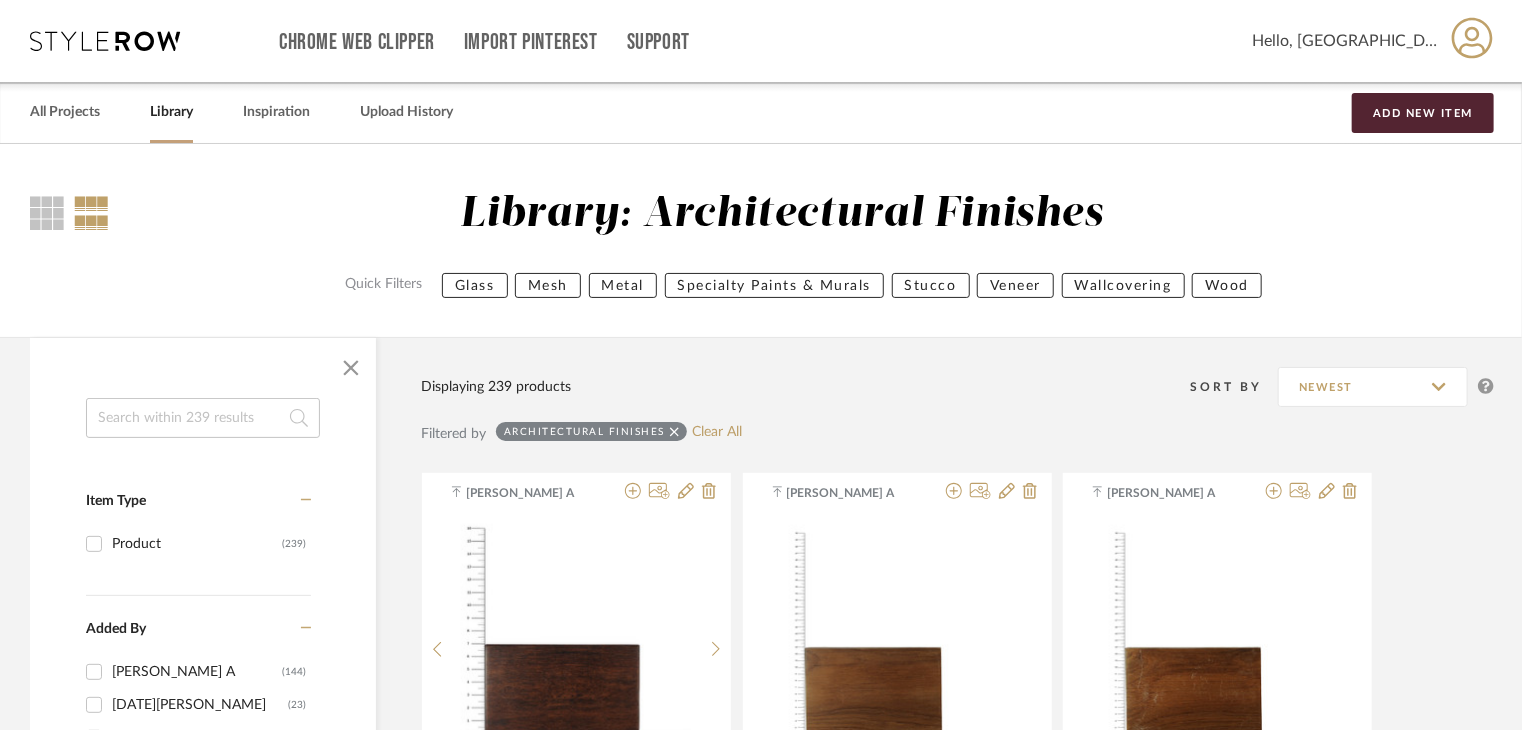 click on "Specialty Paints & Murals" 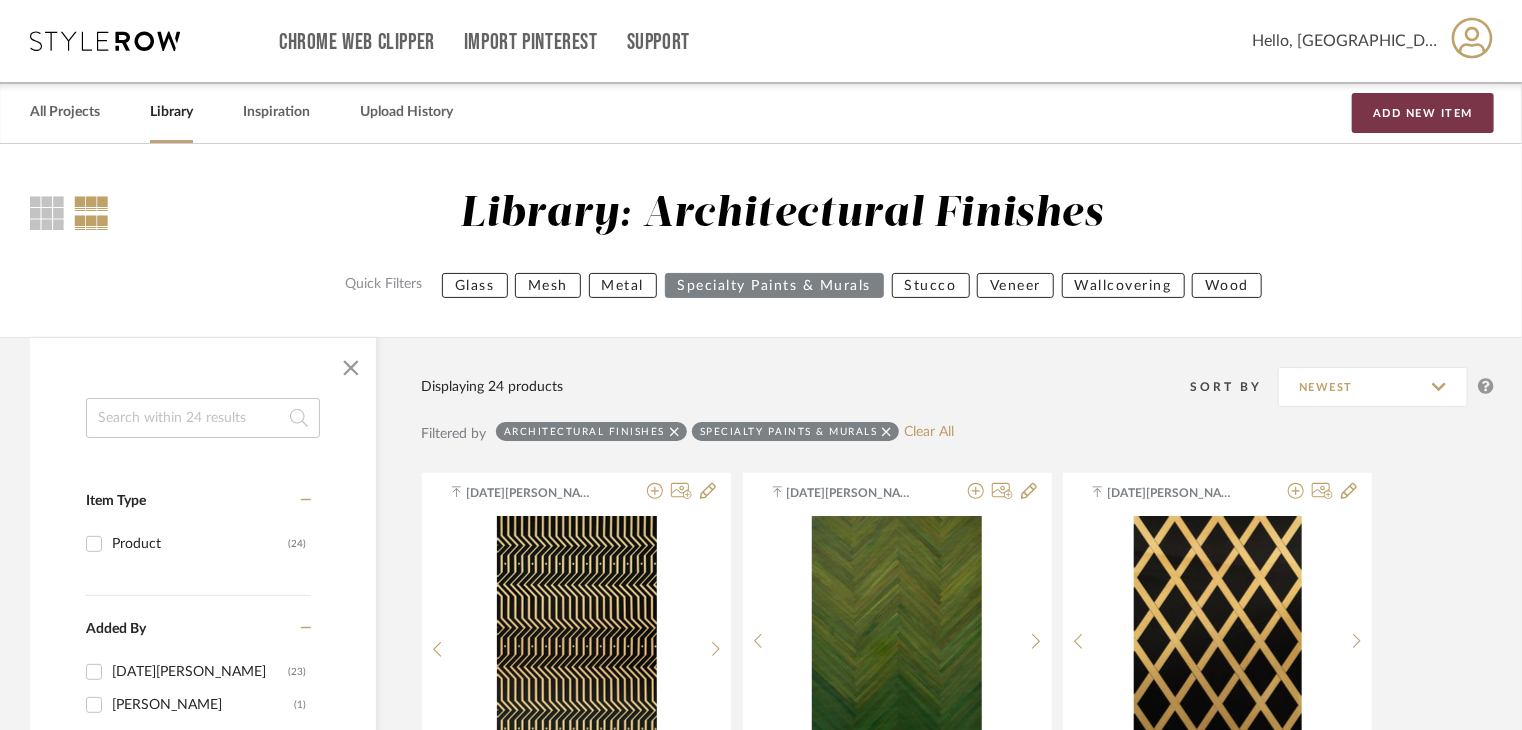 click on "Add New Item" at bounding box center (1423, 113) 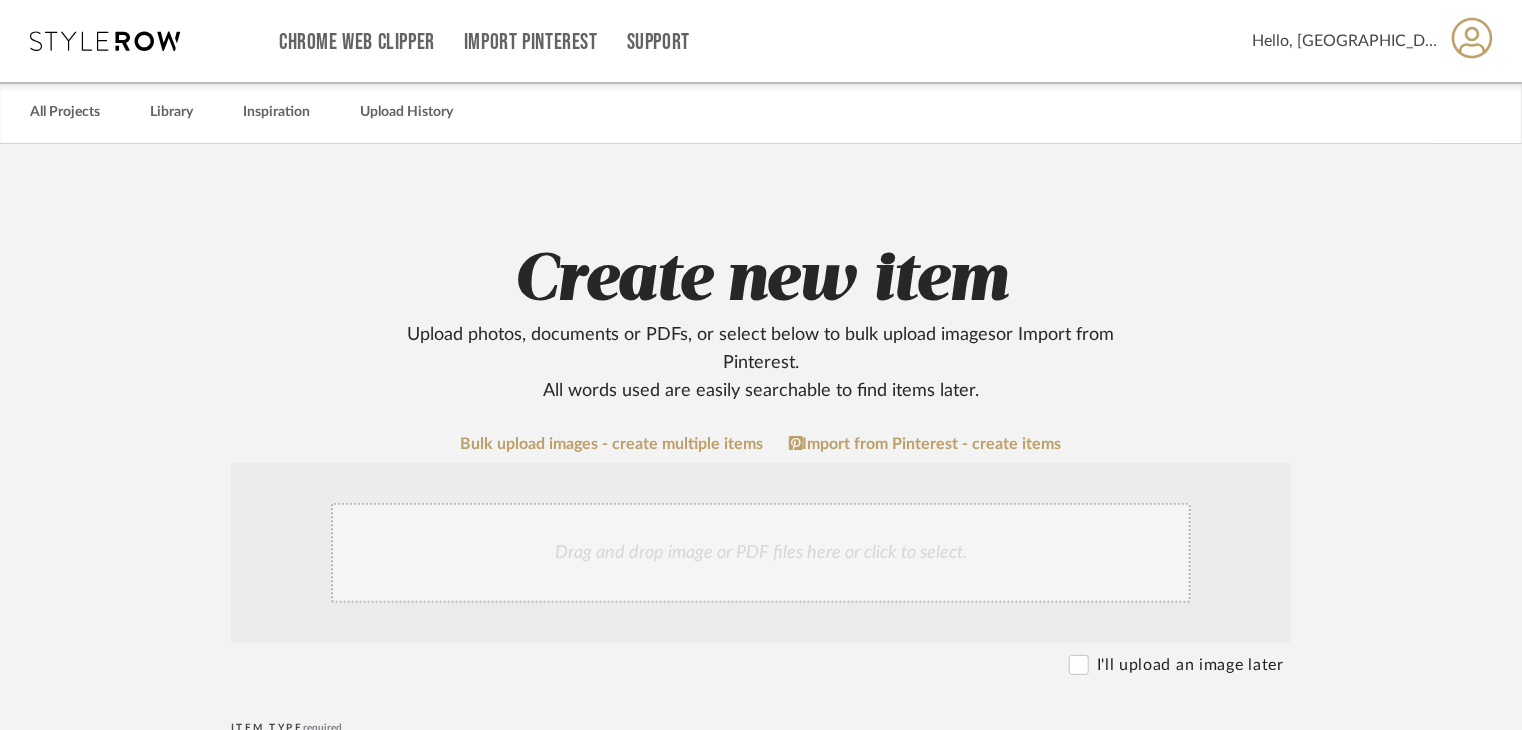 click on "Drag and drop image or PDF files here or click to select." 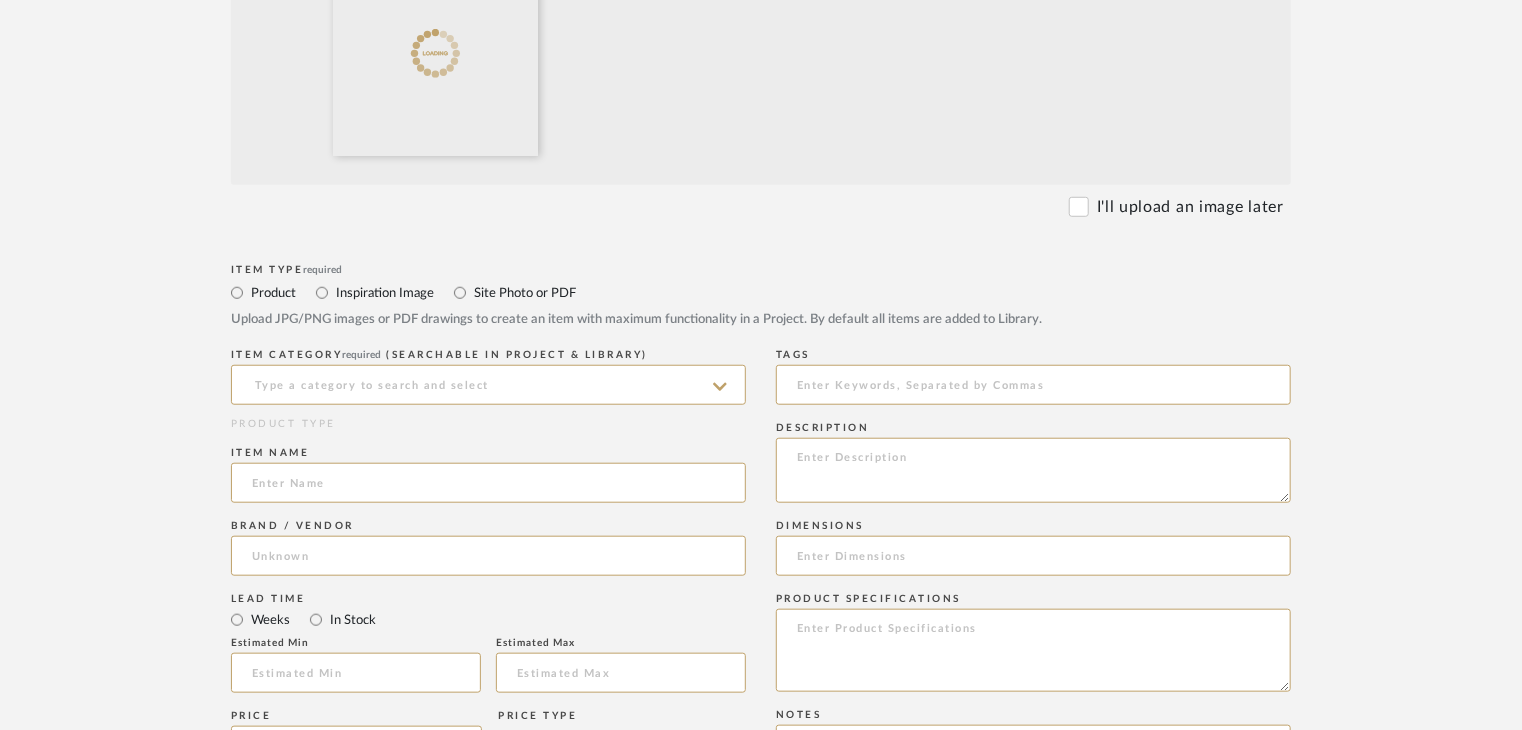 scroll, scrollTop: 700, scrollLeft: 0, axis: vertical 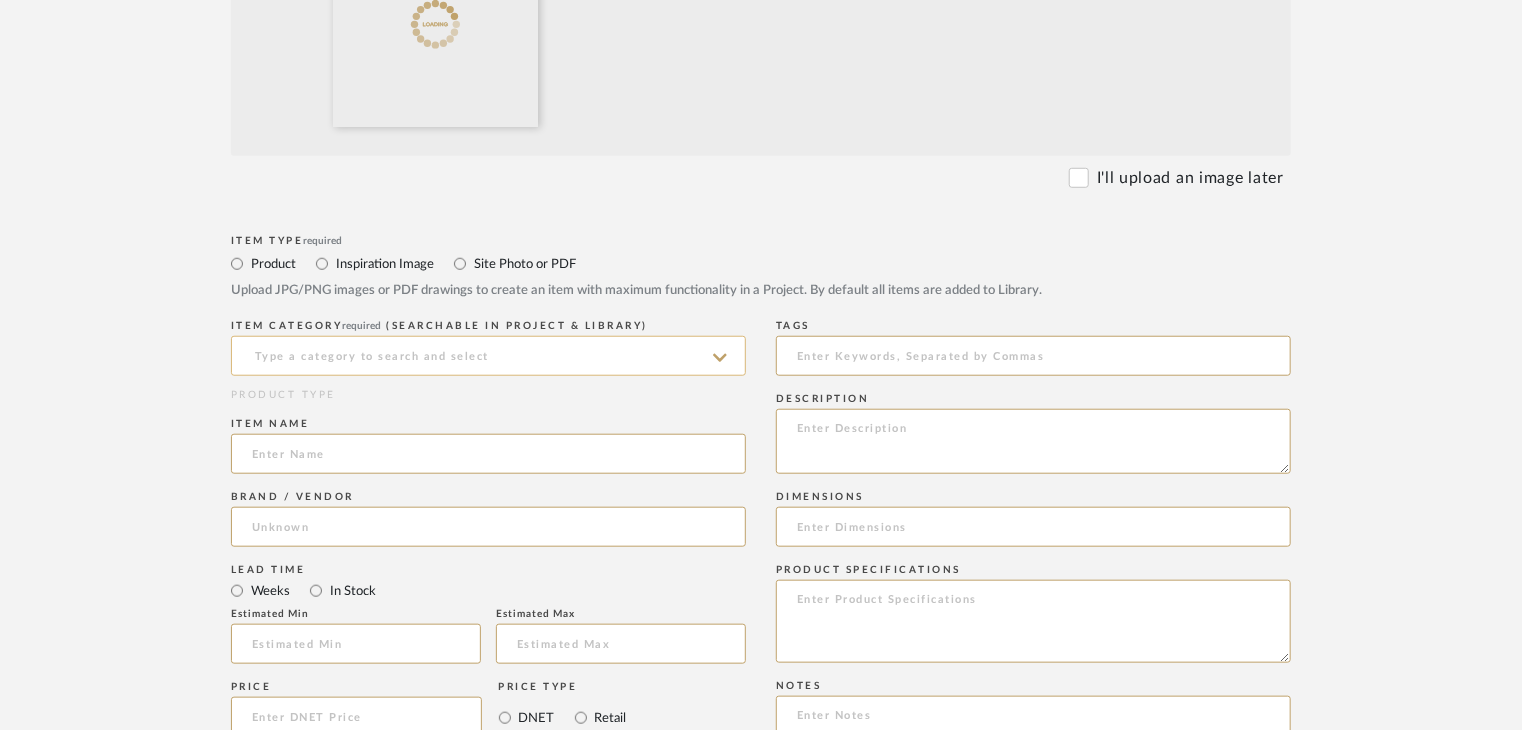 click 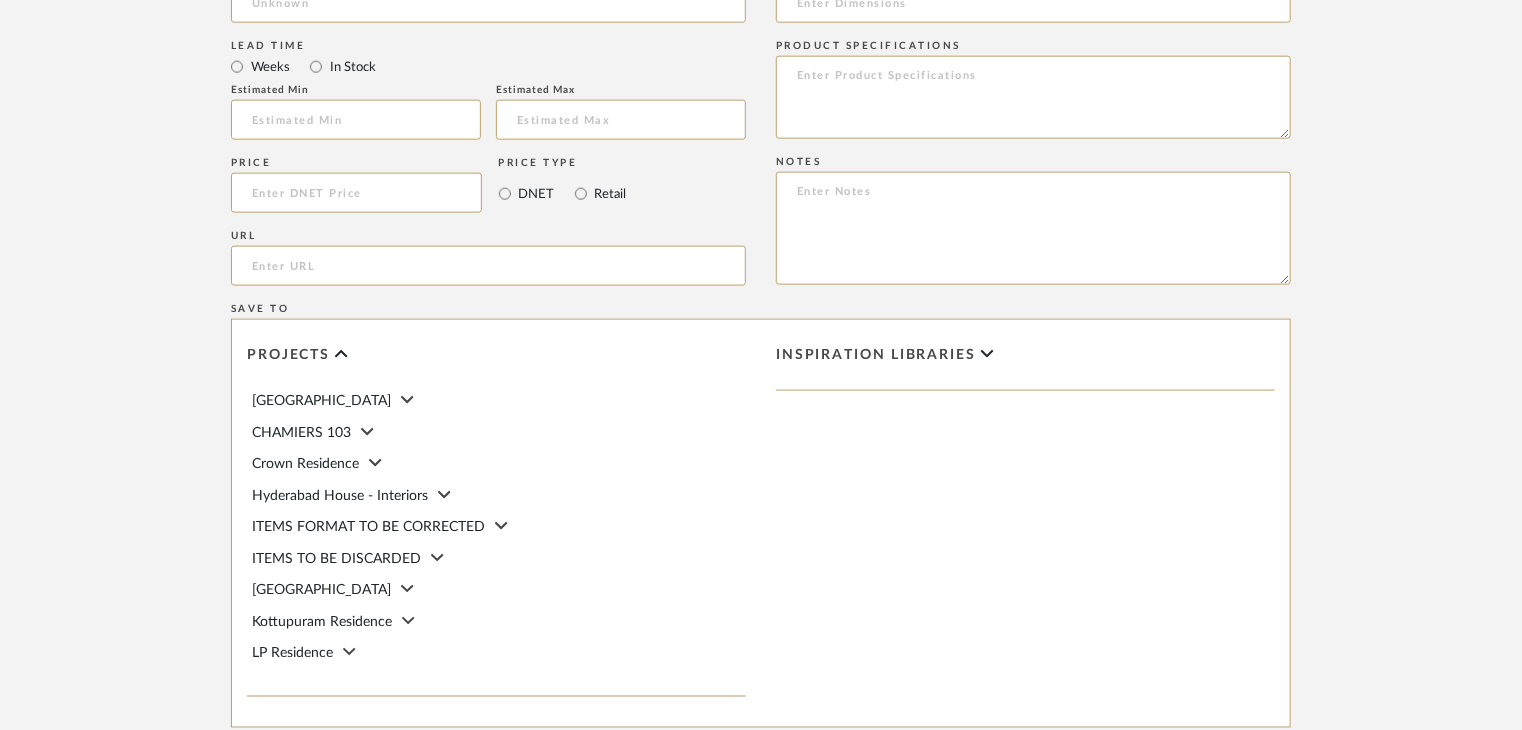 scroll, scrollTop: 1468, scrollLeft: 0, axis: vertical 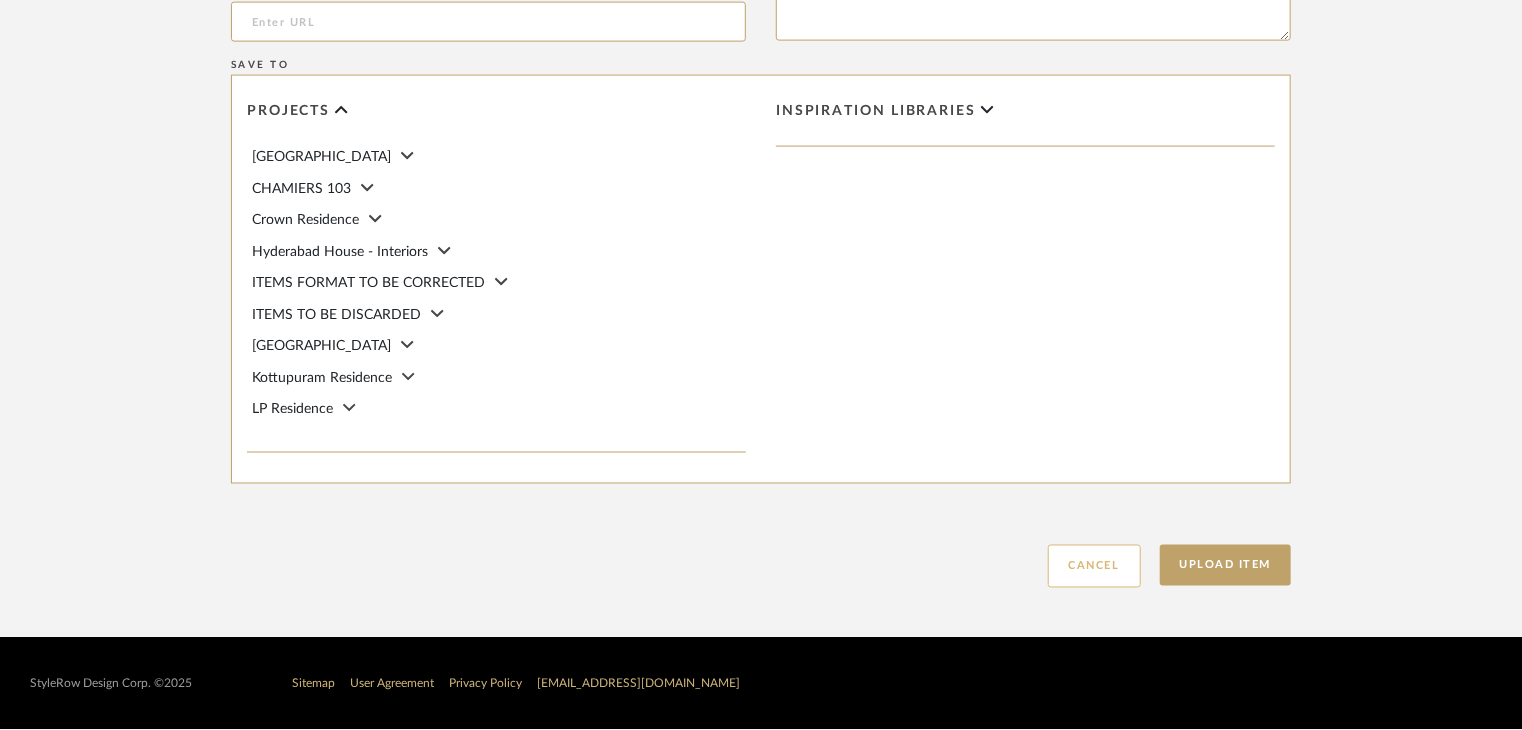 click on "Cancel" 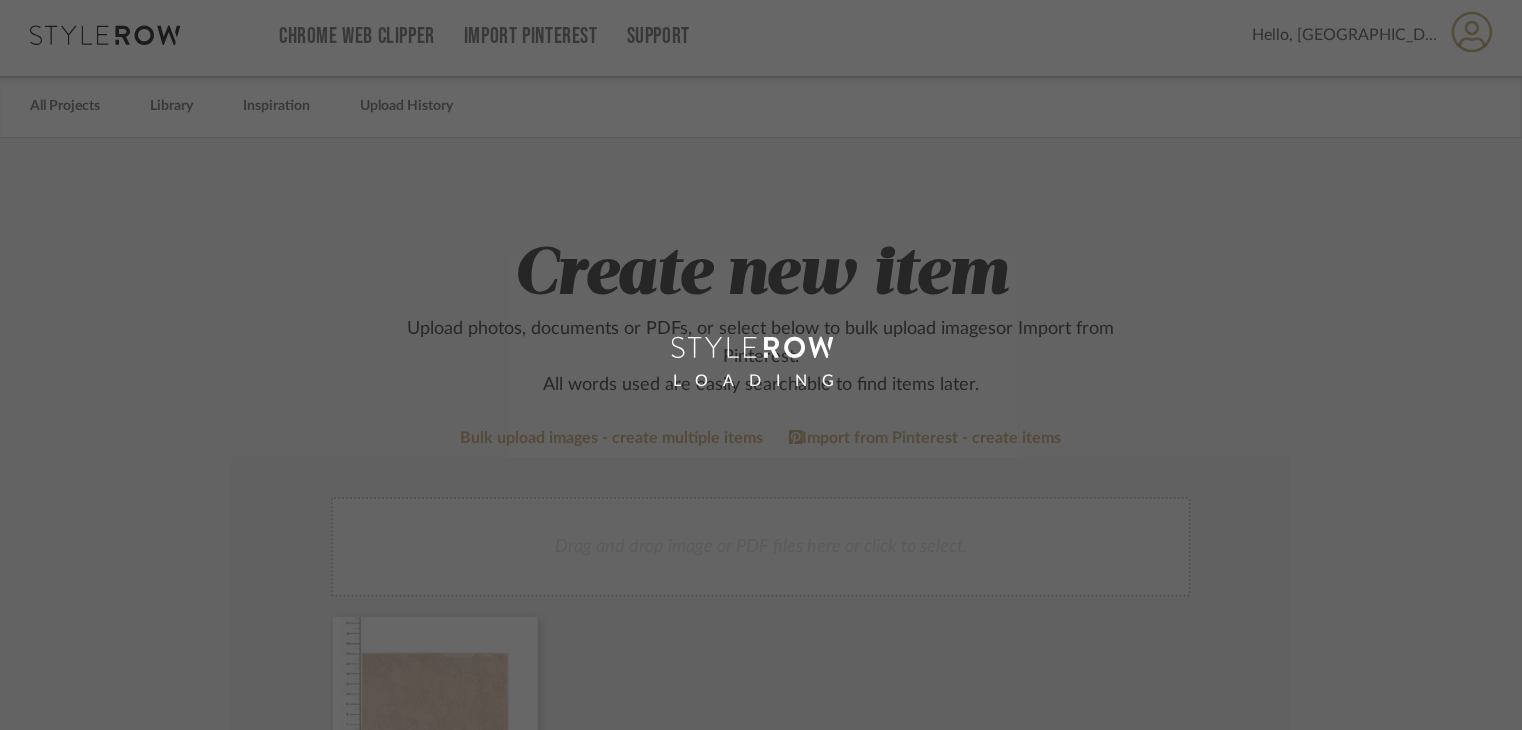 scroll, scrollTop: 0, scrollLeft: 0, axis: both 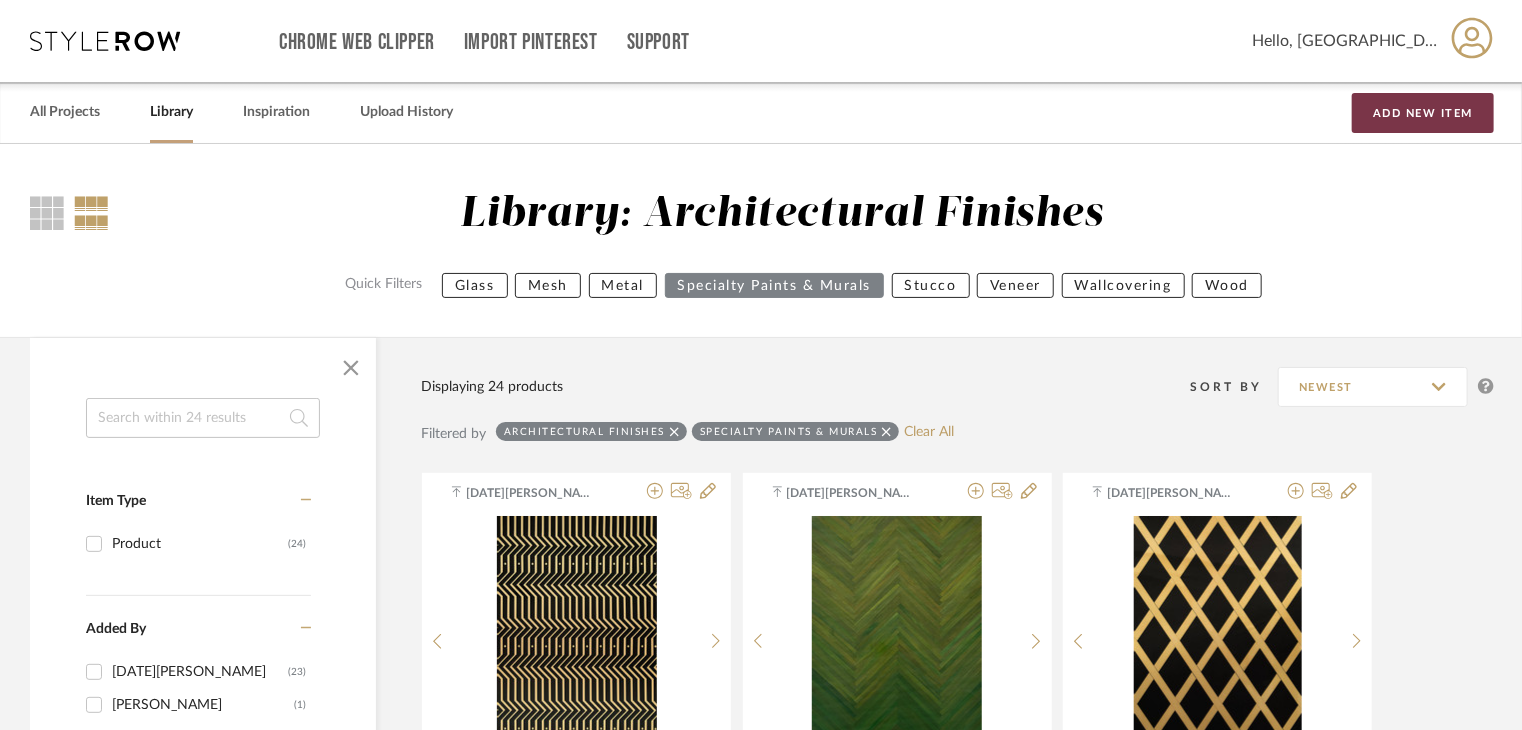 click on "Add New Item" at bounding box center [1423, 113] 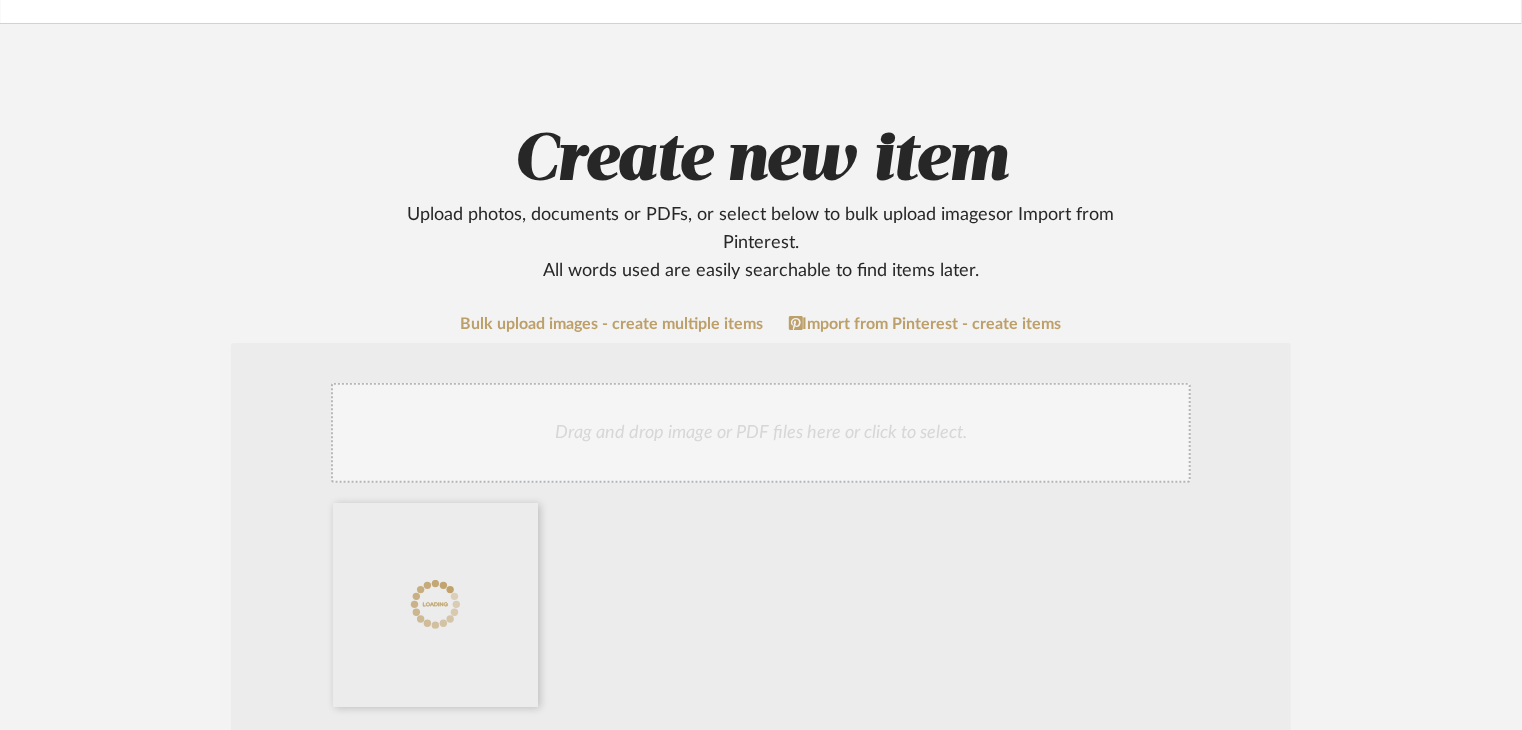 scroll, scrollTop: 400, scrollLeft: 0, axis: vertical 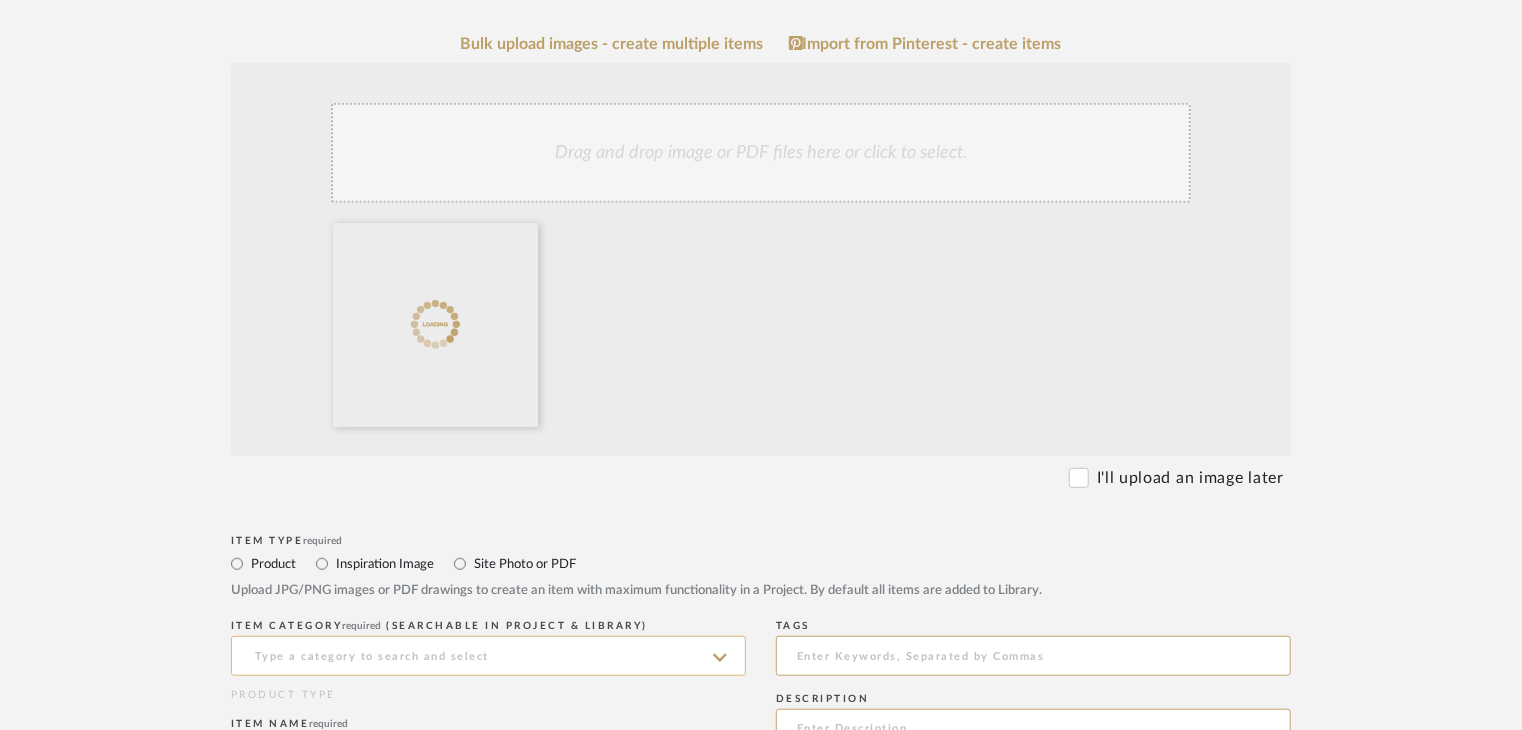 click 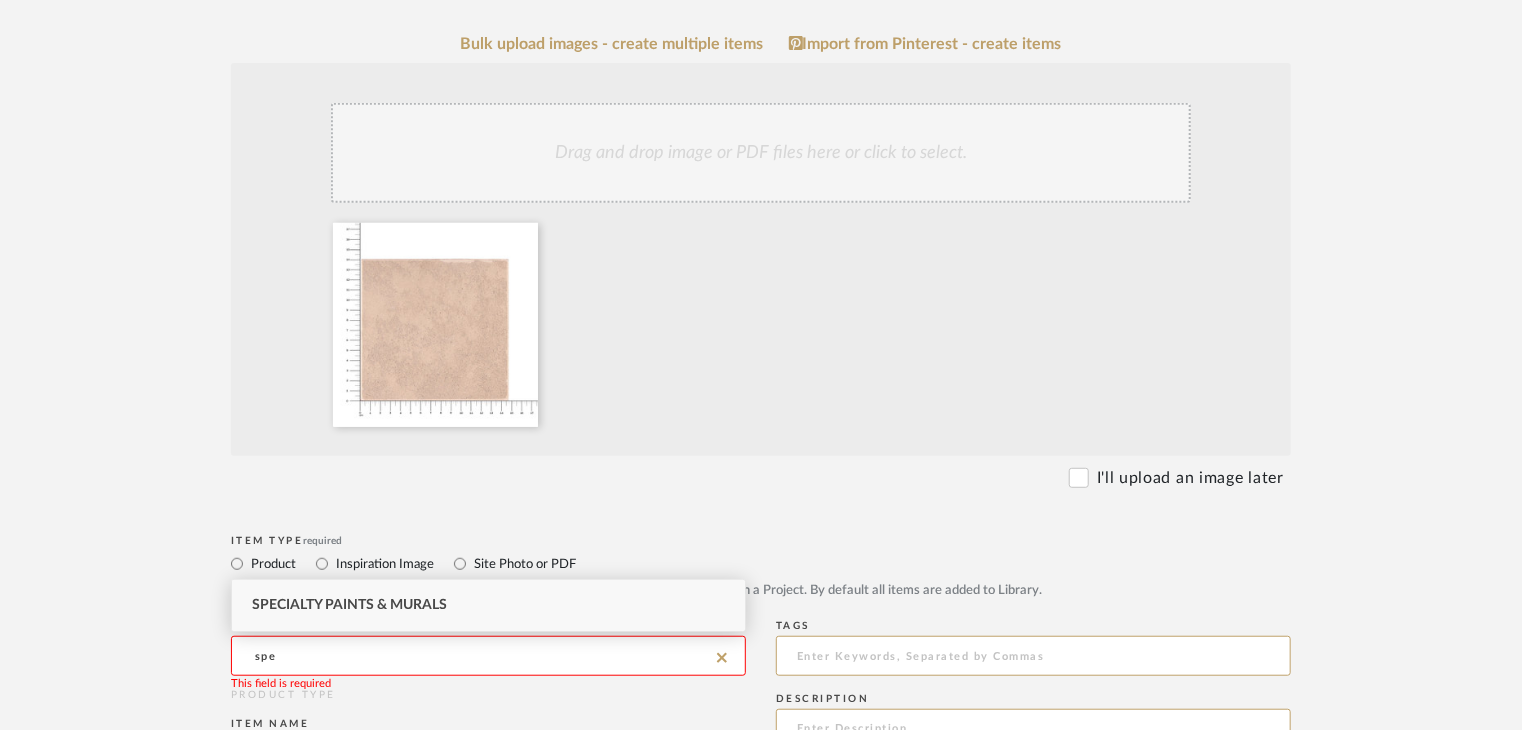 click on "Specialty Paints & Murals" at bounding box center [488, 605] 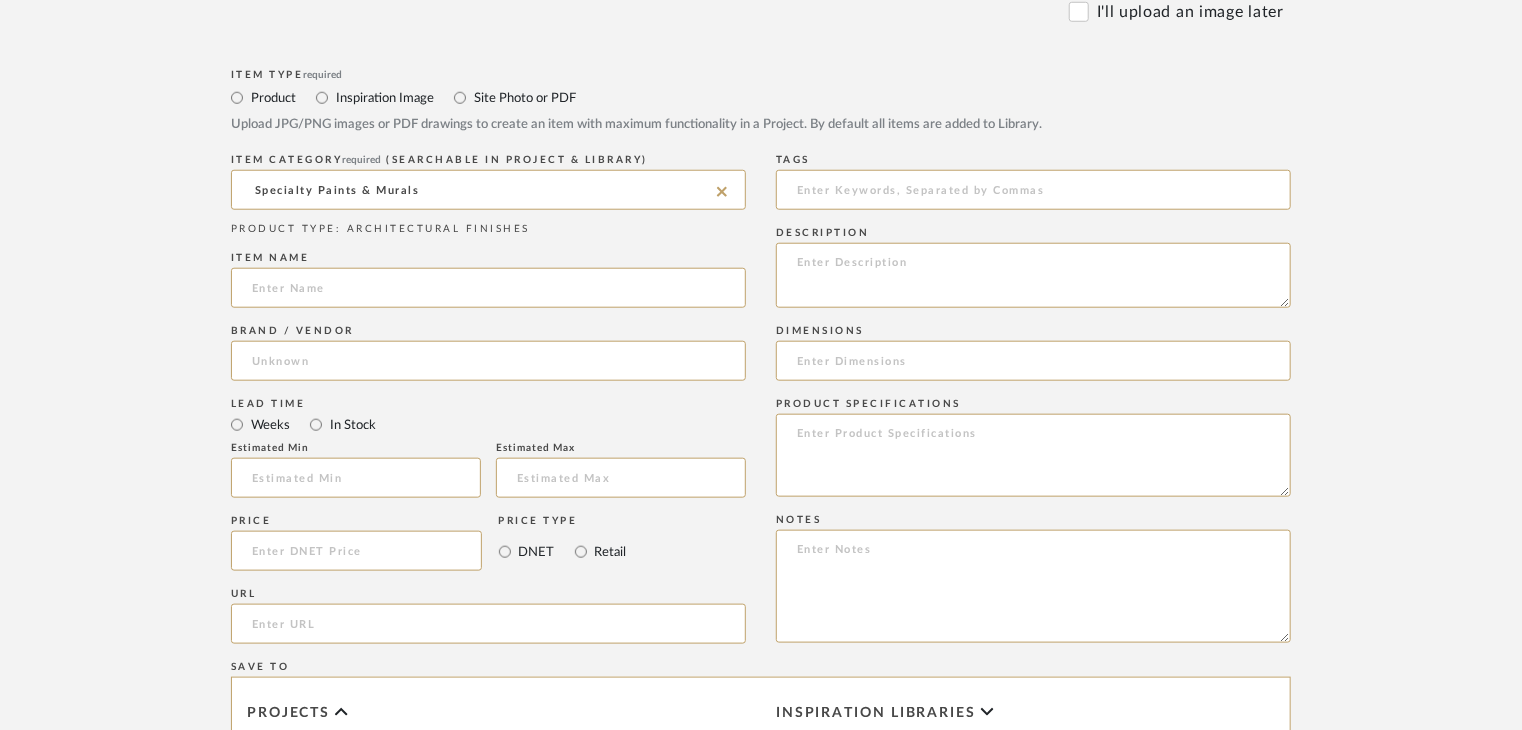 scroll, scrollTop: 900, scrollLeft: 0, axis: vertical 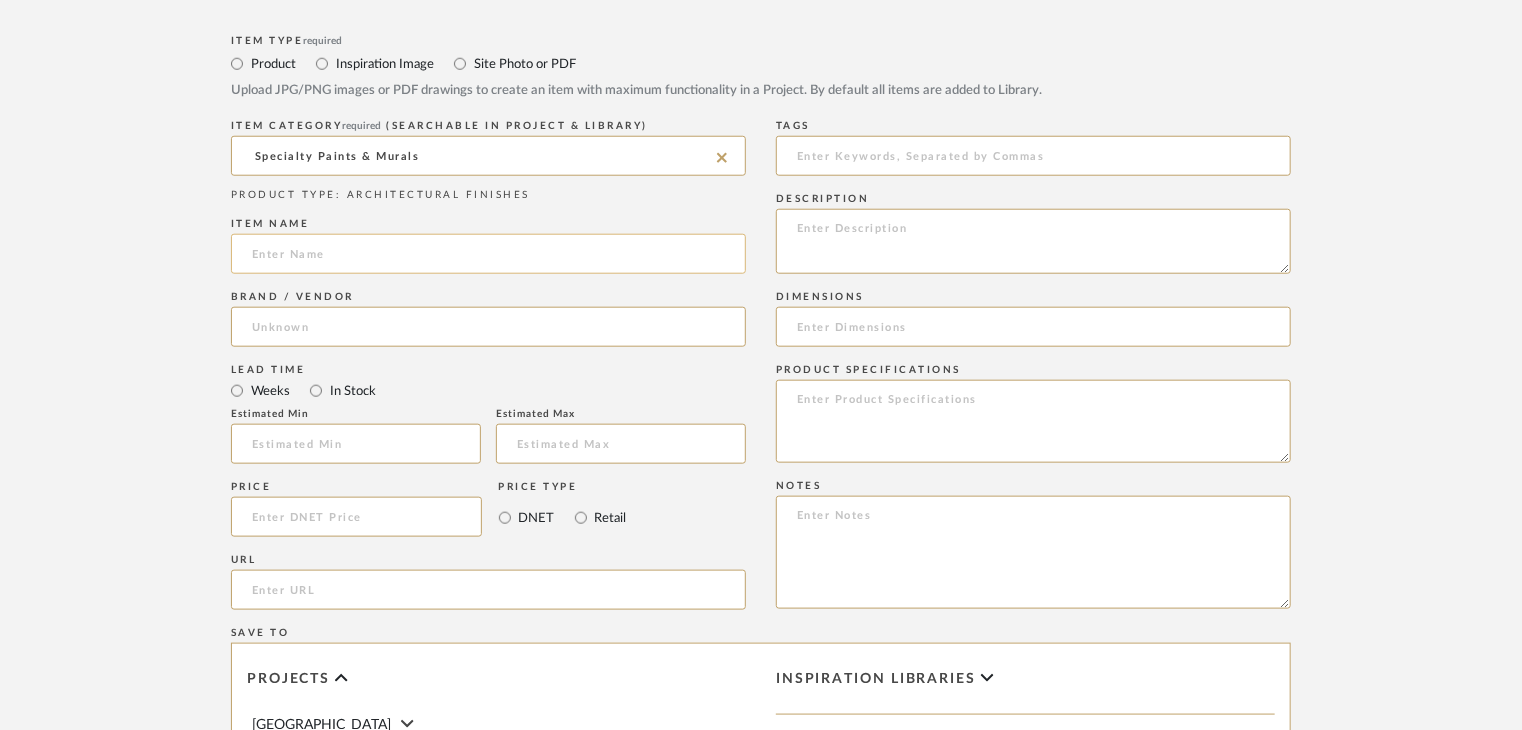 click 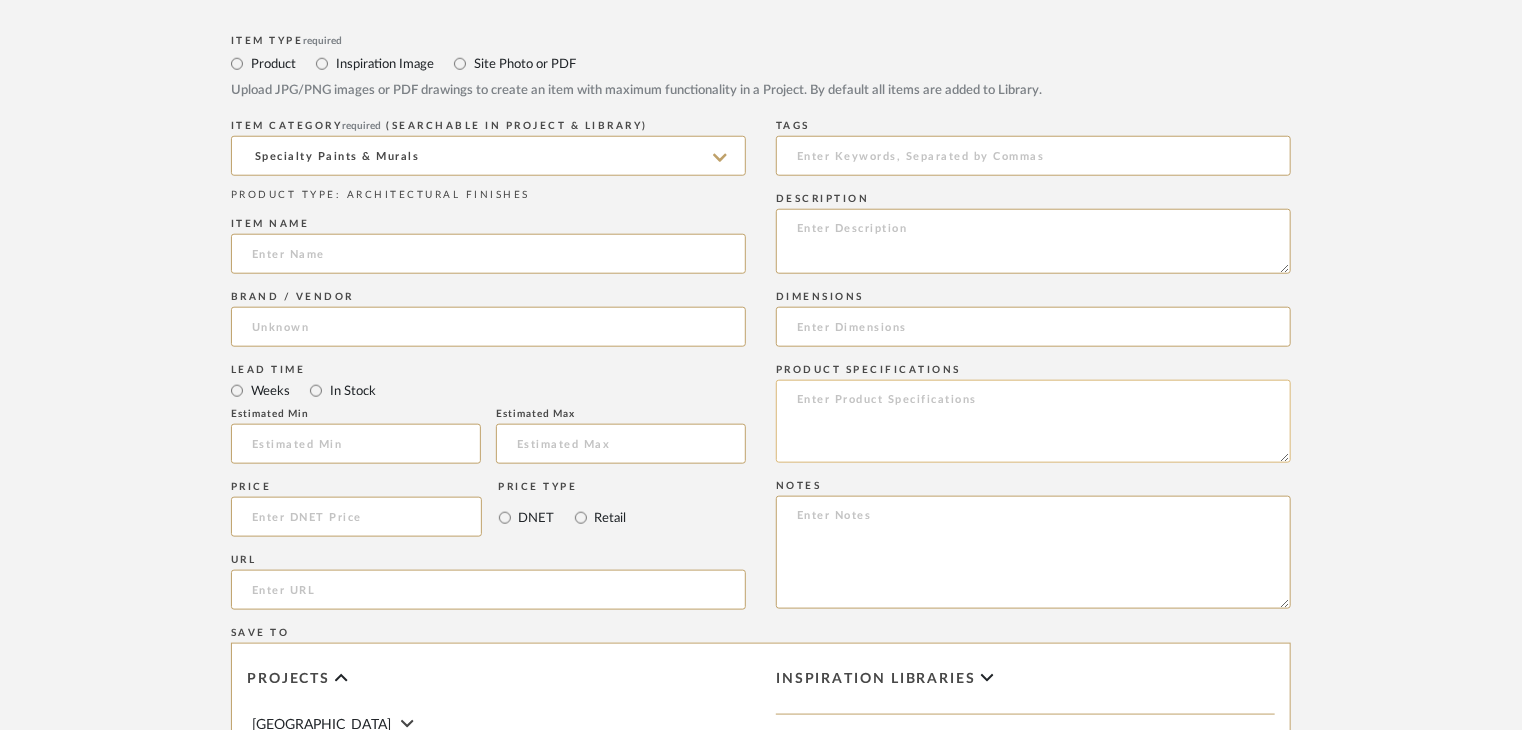 paste on "Concrete" 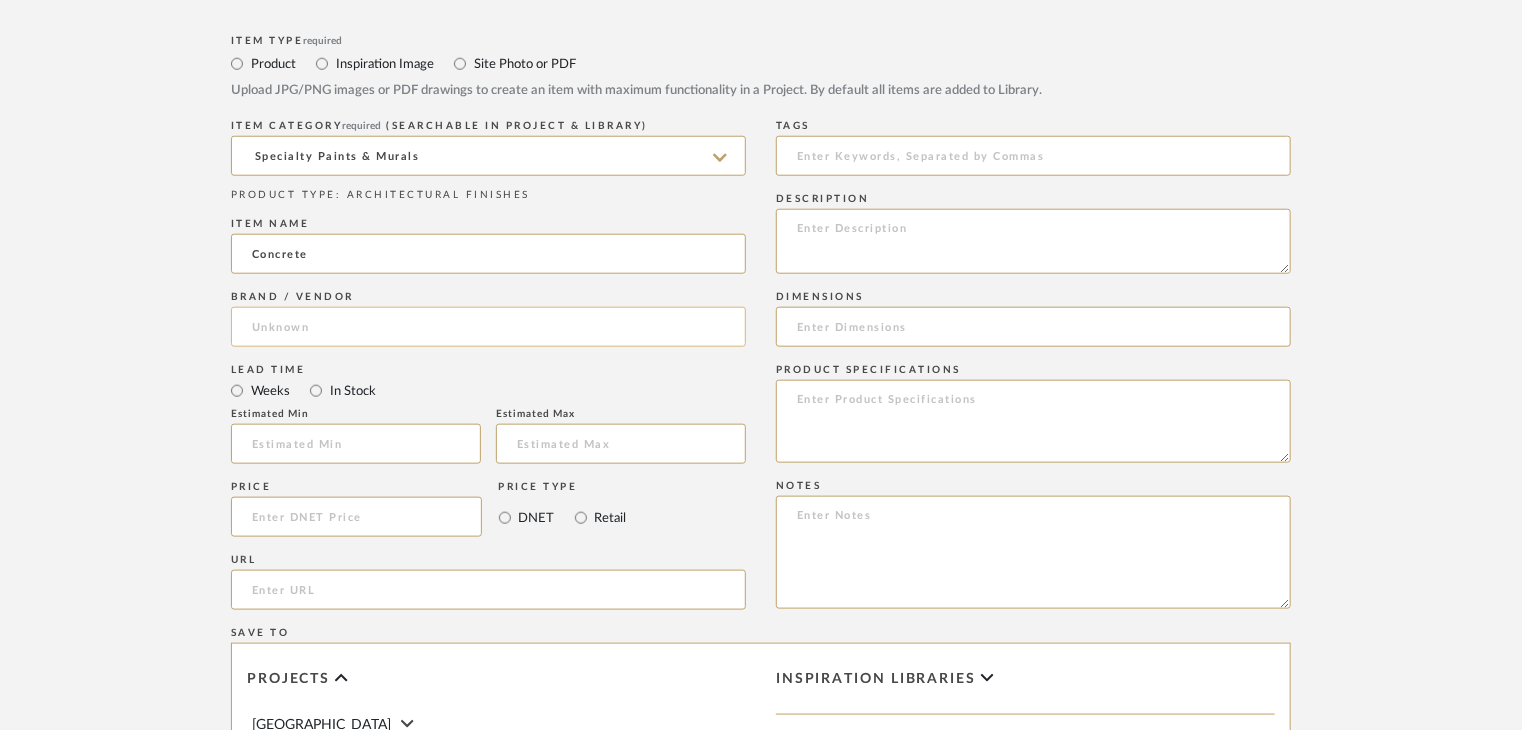 type on "Concrete" 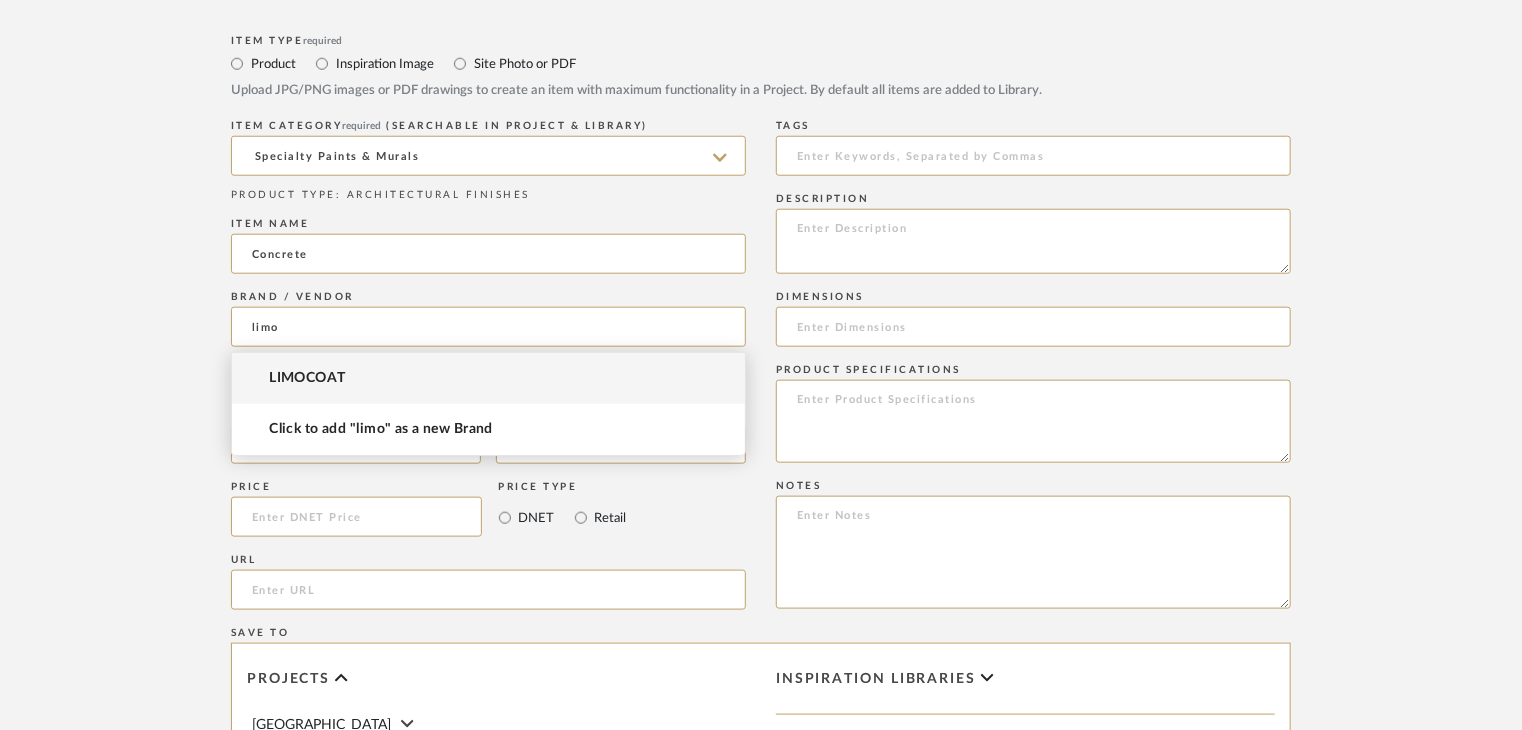 click on "LIMOCOAT" at bounding box center (488, 378) 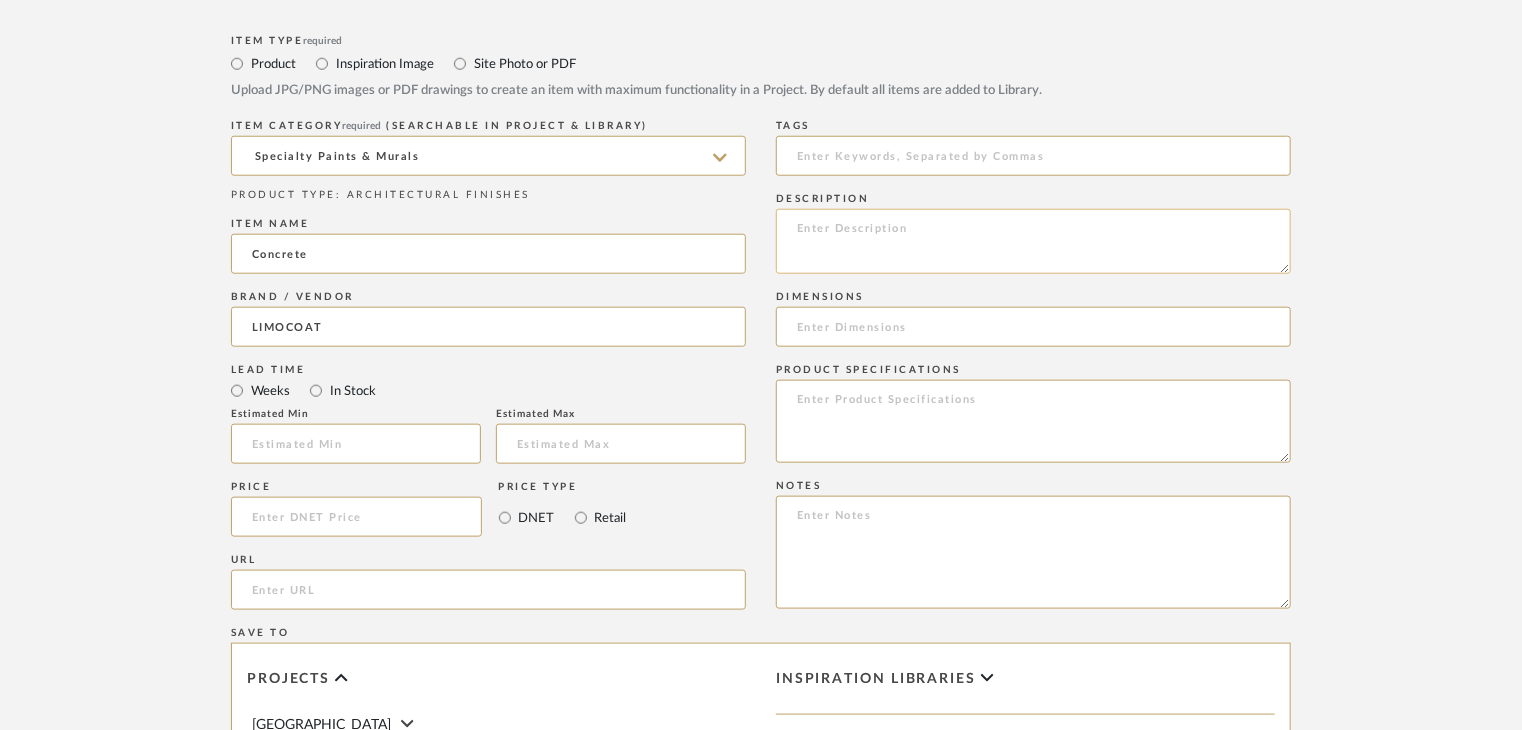 click 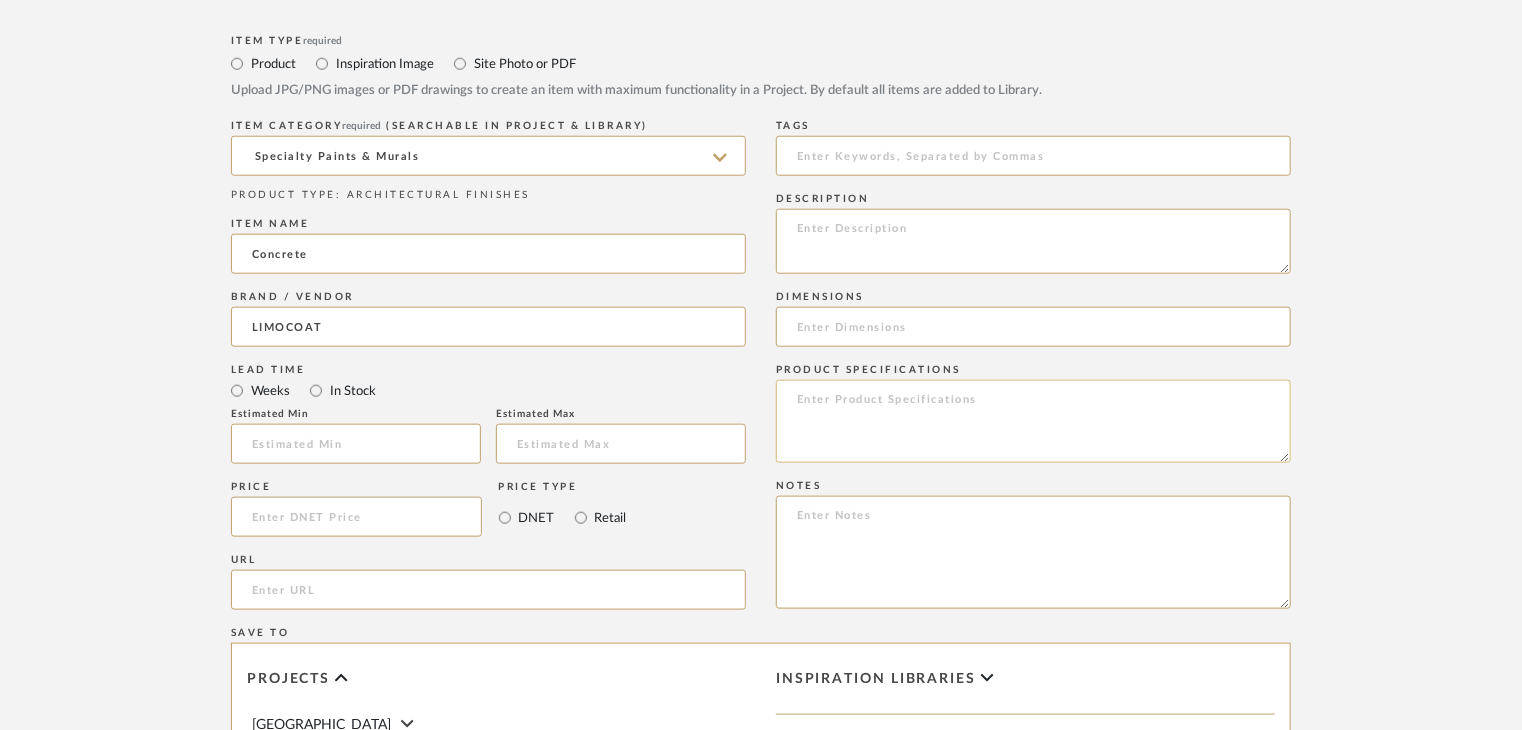 paste on "Type:Specialty Paints & Murals
Dimension(s): (as mentioned)
Material/Finishes: (as mentioned)
Installation requirements, if any: (as applicable)
Price: (as mentioned)
Lead time: (as mentioned)
Sample available: supplier stock
Sample Internal reference number:
as per the internal sample warehouse) Point of
contact:
Contact number:
Email address:
Address:
Additional contact information:" 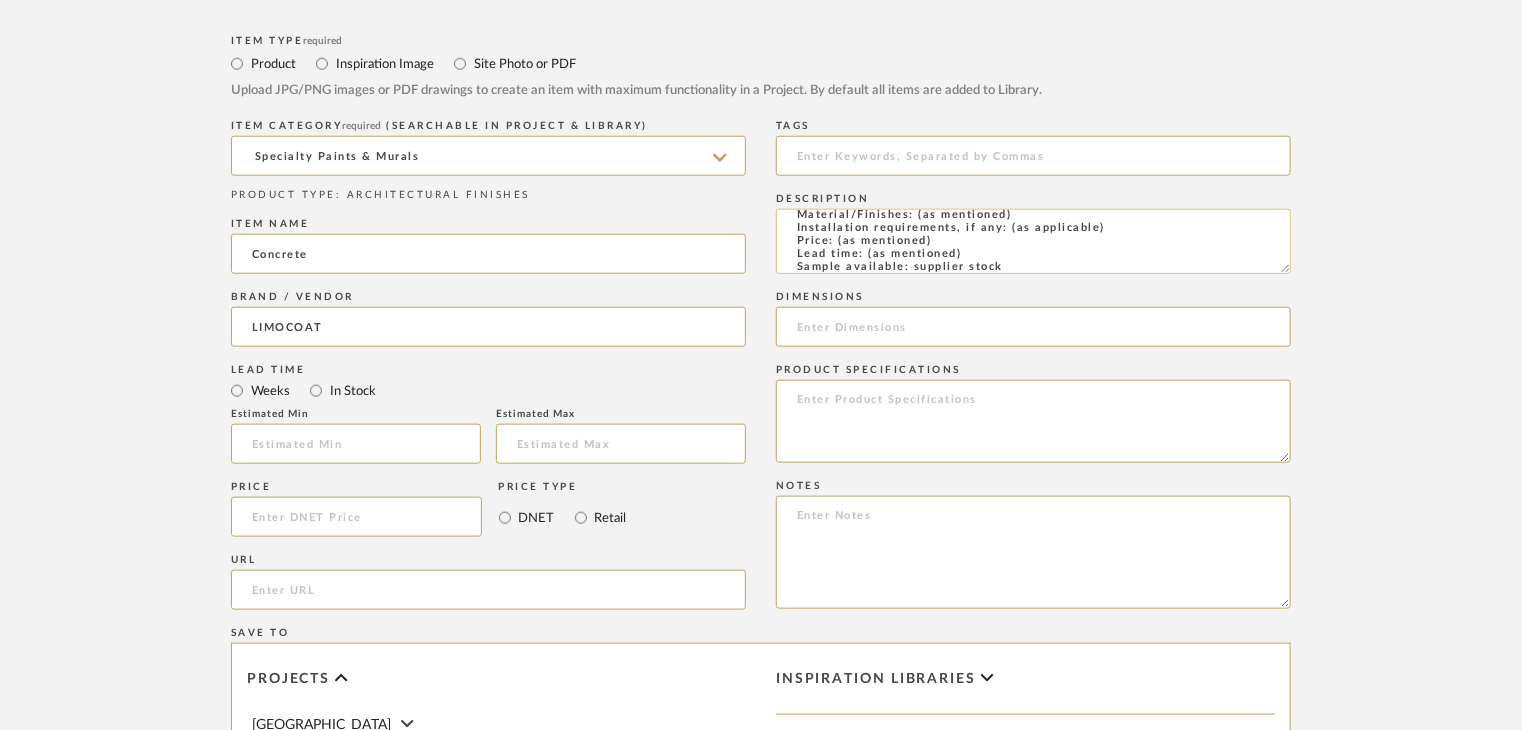 scroll, scrollTop: 37, scrollLeft: 0, axis: vertical 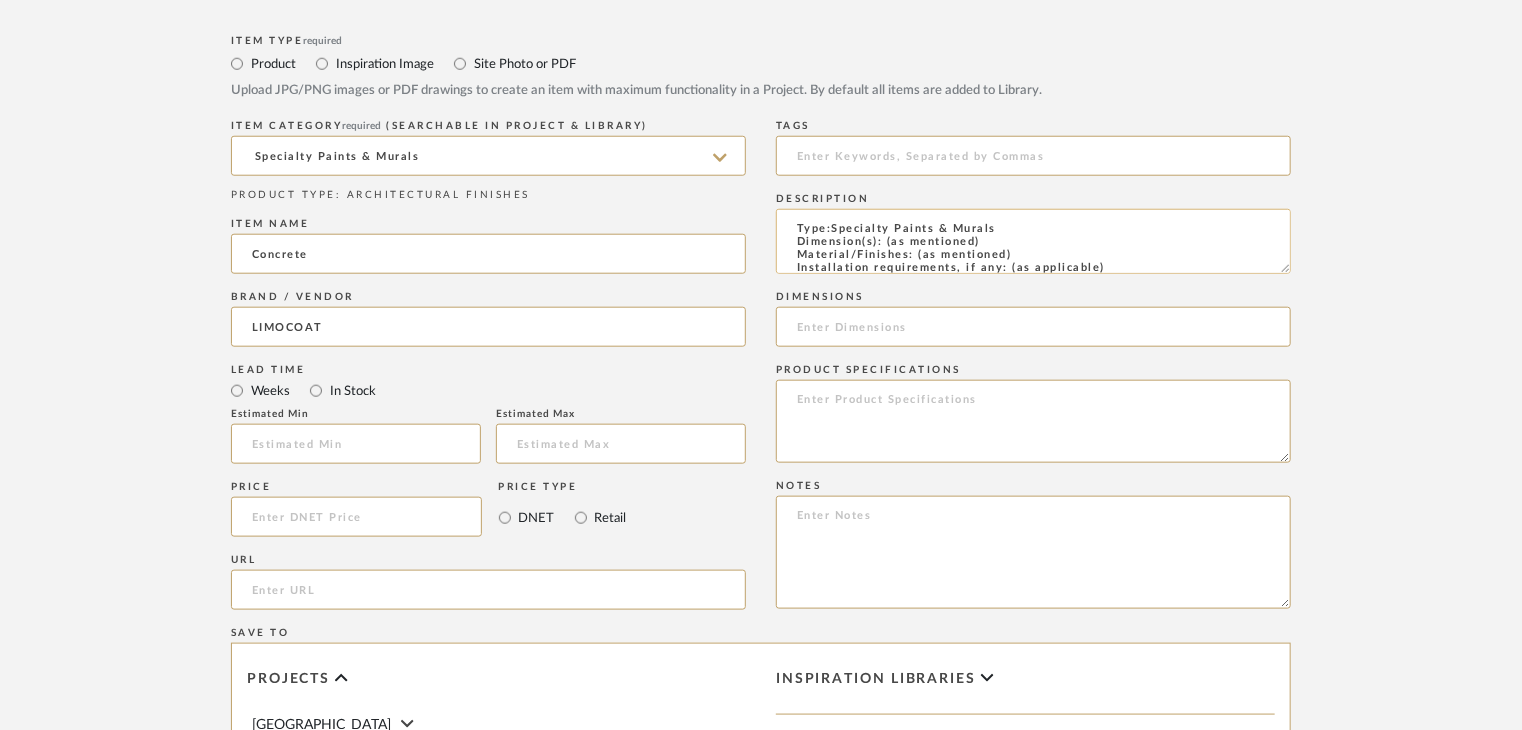 drag, startPoint x: 1020, startPoint y: 218, endPoint x: 942, endPoint y: 212, distance: 78.23043 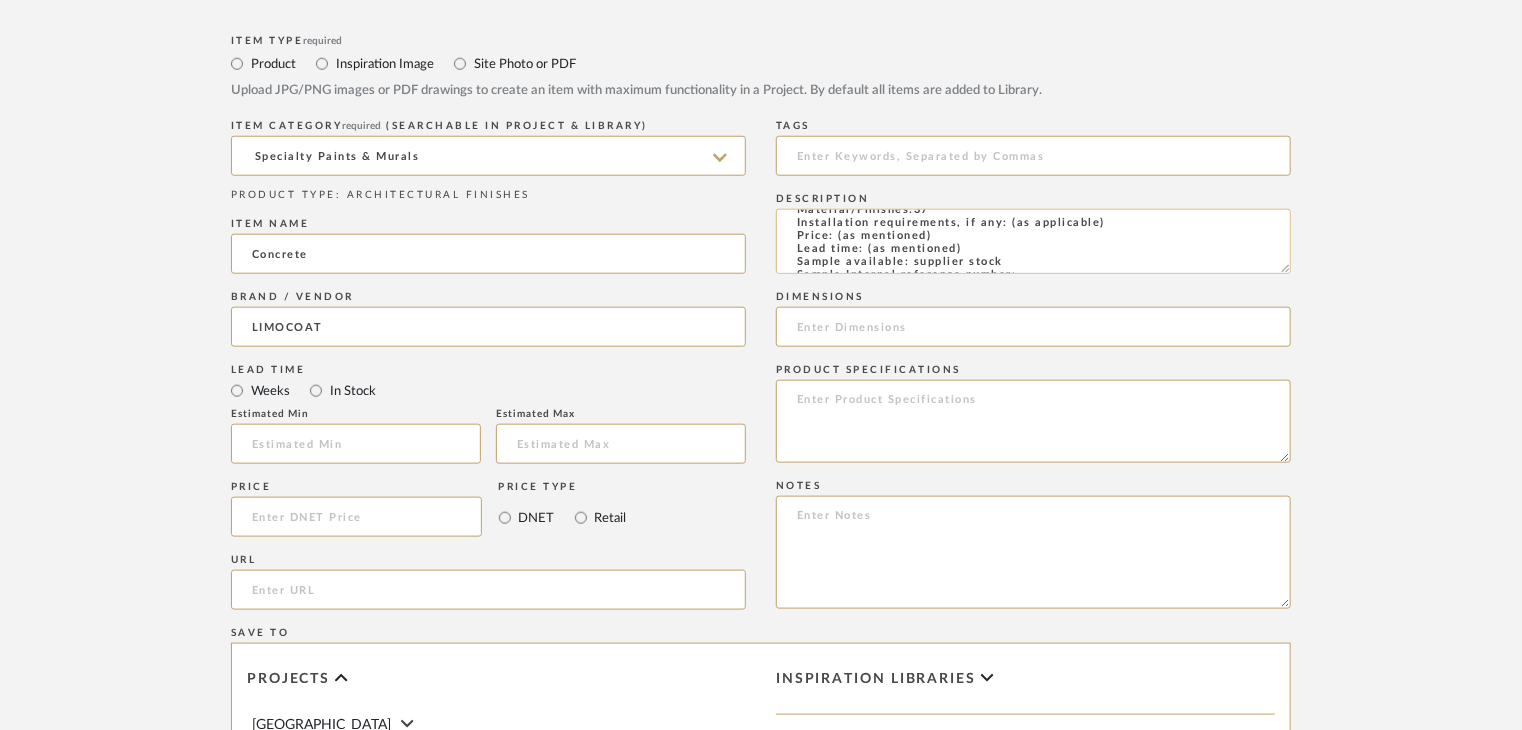 scroll, scrollTop: 101, scrollLeft: 0, axis: vertical 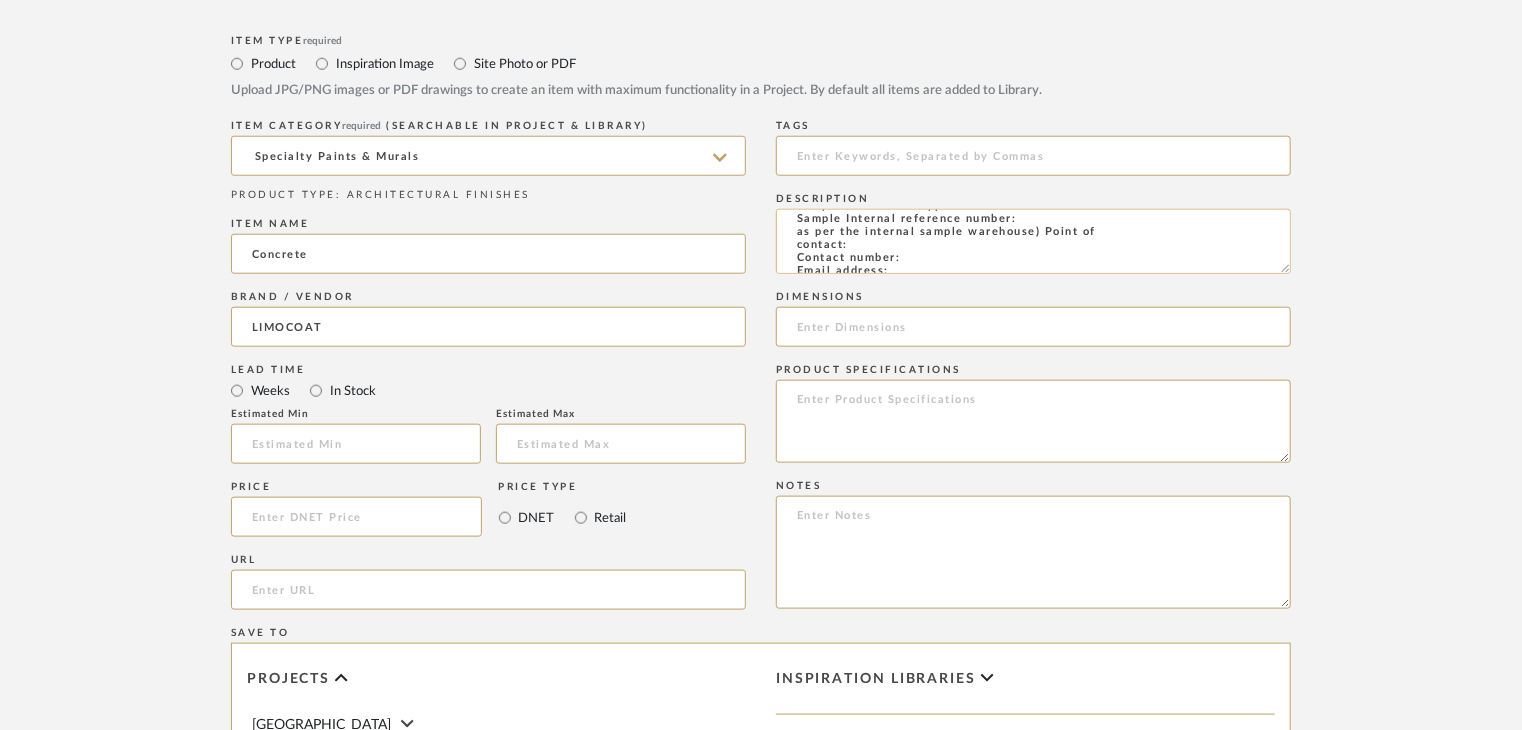 click on "Type:Specialty Paints & Murals
Dimension(s): (as mentioned)
Material/Finishes:37
Installation requirements, if any: (as applicable)
Price: (as mentioned)
Lead time: (as mentioned)
Sample available: supplier stock
Sample Internal reference number:
as per the internal sample warehouse) Point of
contact:
Contact number:
Email address:
Address:
Additional contact information:" 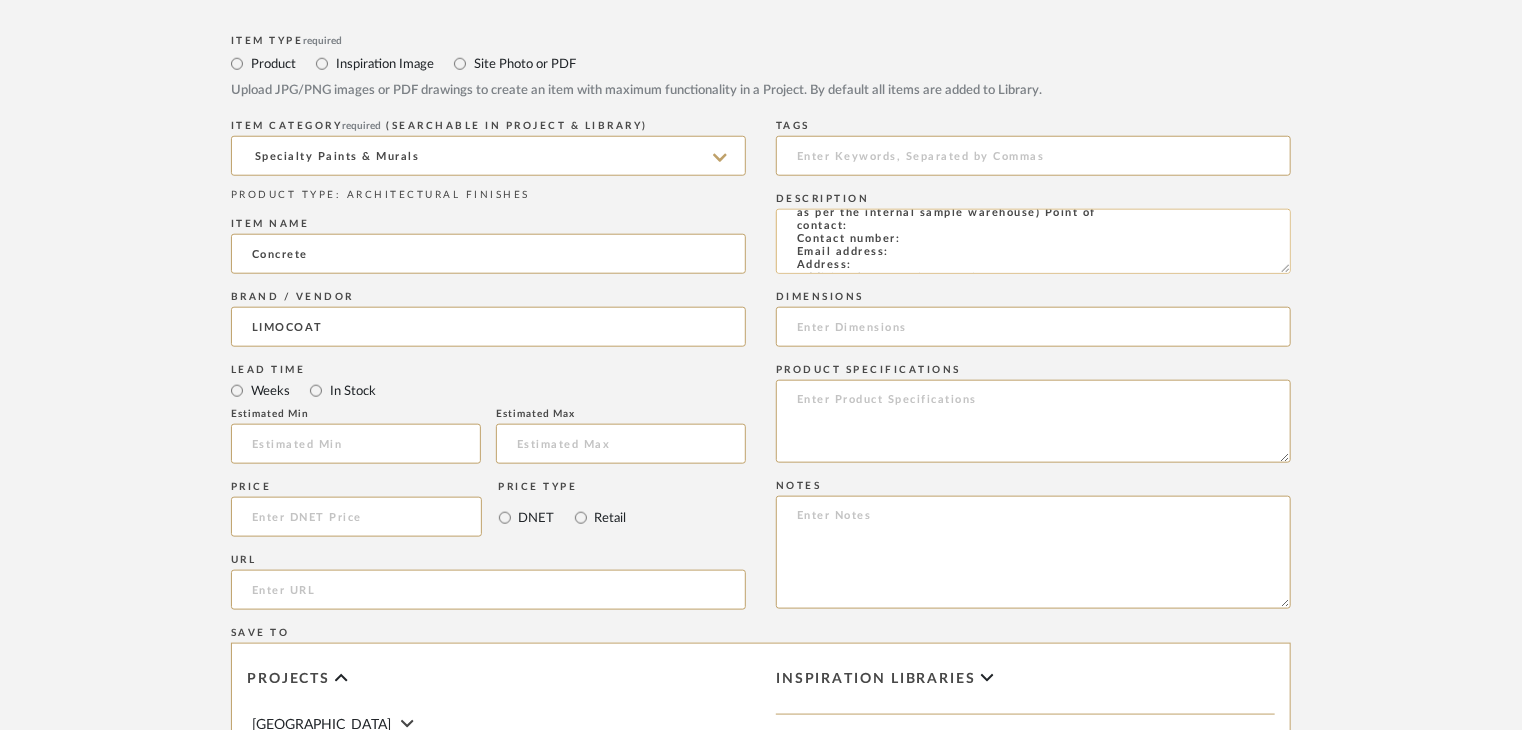 scroll, scrollTop: 107, scrollLeft: 0, axis: vertical 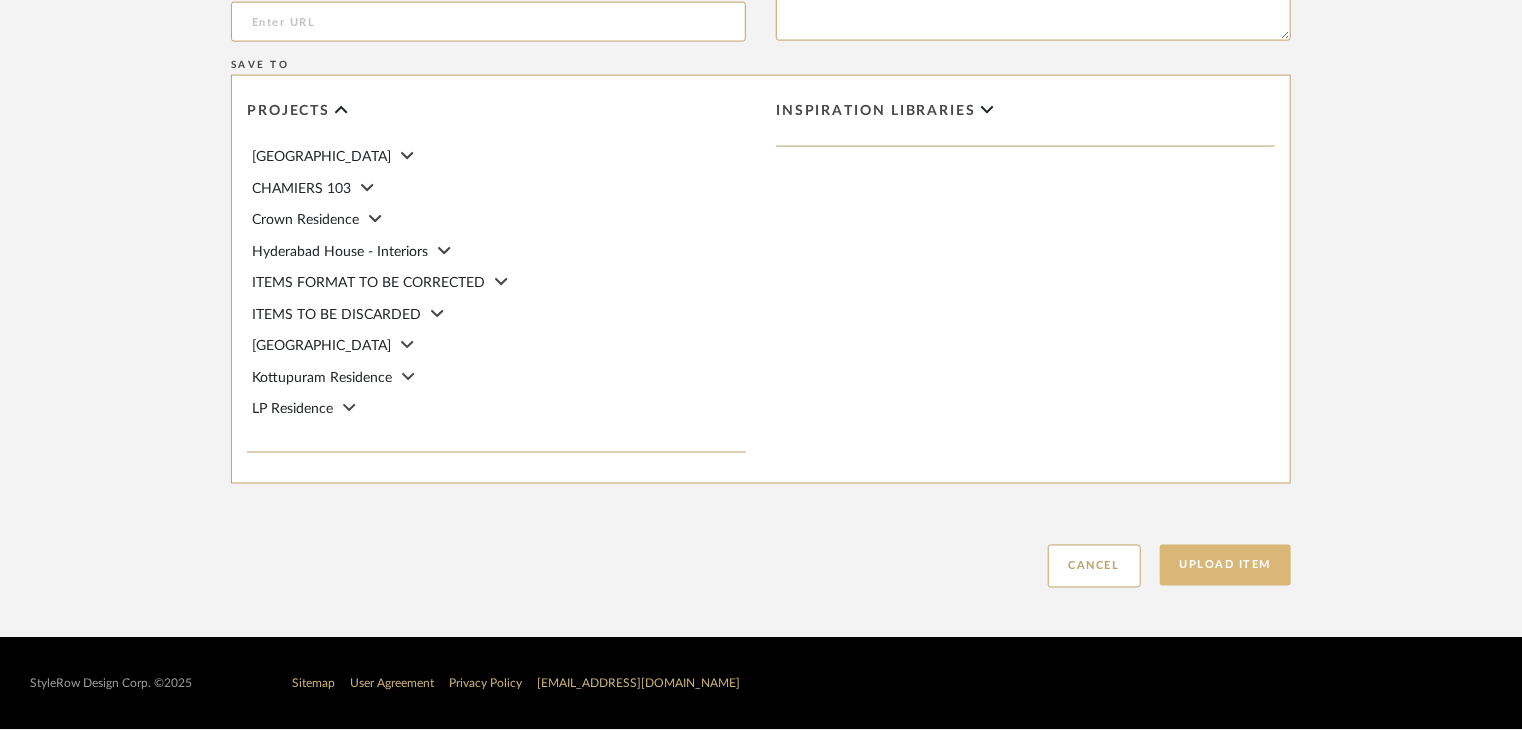 type on "Type:Specialty Paints & Murals
Dimension(s): (as mentioned)
Material/Finishes:37
Installation requirements, if any: (as applicable)
Price: (as mentioned)
Lead time: (as mentioned)
Sample available: supplier stock
Sample Internal reference number: AF-SP-001-0037
as per the internal sample warehouse) Point of
contact:
Contact number:
Email address:
Address:
Additional contact information:" 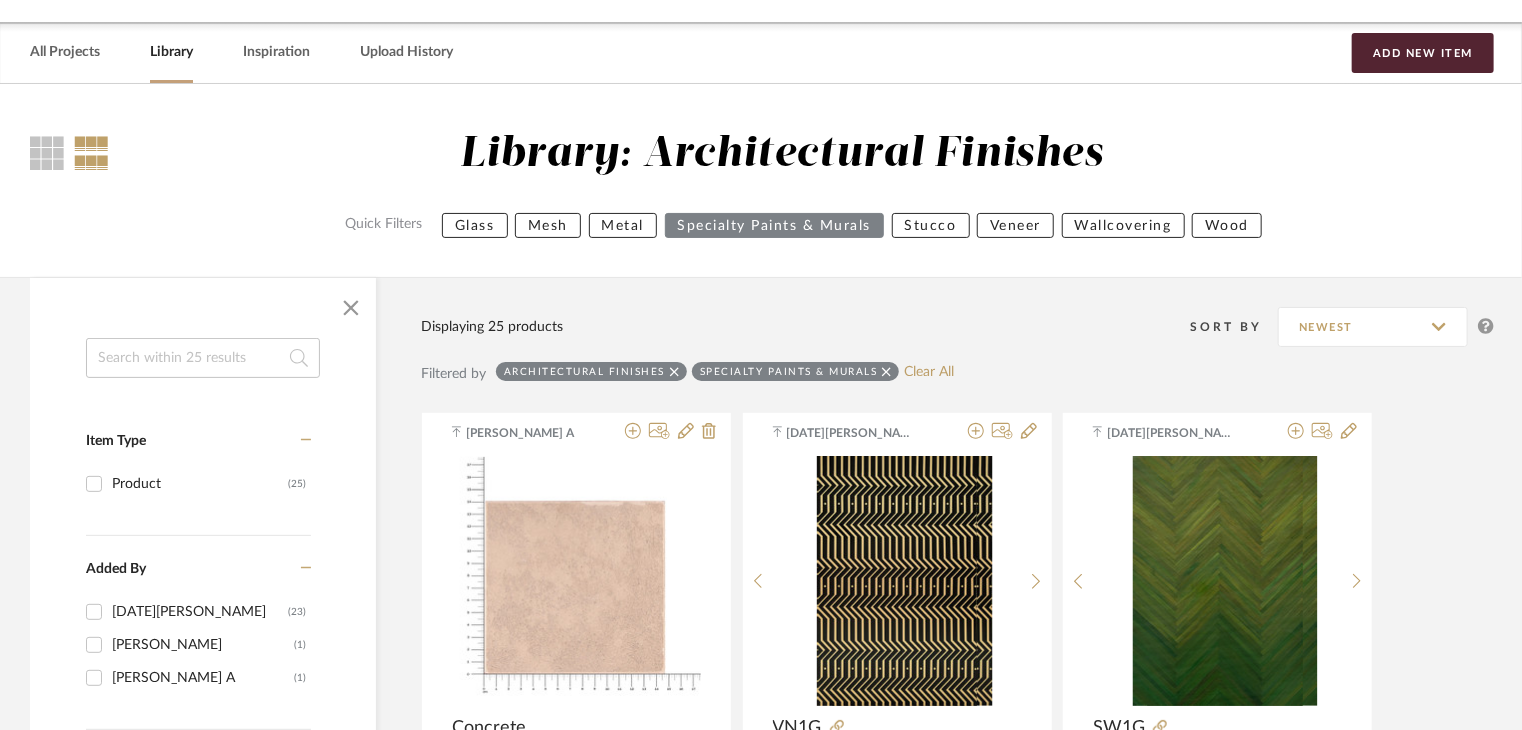 scroll, scrollTop: 0, scrollLeft: 0, axis: both 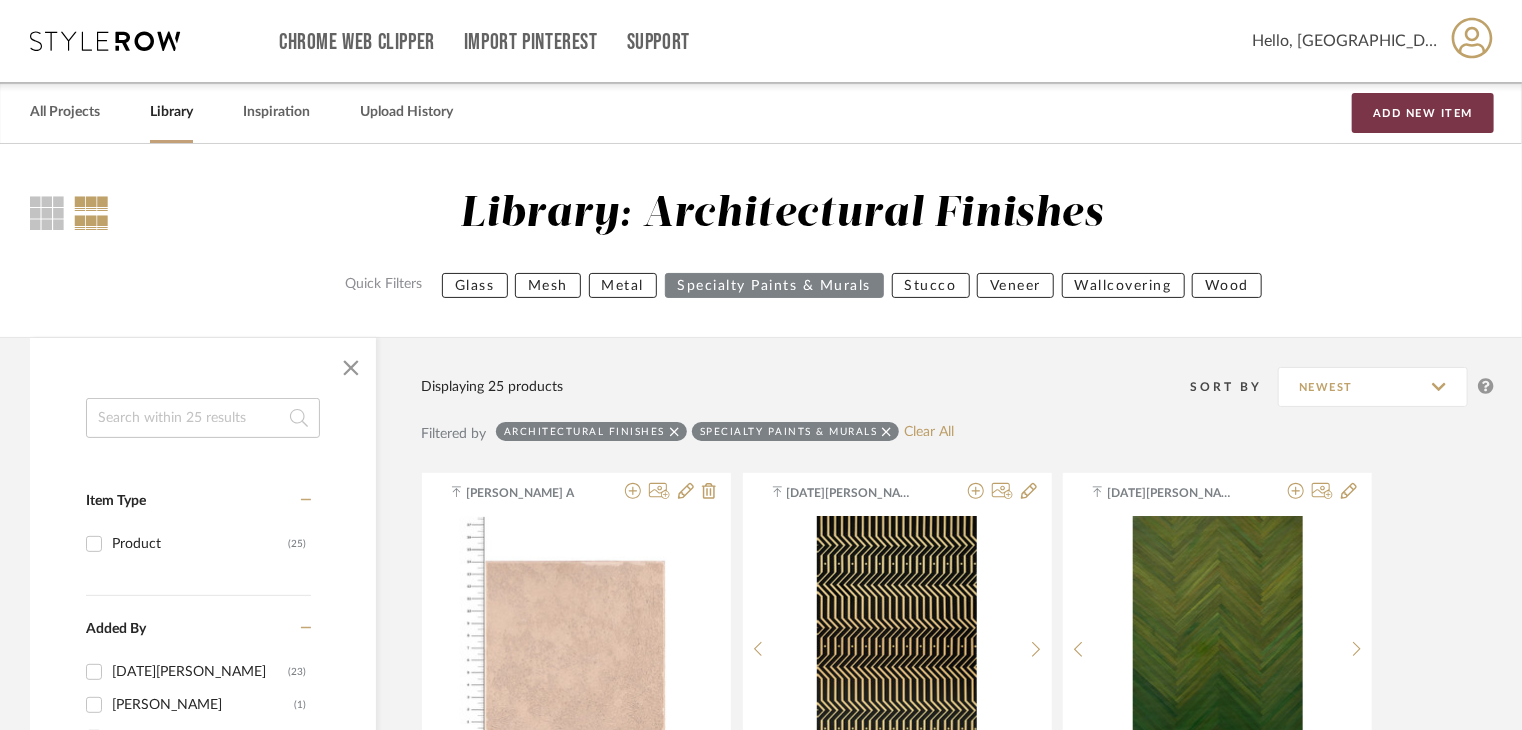 click on "Add New Item" at bounding box center [1423, 113] 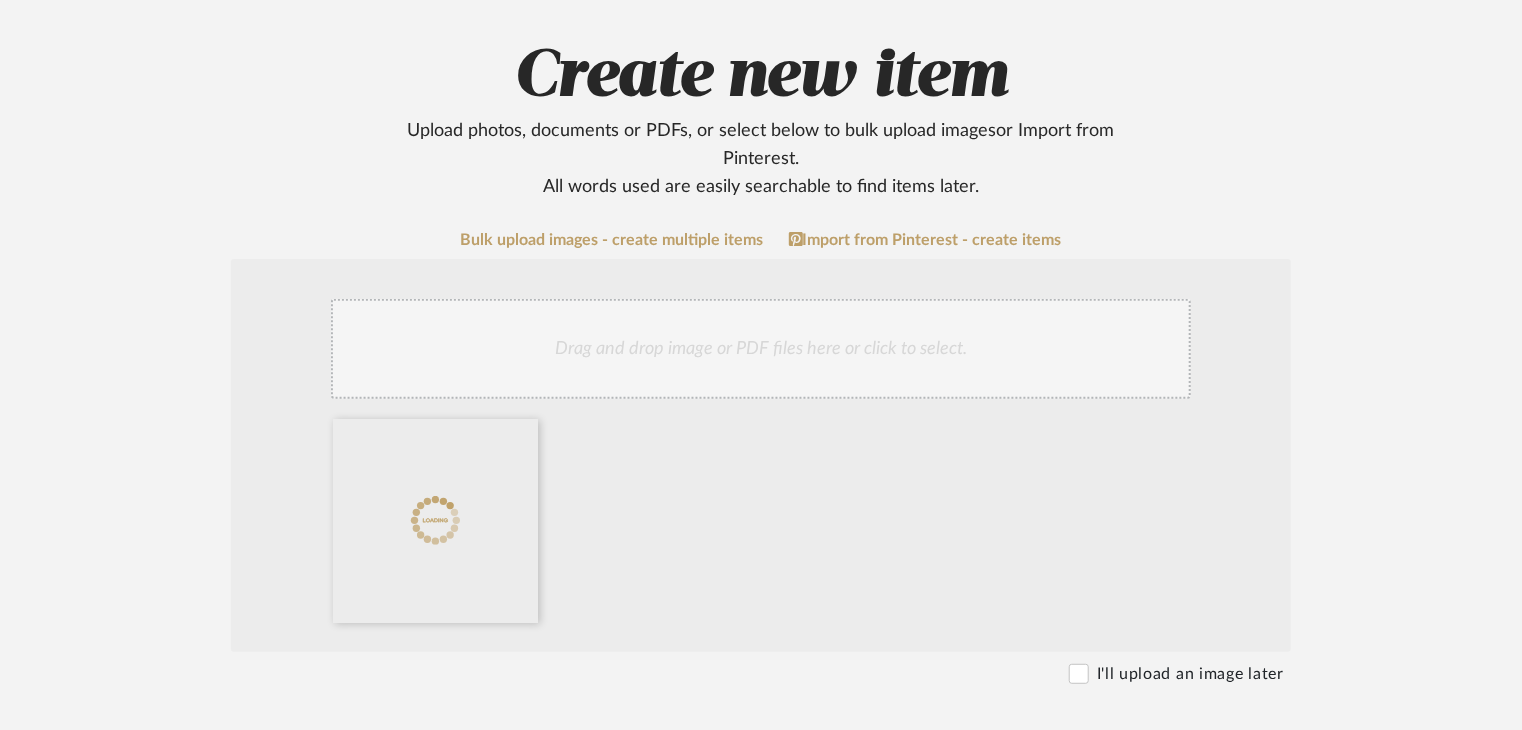 scroll, scrollTop: 500, scrollLeft: 0, axis: vertical 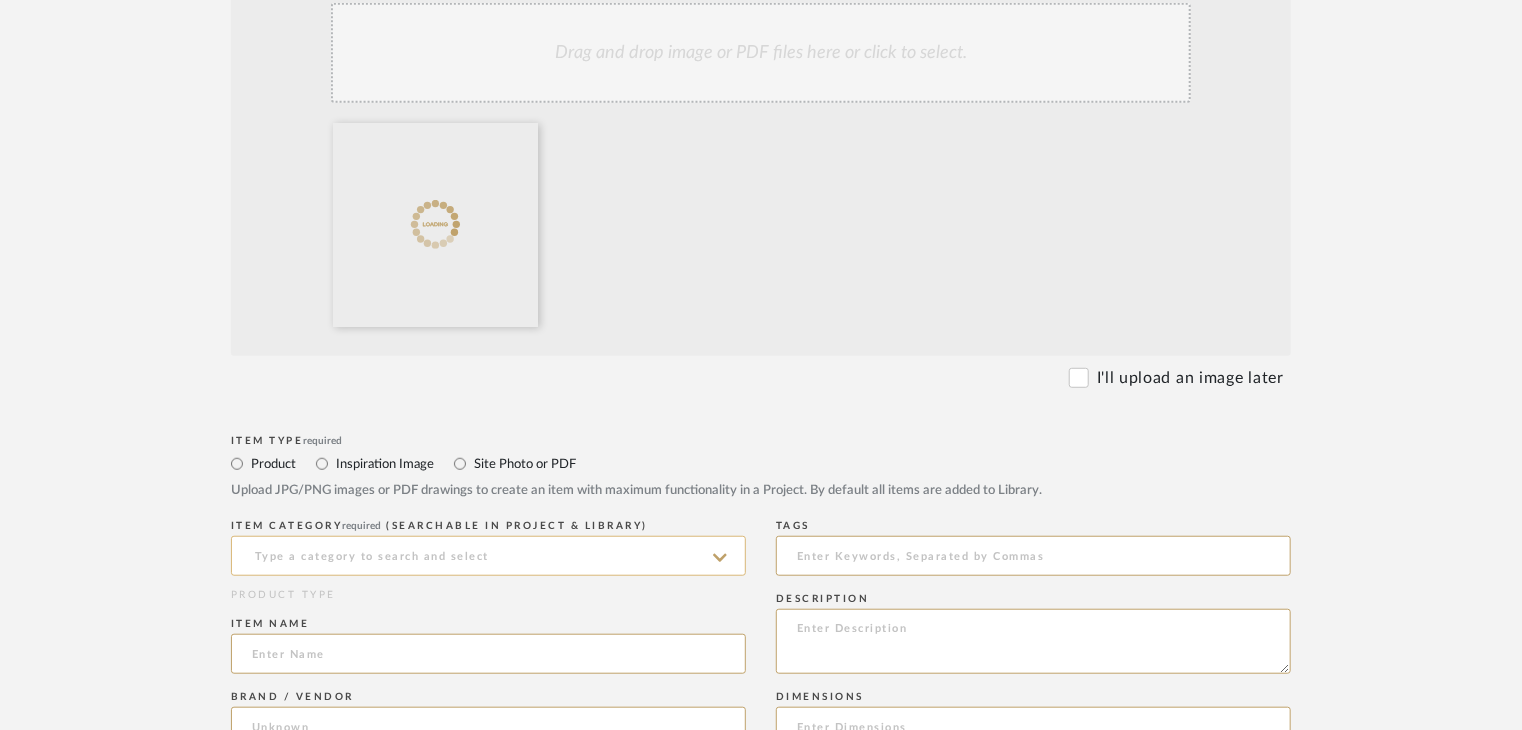 click 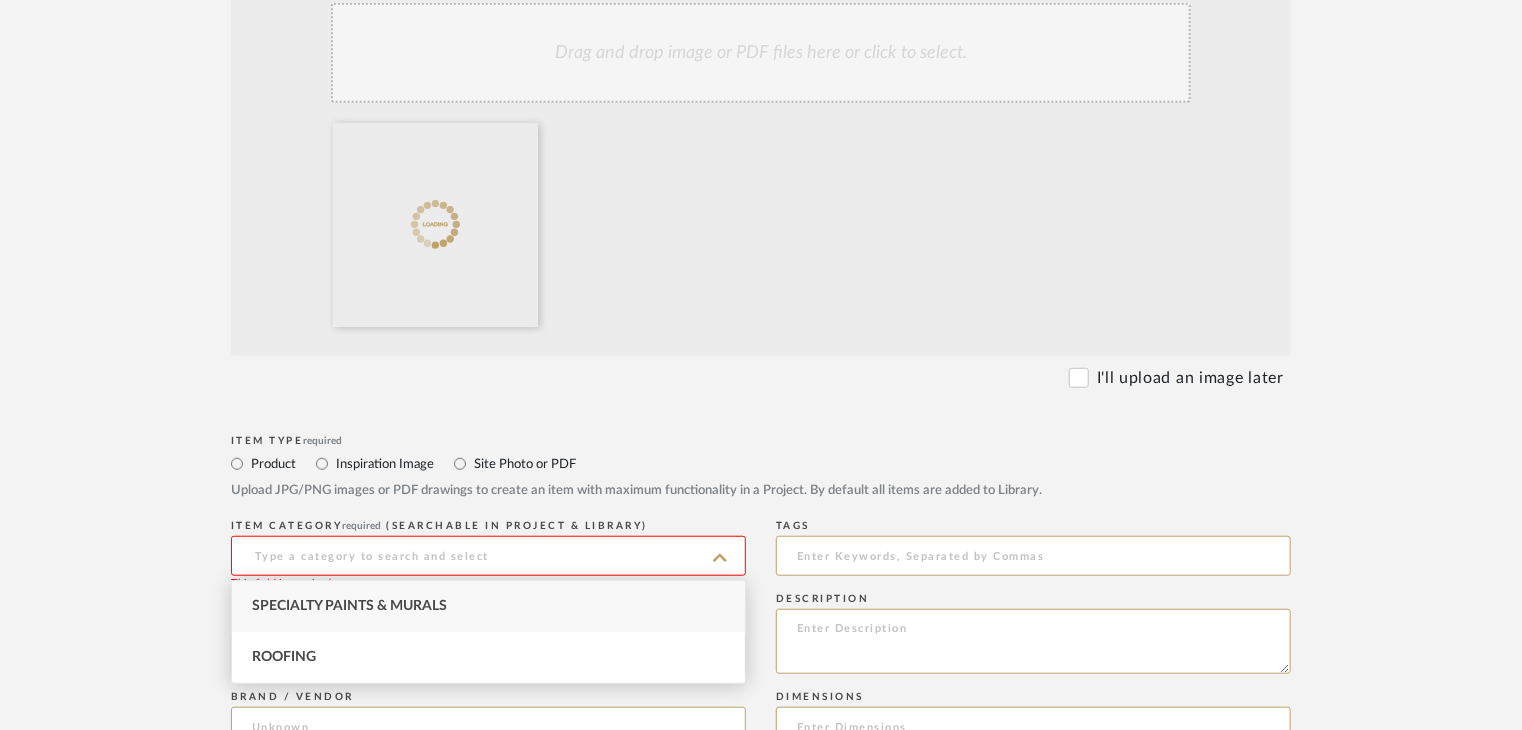 click on "Specialty Paints & Murals" at bounding box center (349, 606) 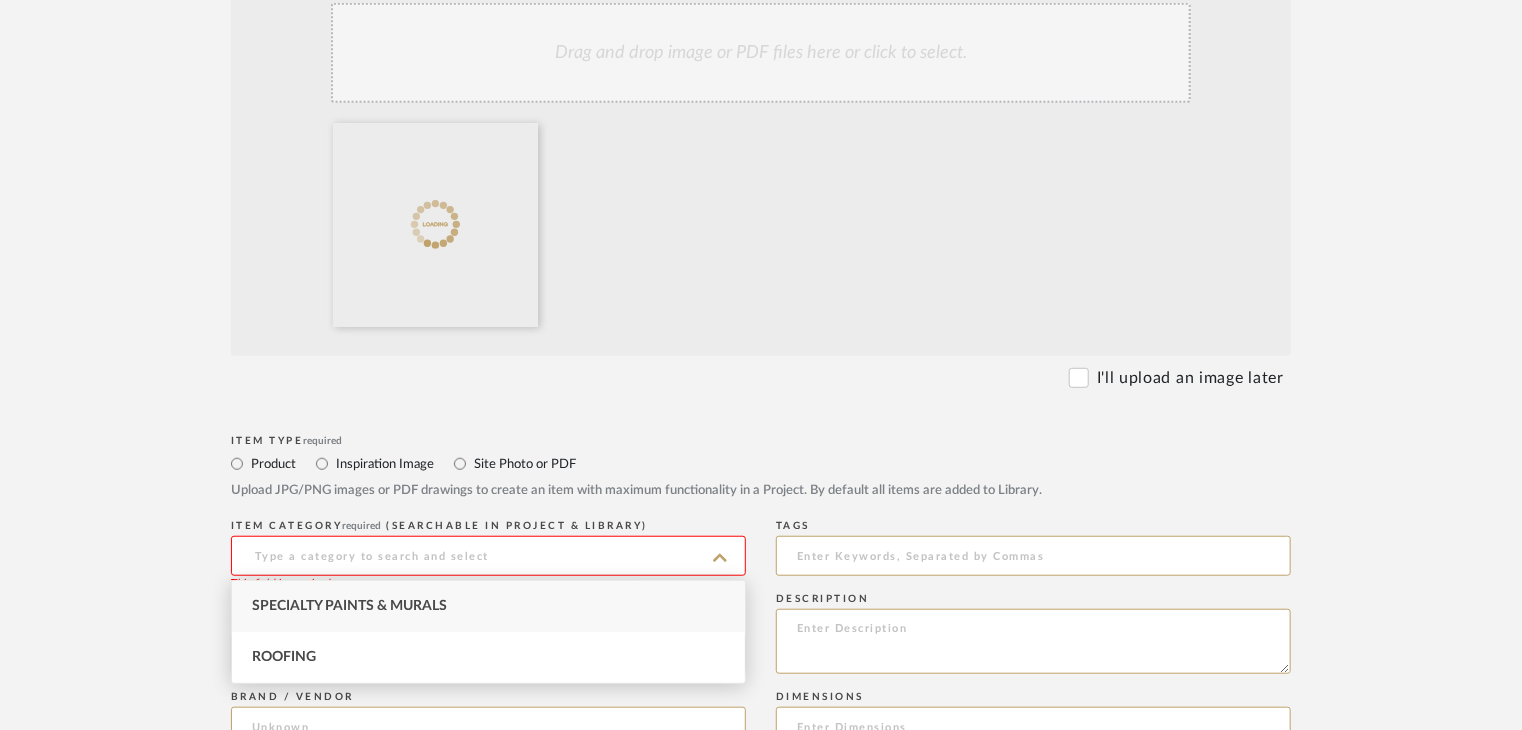 type on "Specialty Paints & Murals" 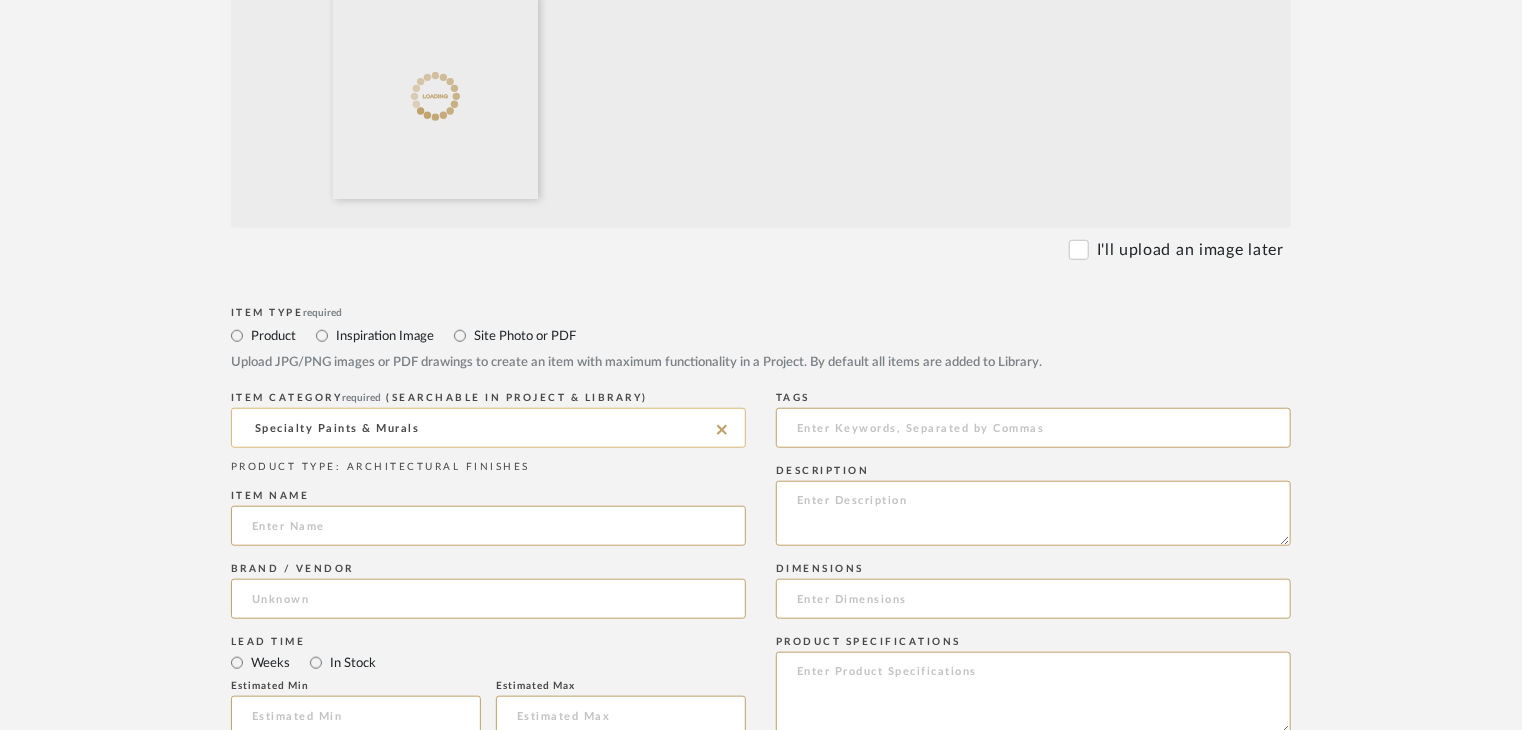 scroll, scrollTop: 1000, scrollLeft: 0, axis: vertical 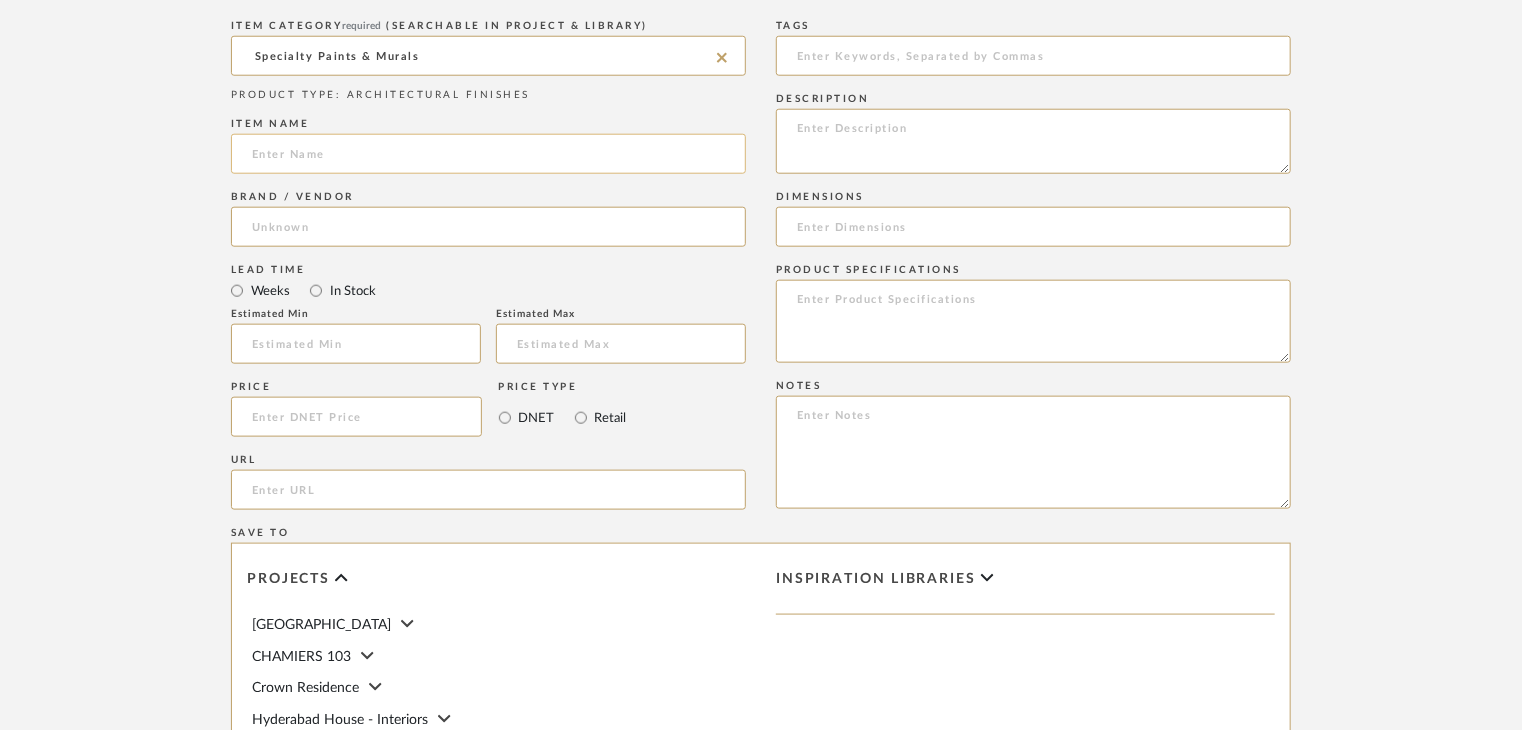 click 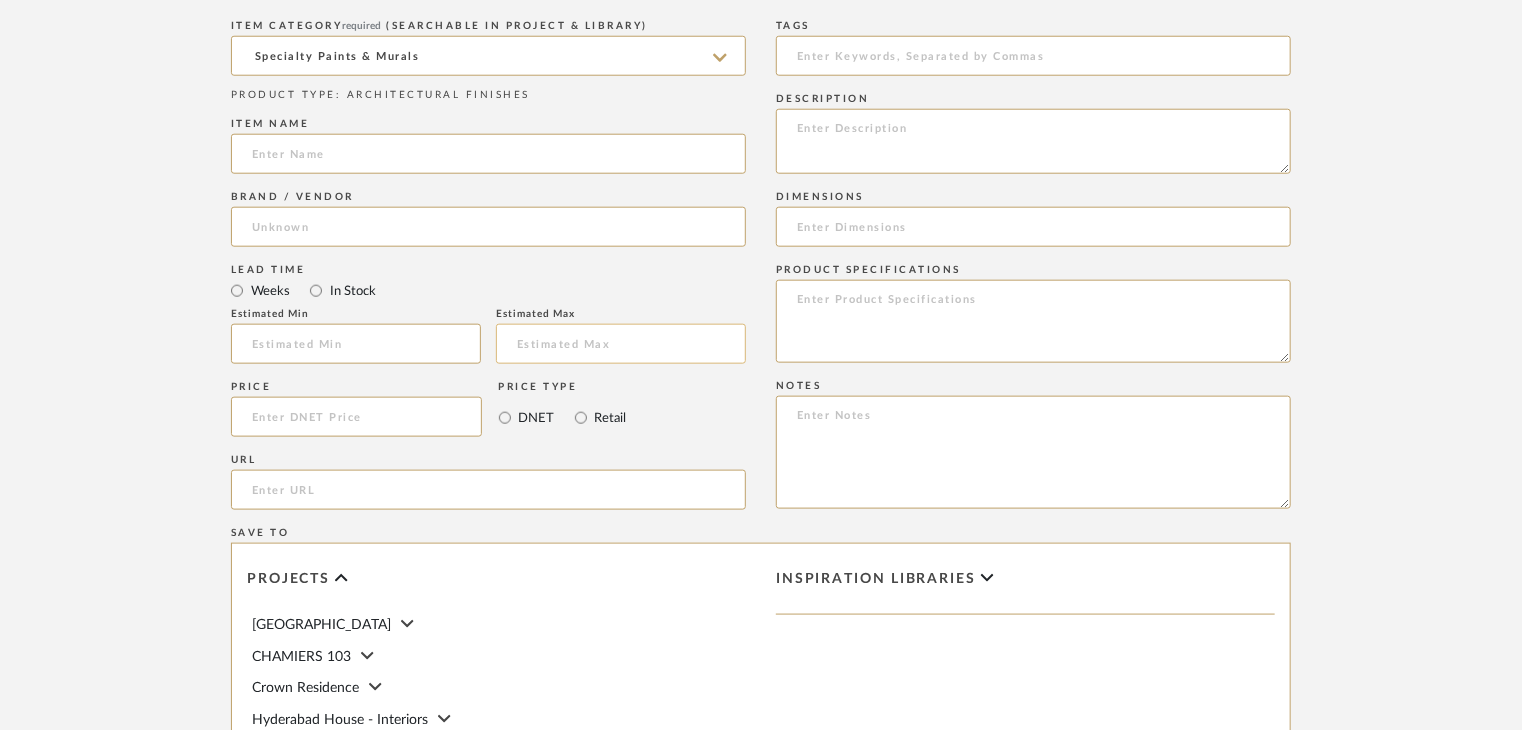 paste on "Concrete" 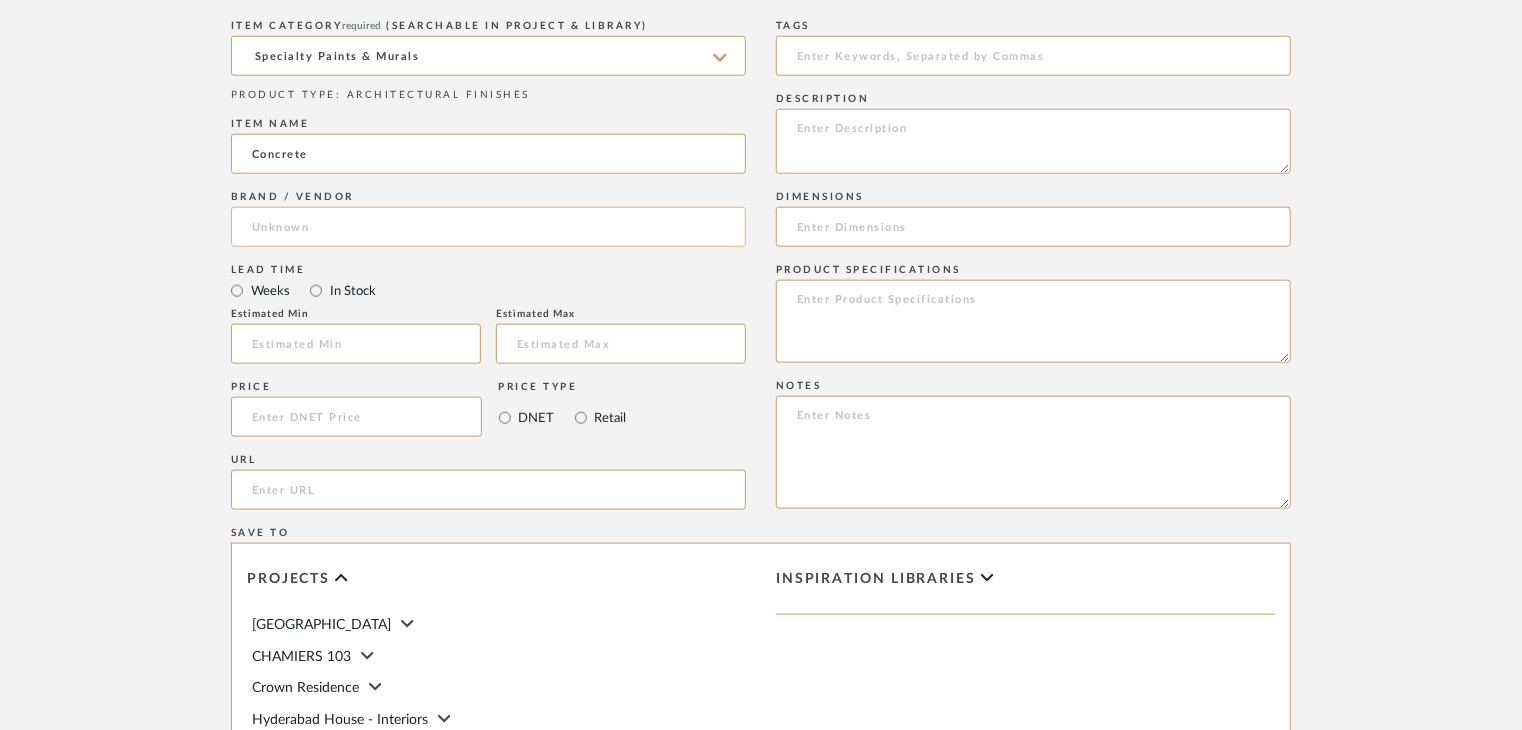 type on "Concrete" 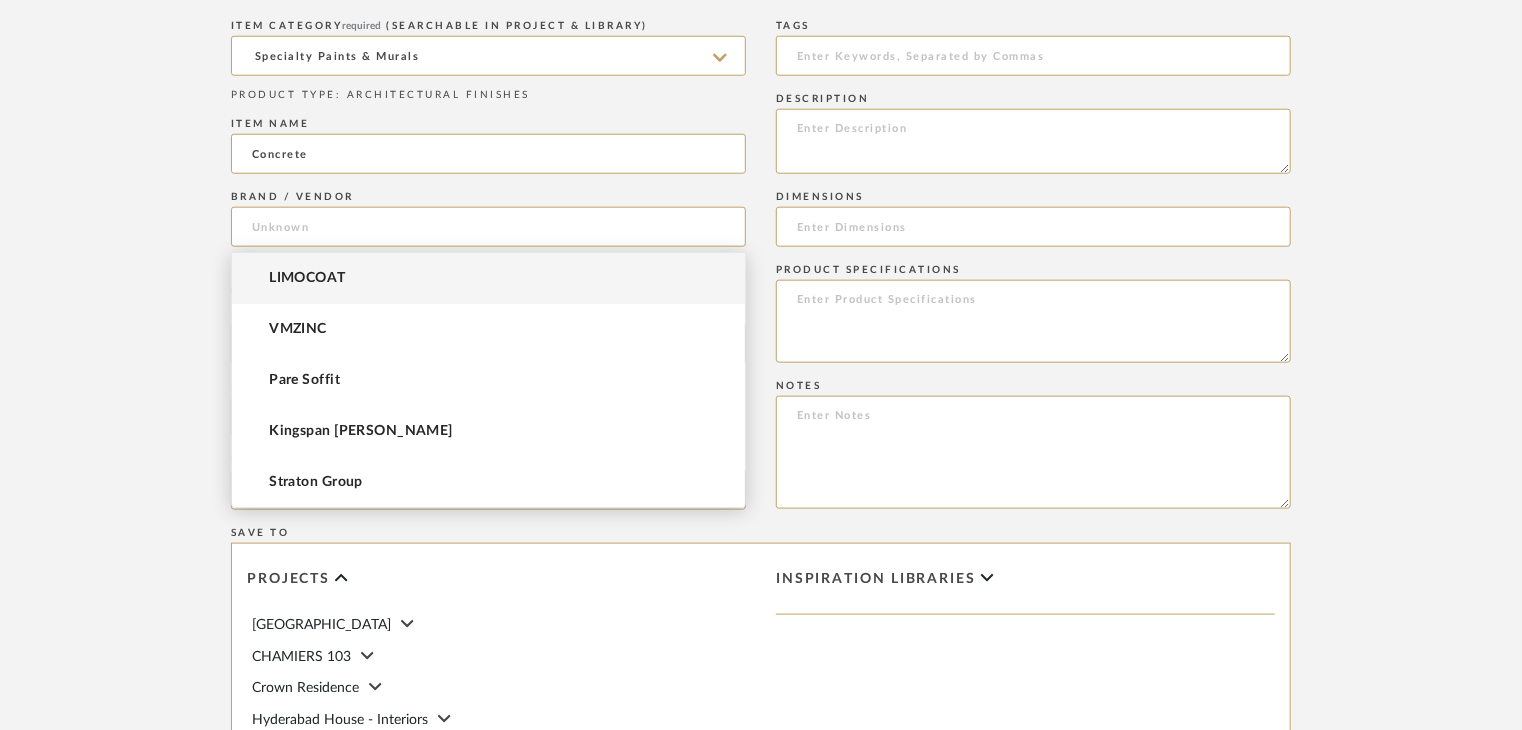 click on "LIMOCOAT" at bounding box center [488, 278] 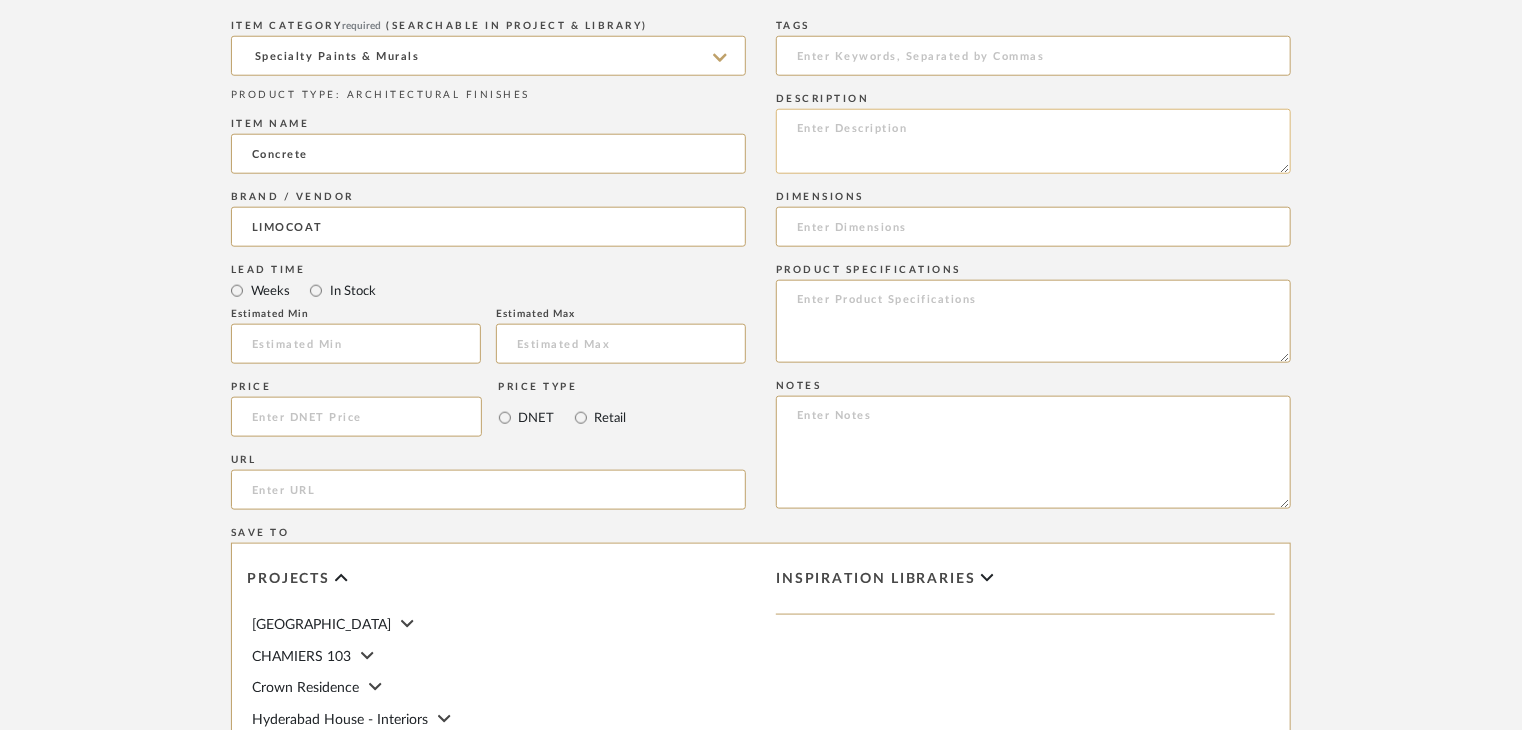 click 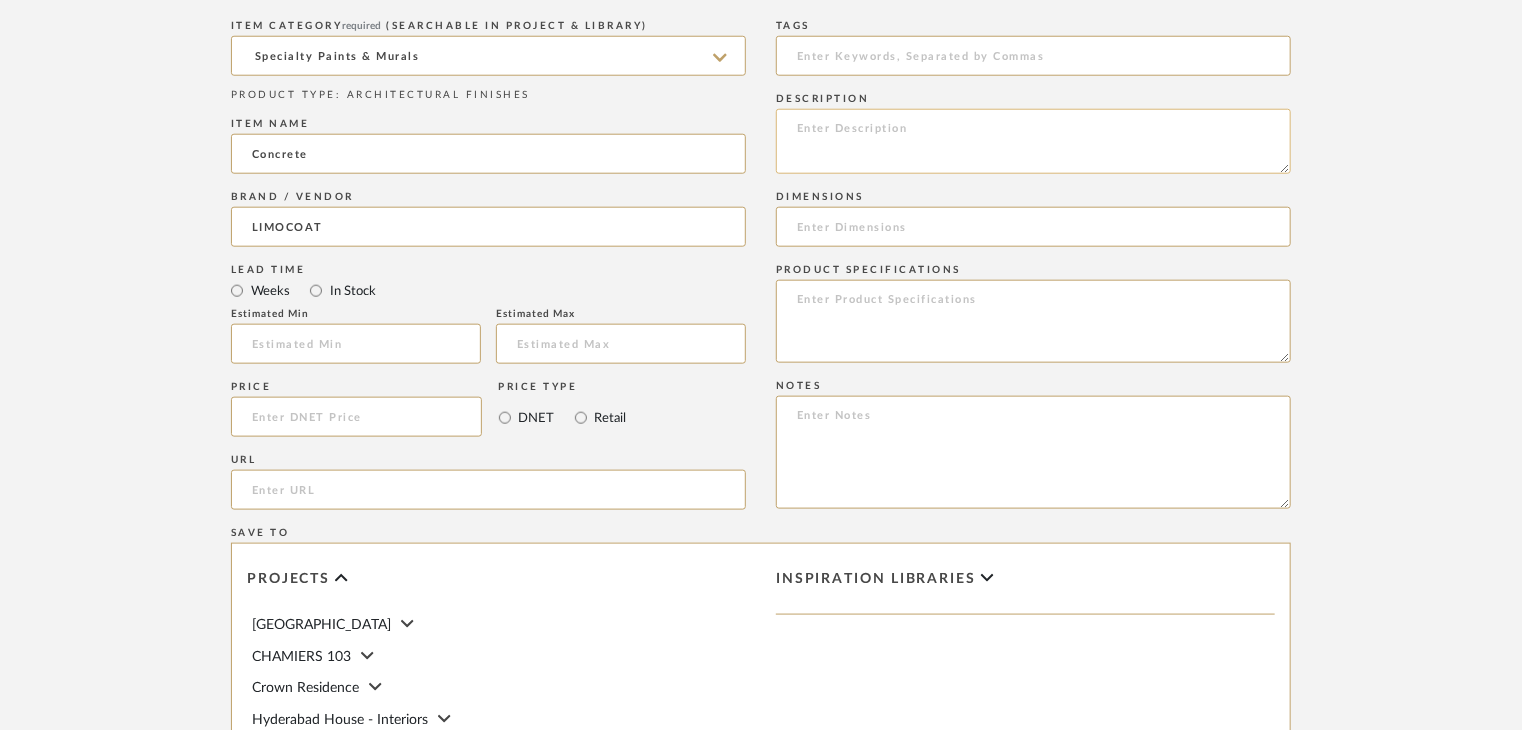 paste on "Type:Specialty Paints & Murals
Dimension(s): (as mentioned)
Material/Finishes: (as mentioned)
Installation requirements, if any: (as applicable)
Price: (as mentioned)
Lead time: (as mentioned)
Sample available: supplier stock
Sample Internal reference number:
as per the internal sample warehouse) Point of
contact:
Contact number:
Email address:
Address:
Additional contact information:" 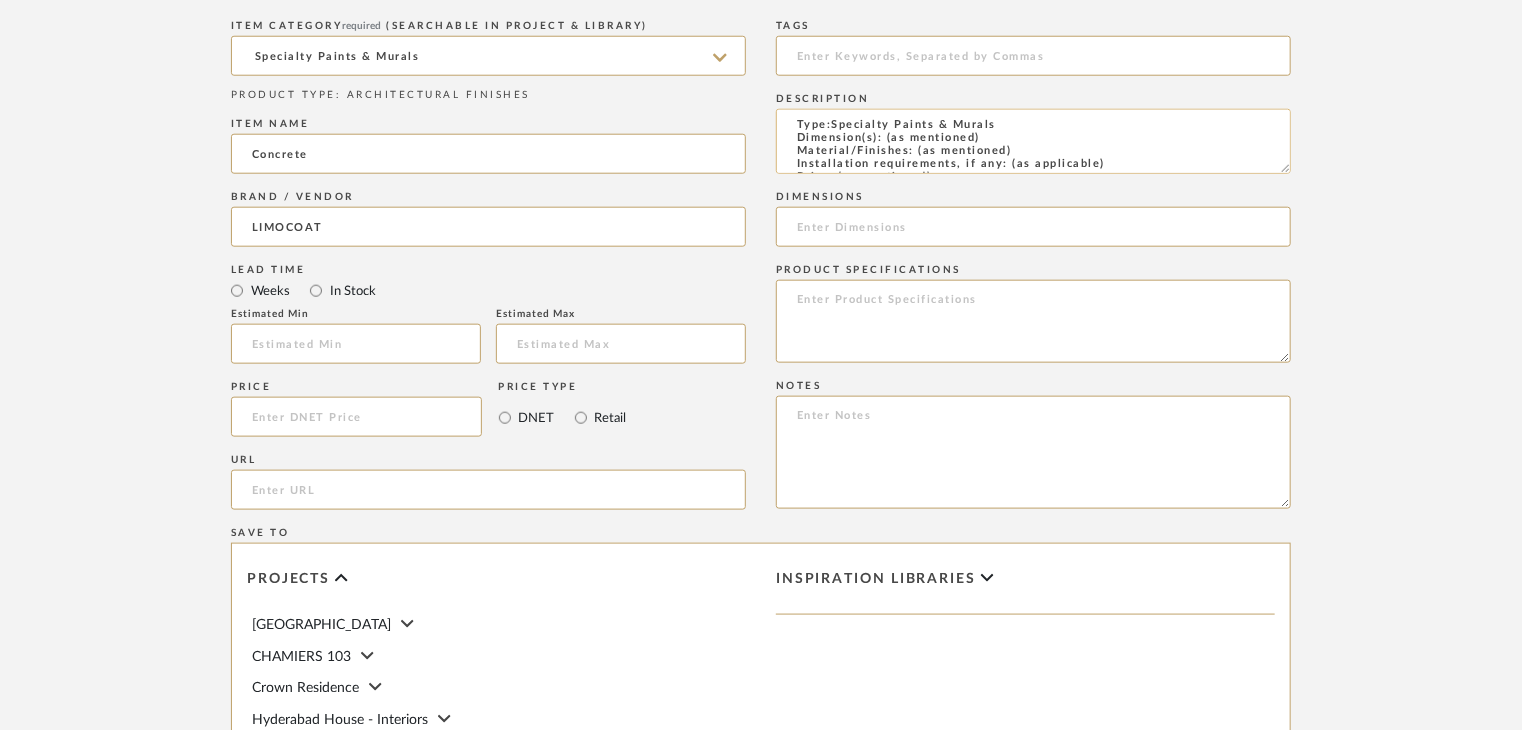 scroll, scrollTop: 0, scrollLeft: 0, axis: both 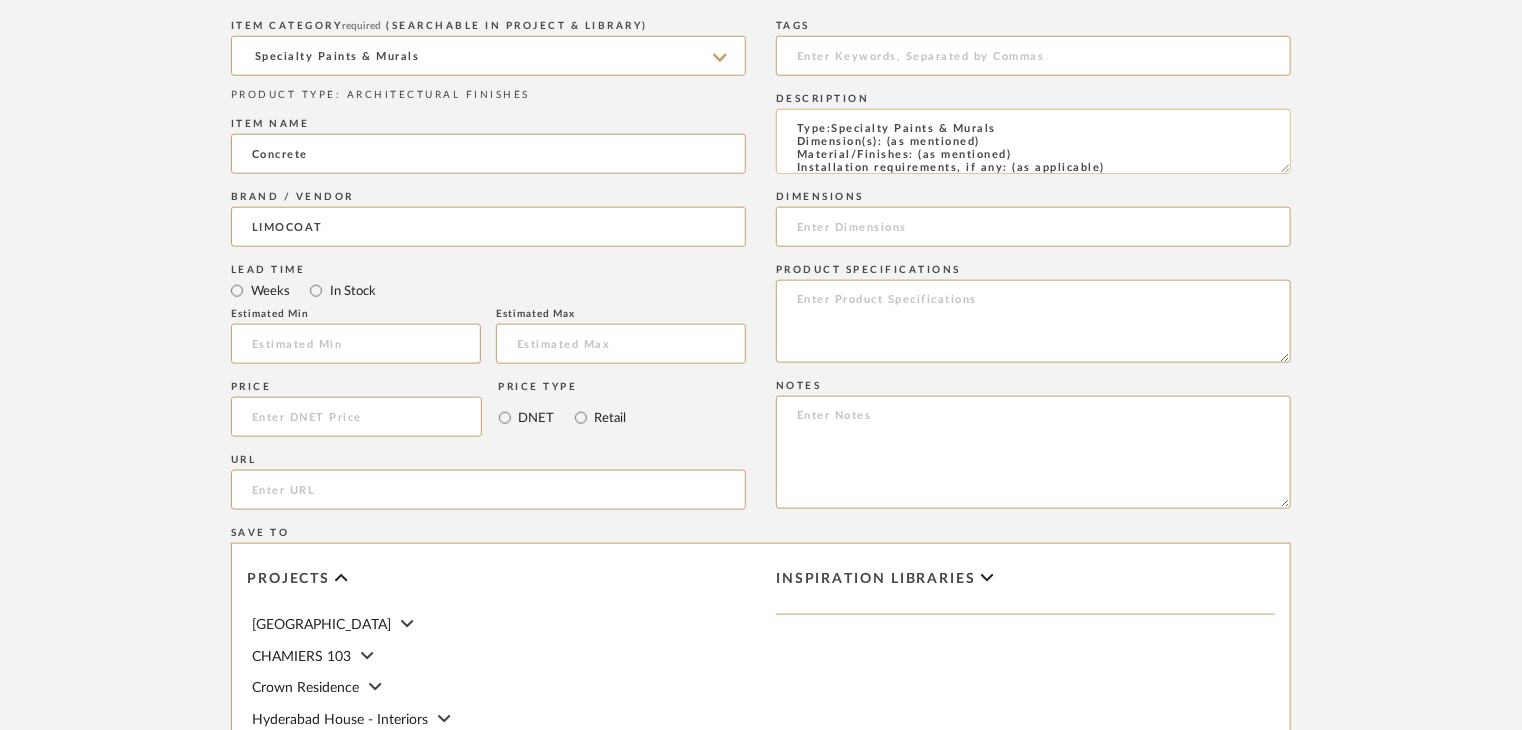 drag, startPoint x: 1016, startPoint y: 150, endPoint x: 918, endPoint y: 156, distance: 98.1835 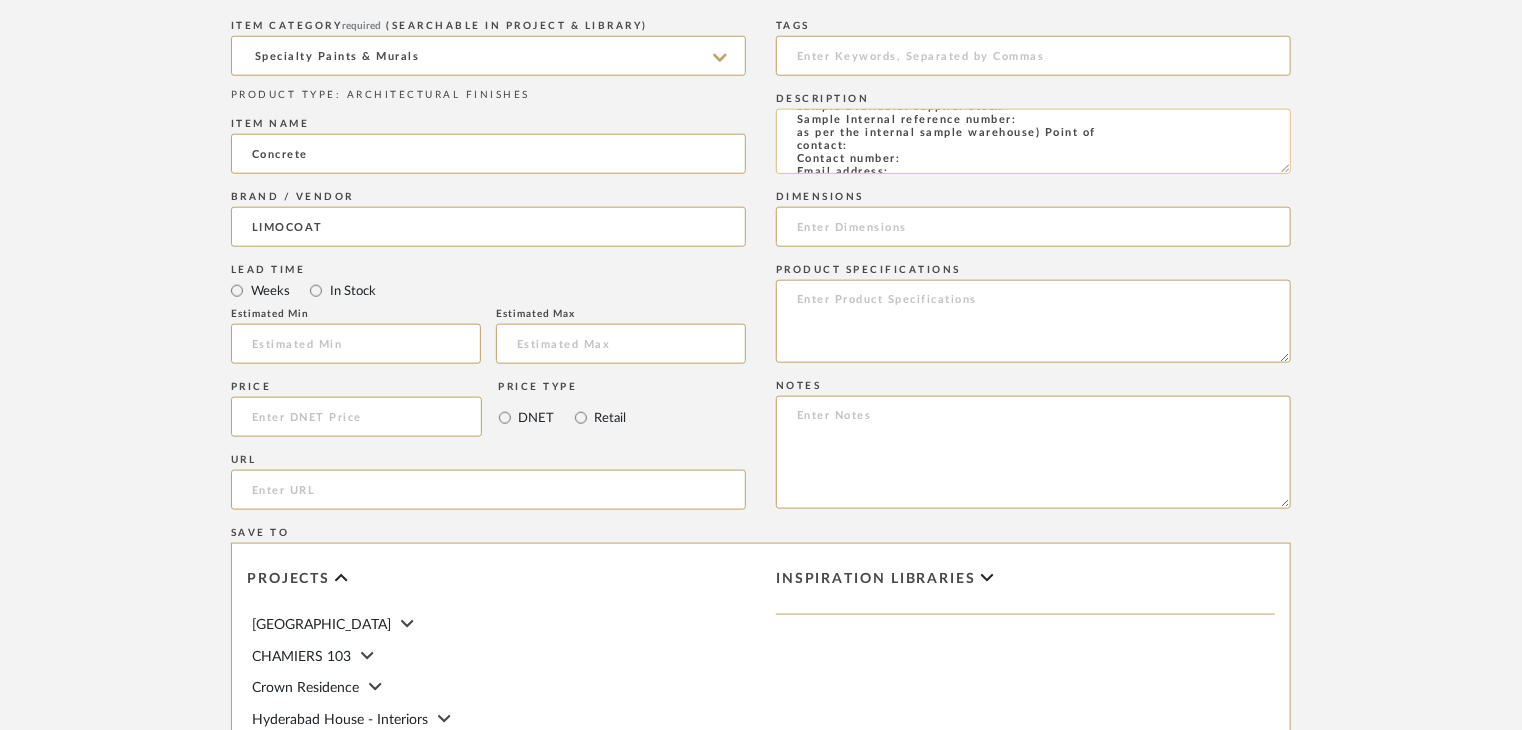 scroll, scrollTop: 101, scrollLeft: 0, axis: vertical 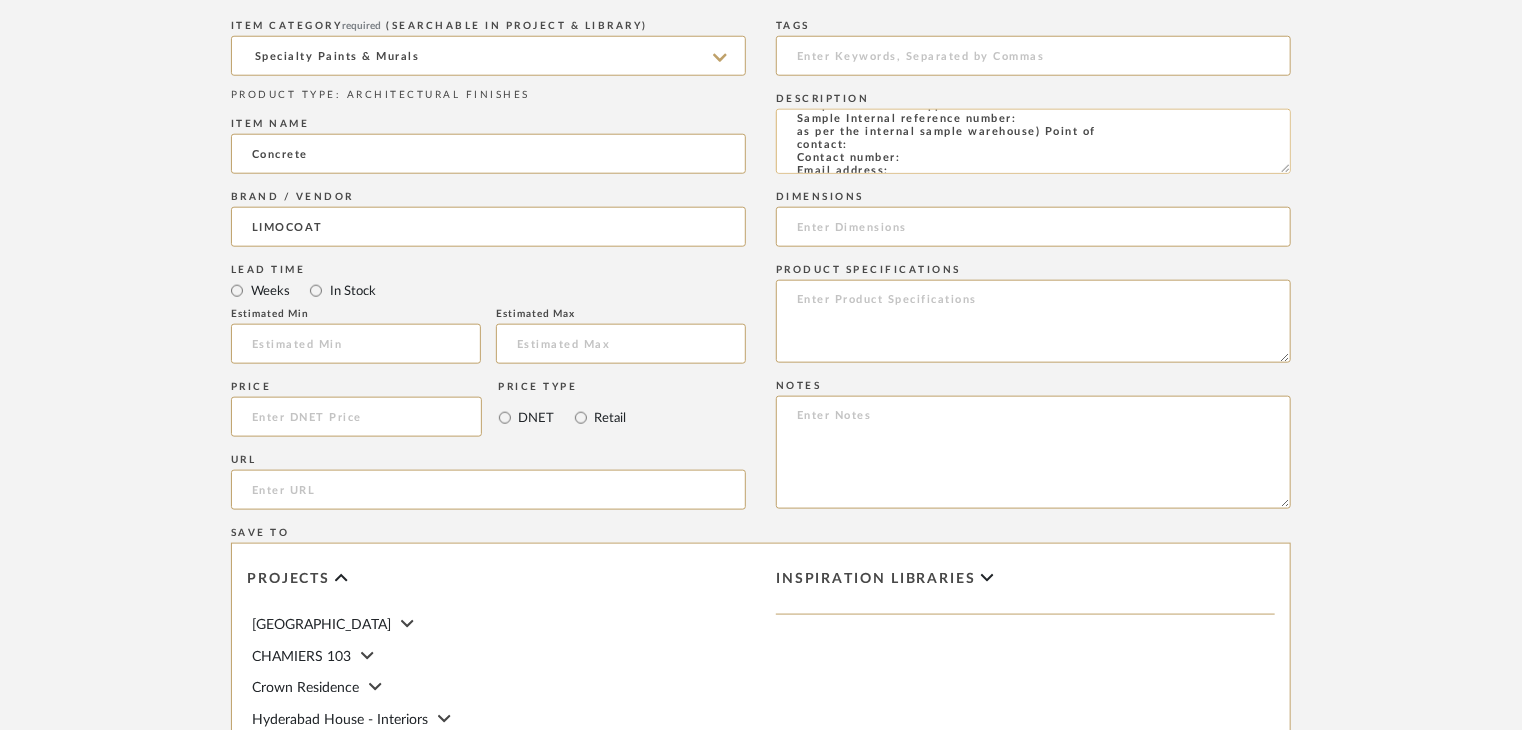 click on "Type:Specialty Paints & Murals
Dimension(s): (as mentioned)
Material/Finishes: 20
Installation requirements, if any: (as applicable)
Price: (as mentioned)
Lead time: (as mentioned)
Sample available: supplier stock
Sample Internal reference number:
as per the internal sample warehouse) Point of
contact:
Contact number:
Email address:
Address:
Additional contact information:" 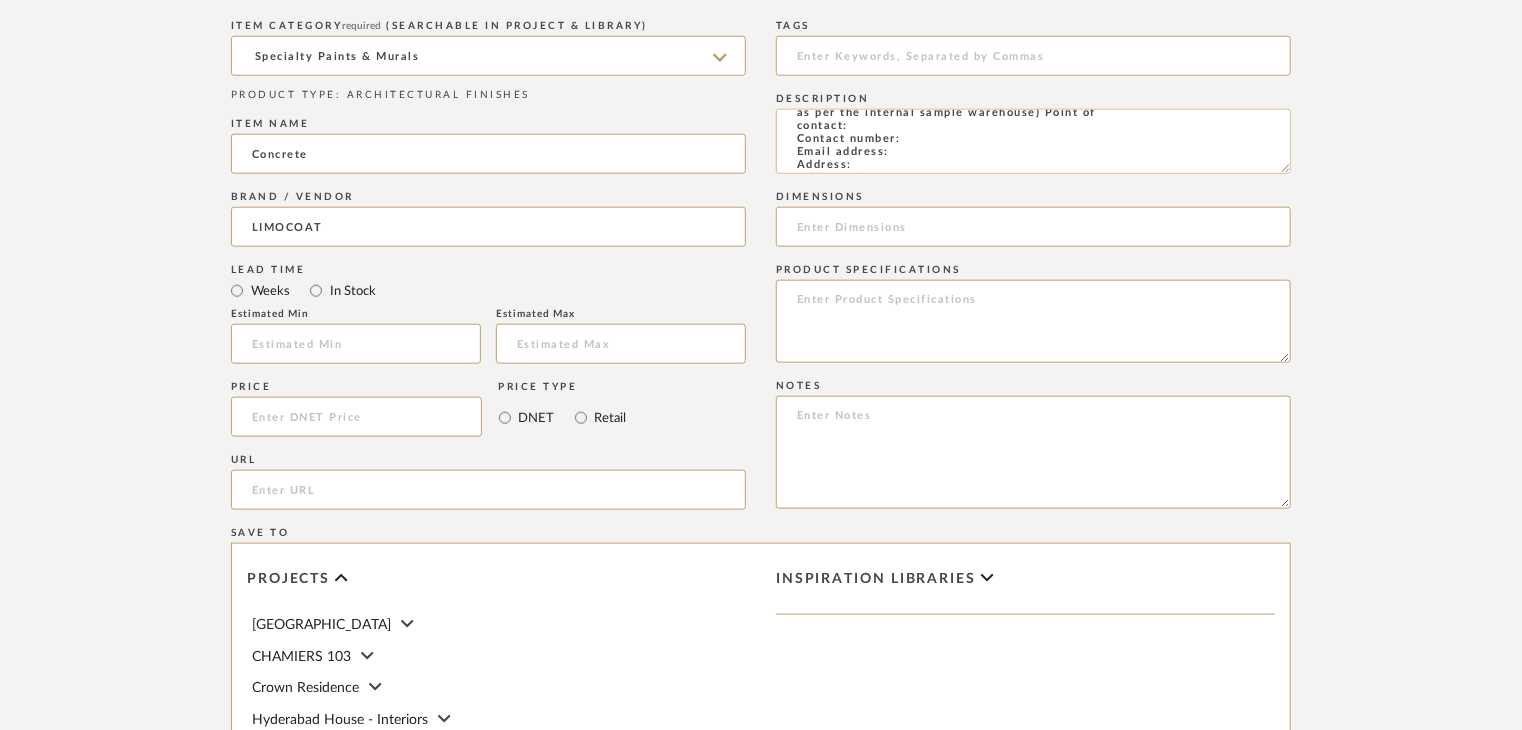 scroll, scrollTop: 107, scrollLeft: 0, axis: vertical 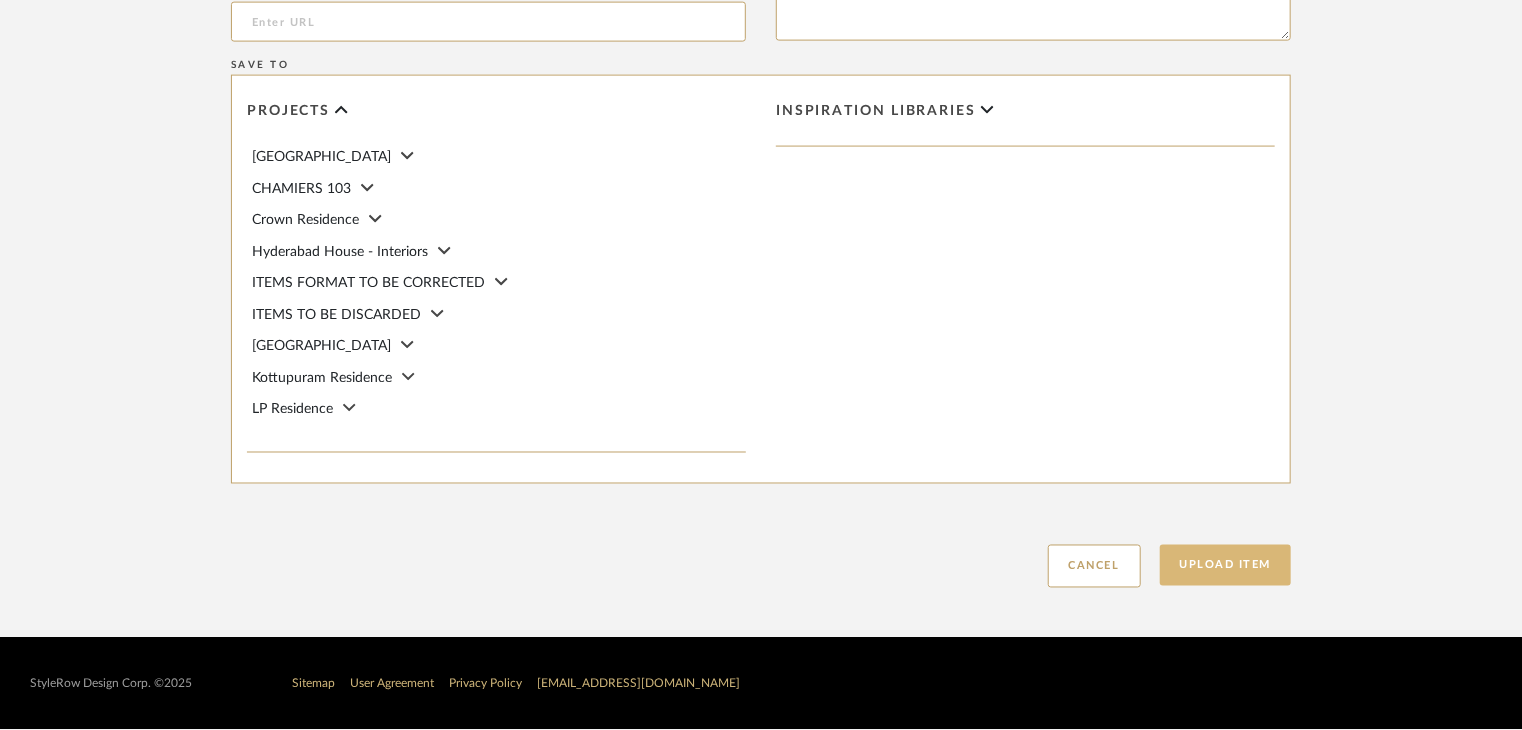 type on "Type:Specialty Paints & Murals
Dimension(s): (as mentioned)
Material/Finishes: 20
Installation requirements, if any: (as applicable)
Price: (as mentioned)
Lead time: (as mentioned)
Sample available: supplier stock
Sample Internal reference number: AF-SP-001-0020
as per the internal sample warehouse) Point of
contact:
Contact number:
Email address:
Address:
Additional contact information:" 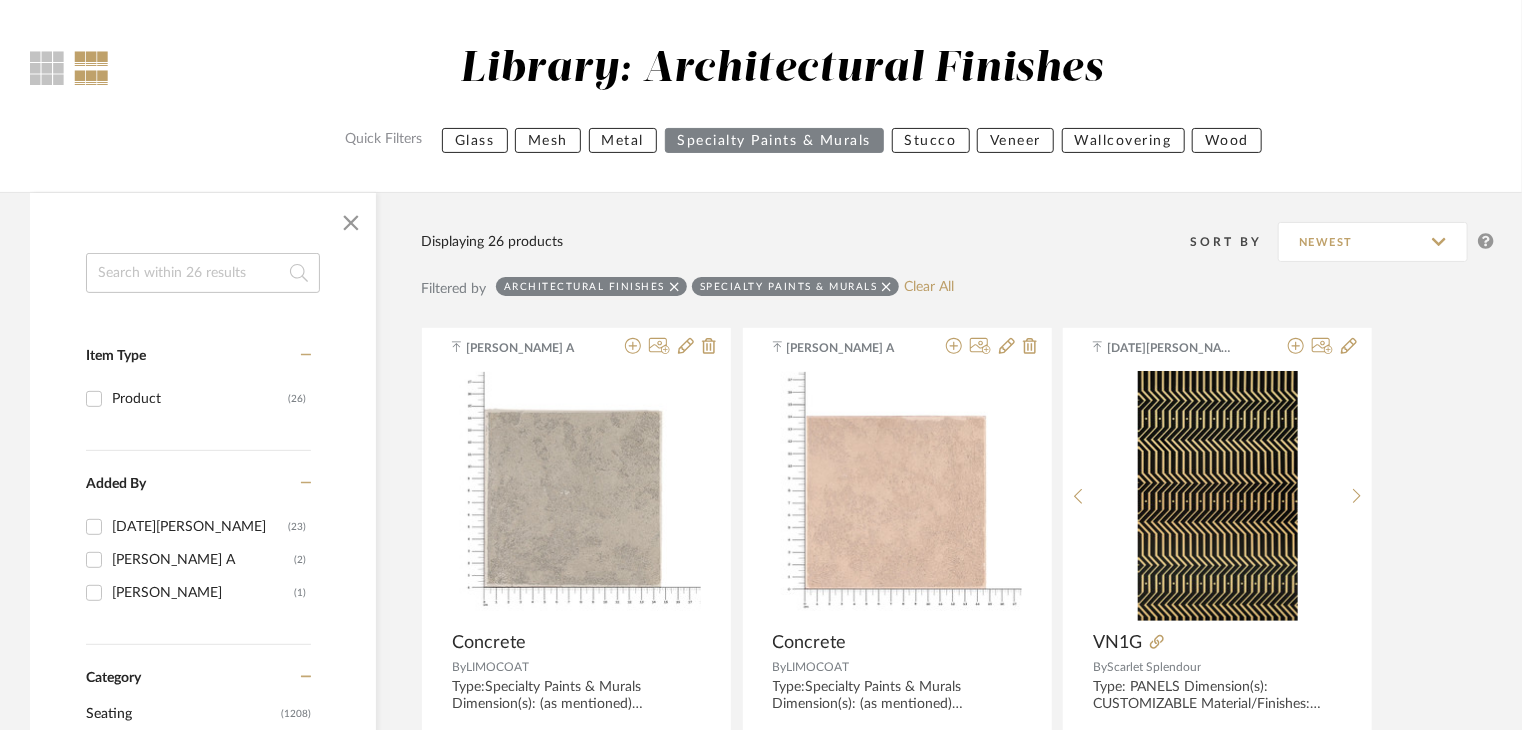 scroll, scrollTop: 100, scrollLeft: 0, axis: vertical 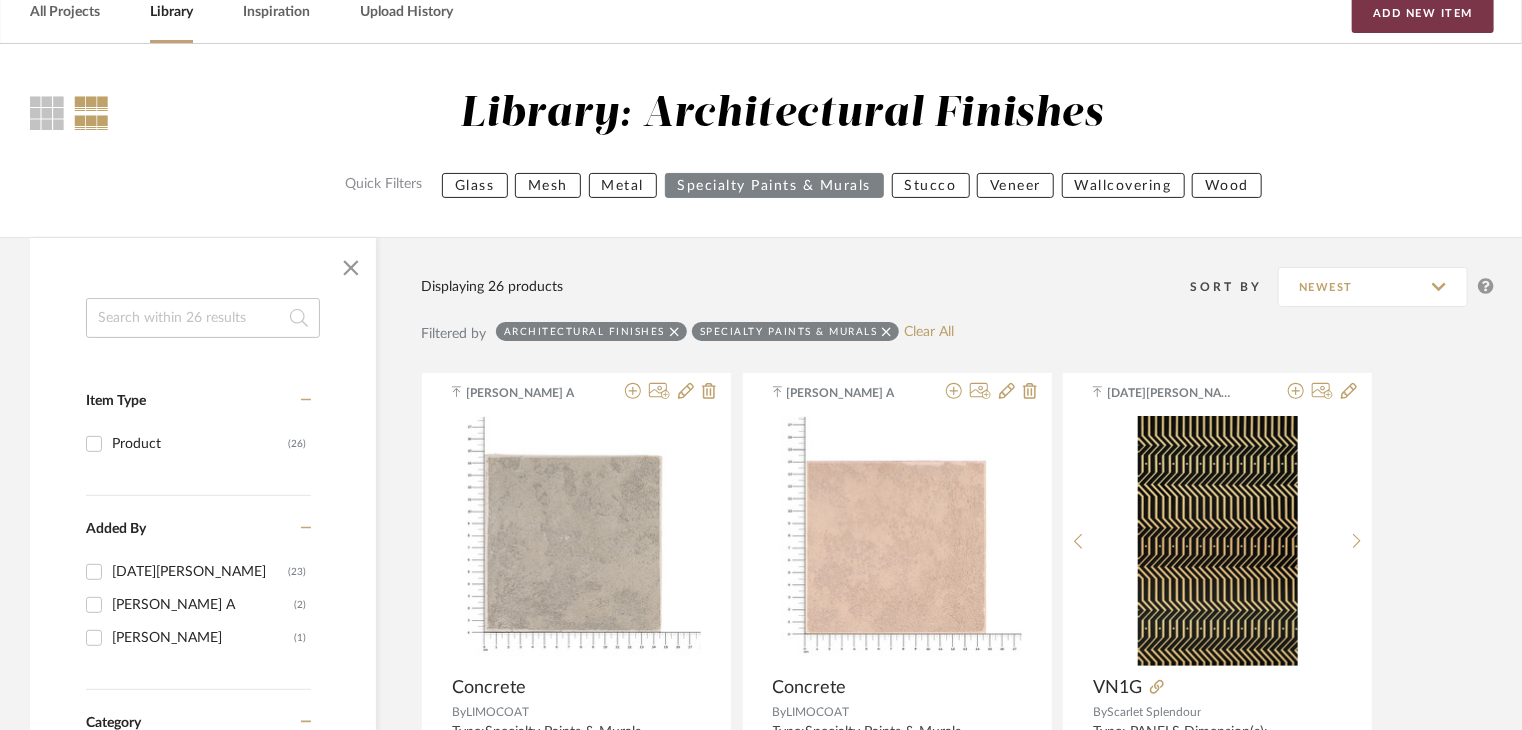 click on "Add New Item" at bounding box center [1423, 13] 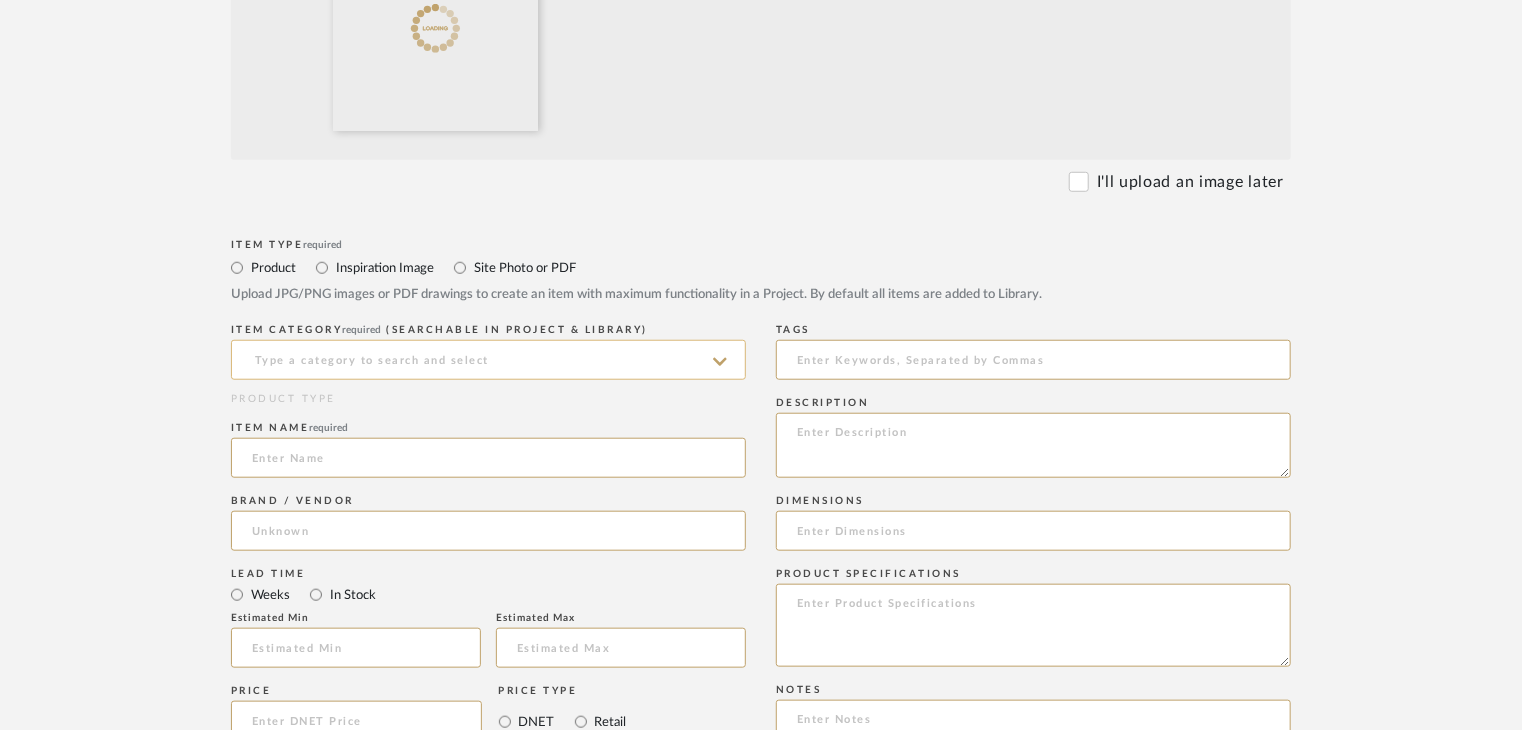 scroll, scrollTop: 700, scrollLeft: 0, axis: vertical 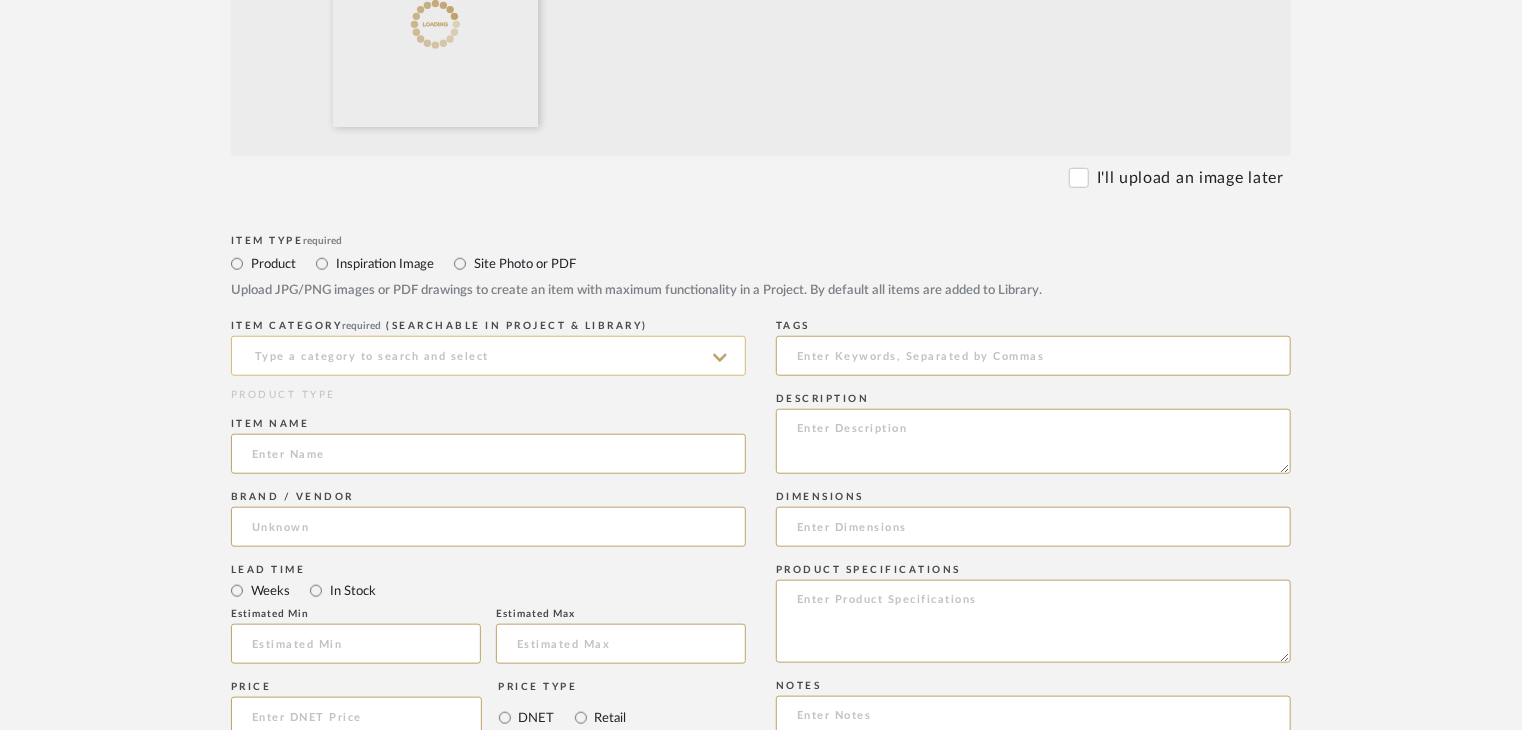 click 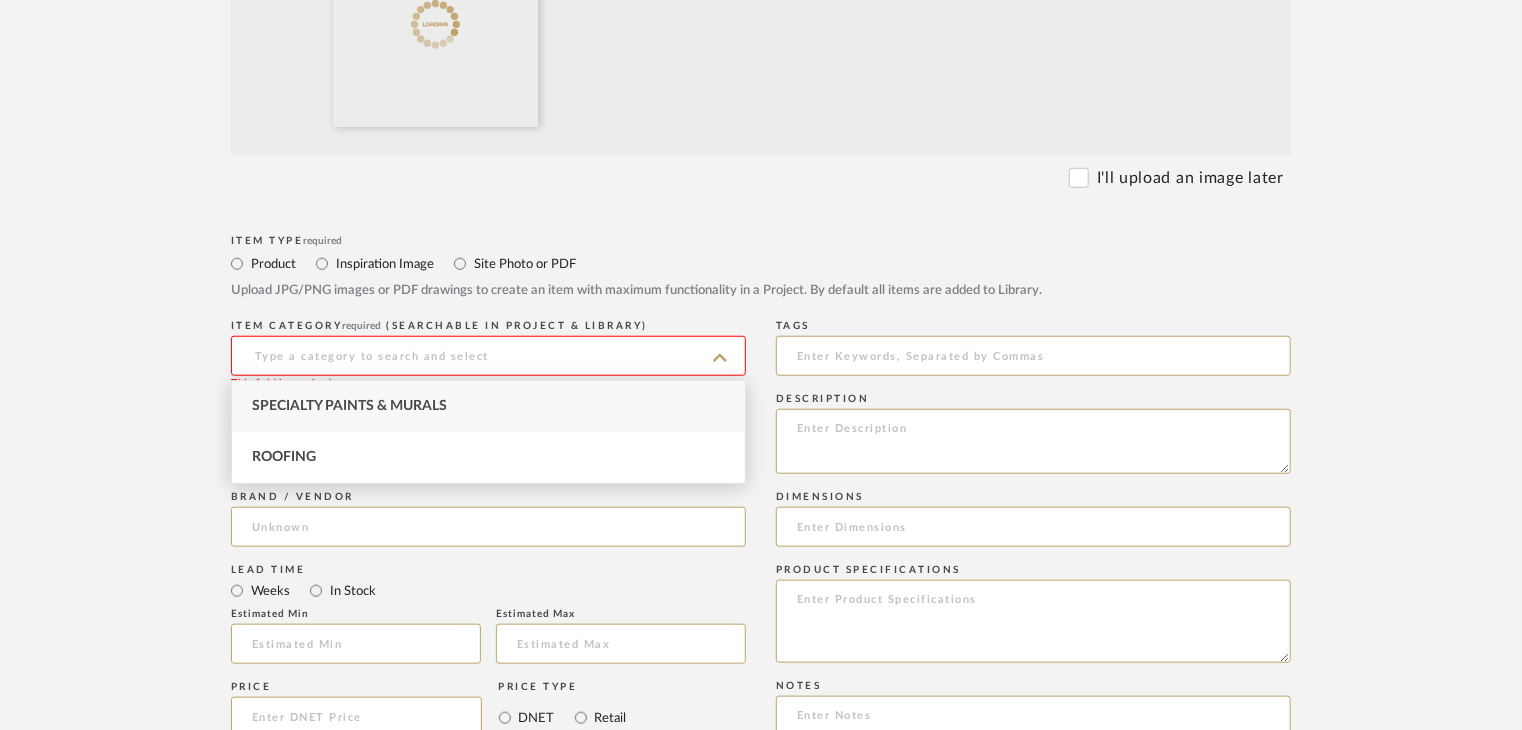 click on "Specialty Paints & Murals" at bounding box center [349, 406] 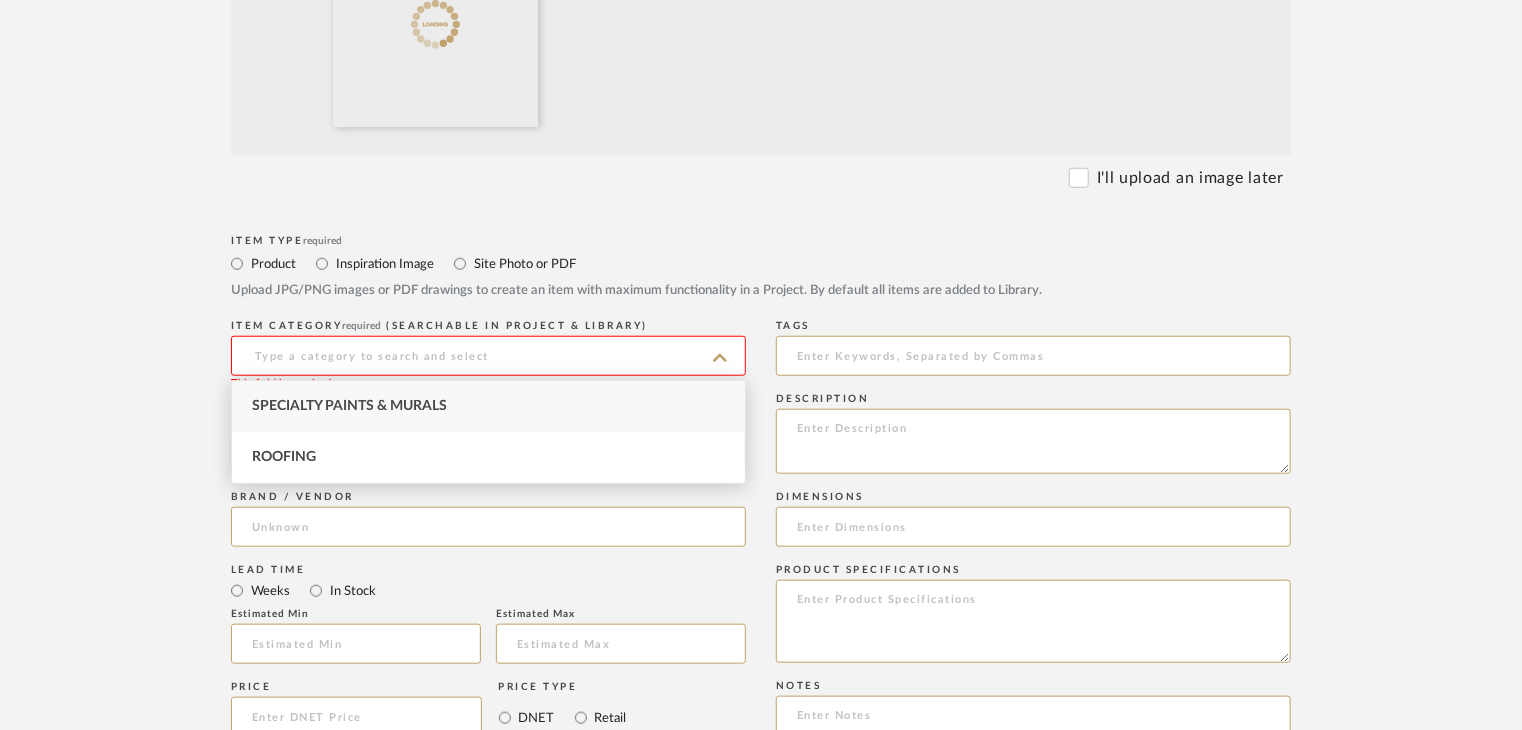 type on "Specialty Paints & Murals" 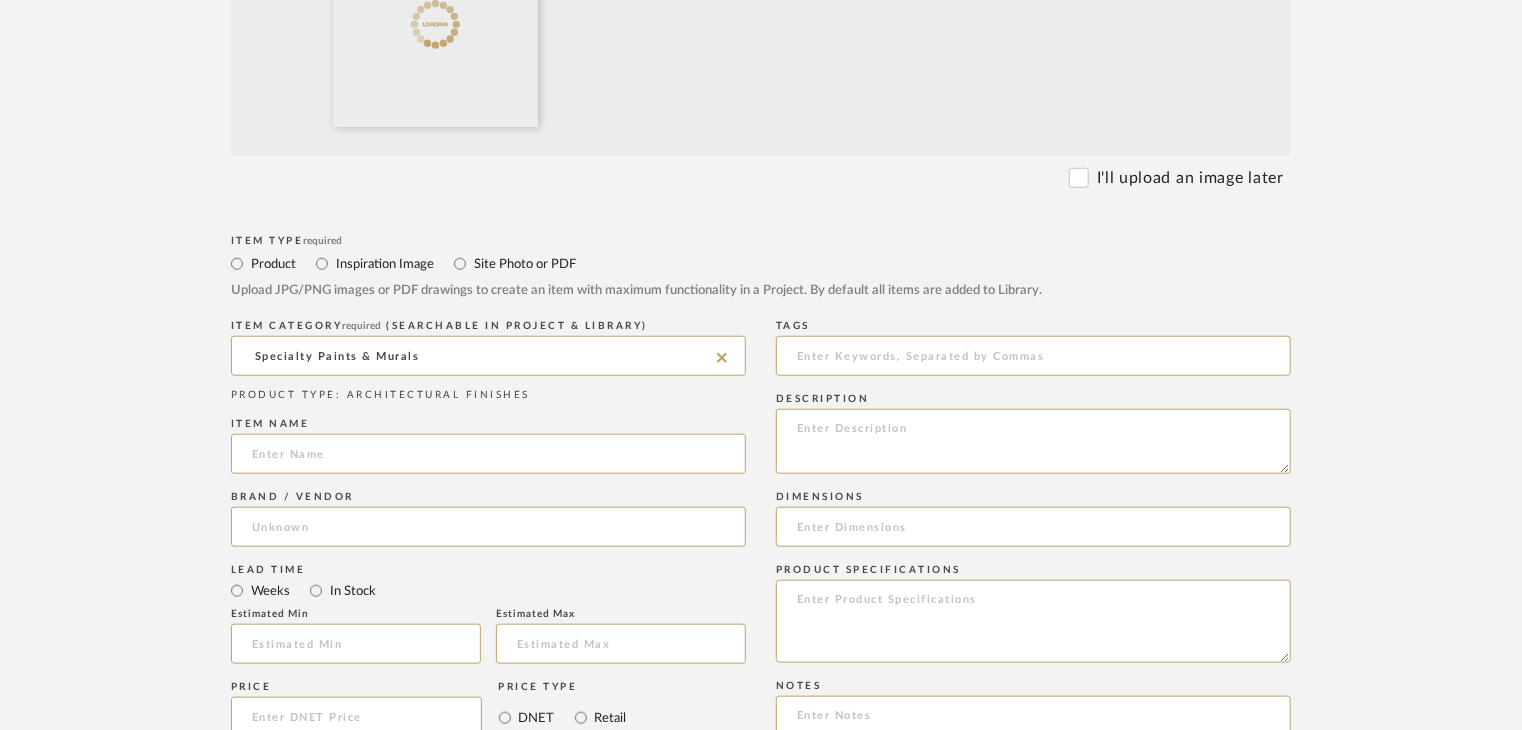 click on "Item name" 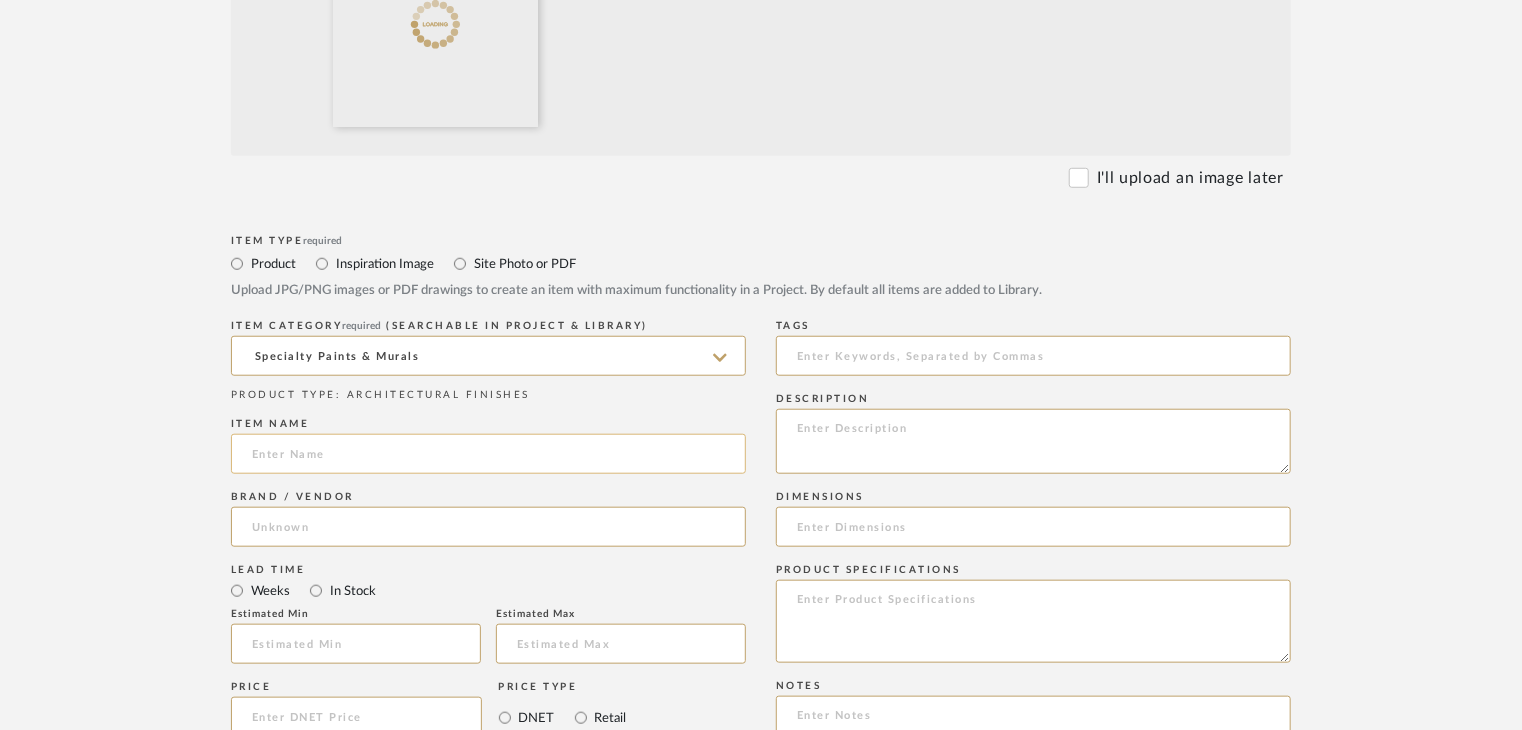 click 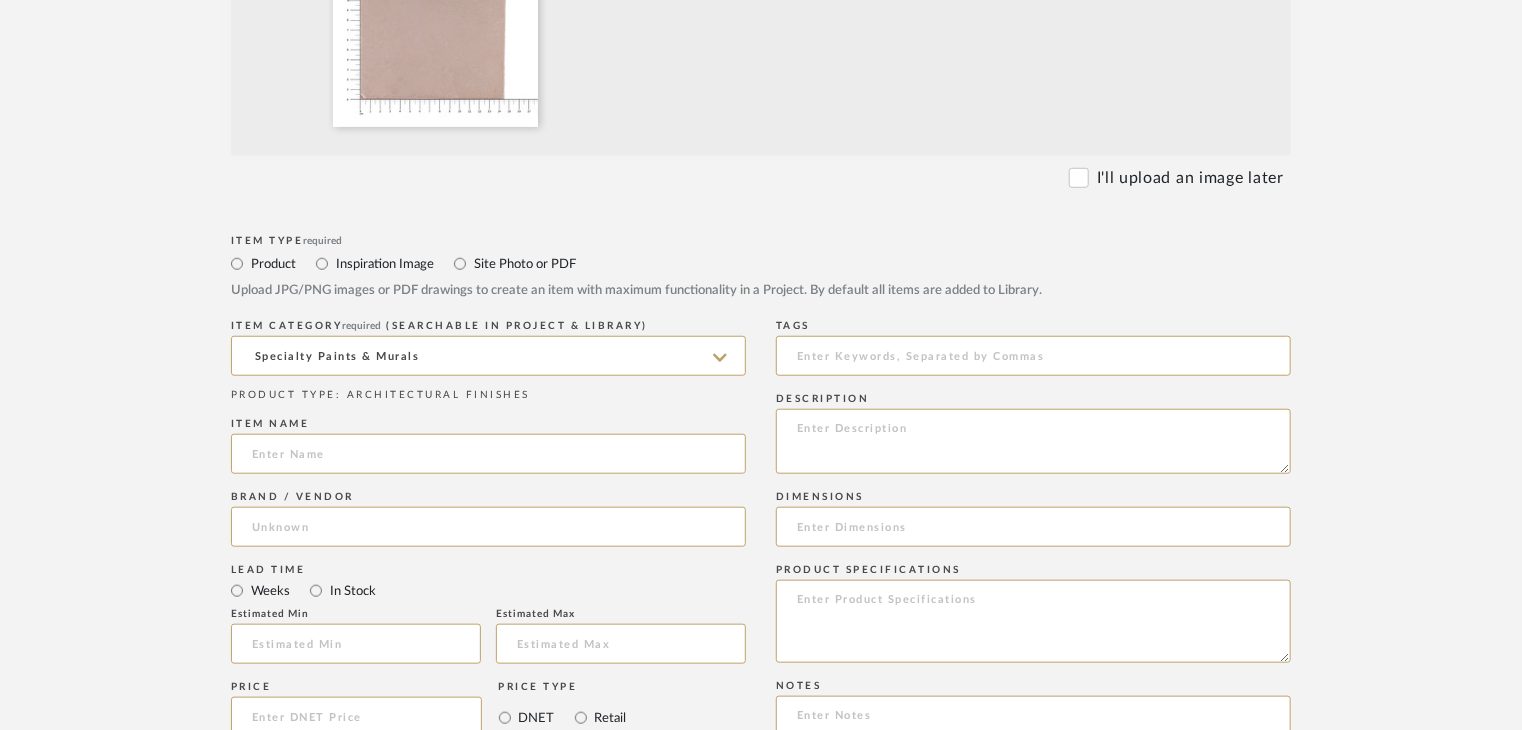 paste on "Concrete" 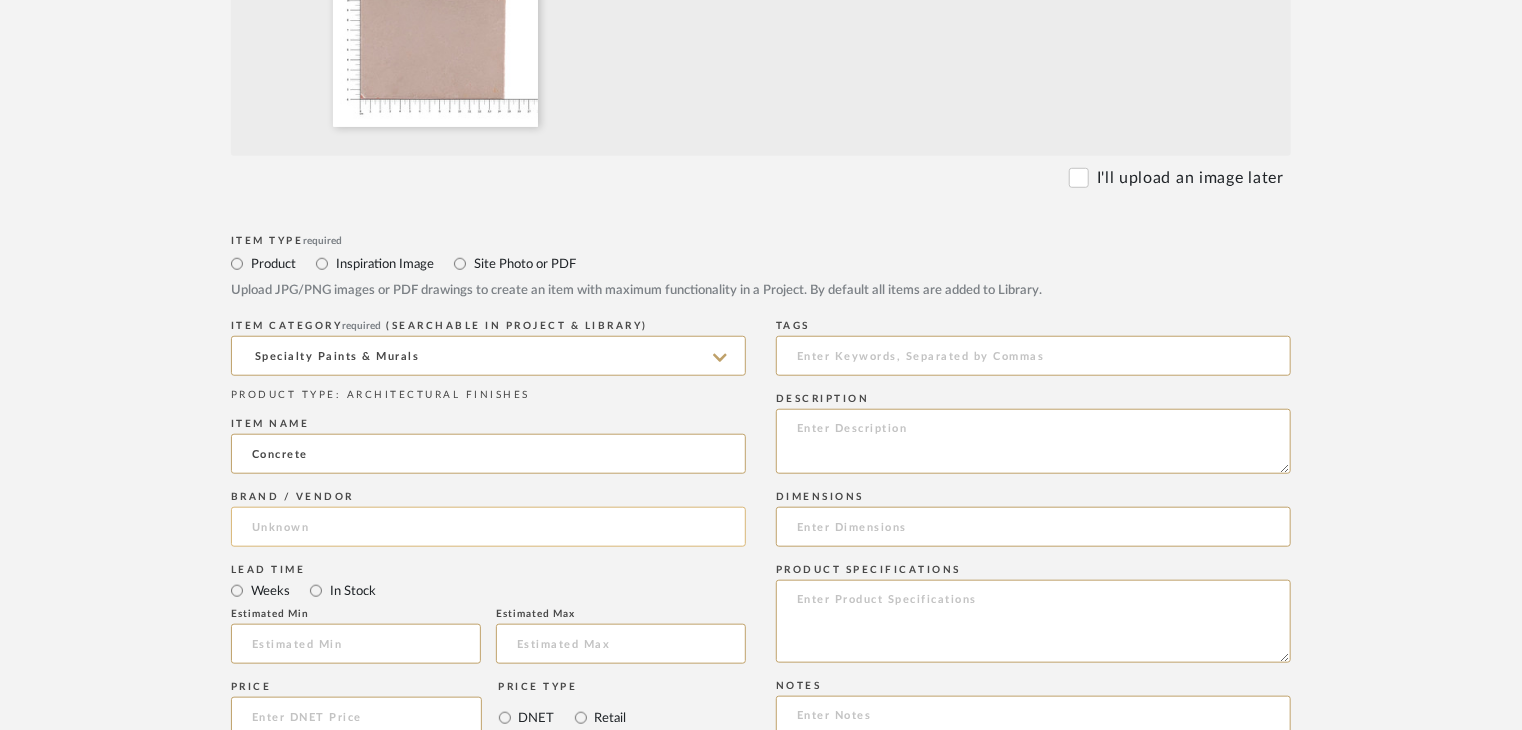 type on "Concrete" 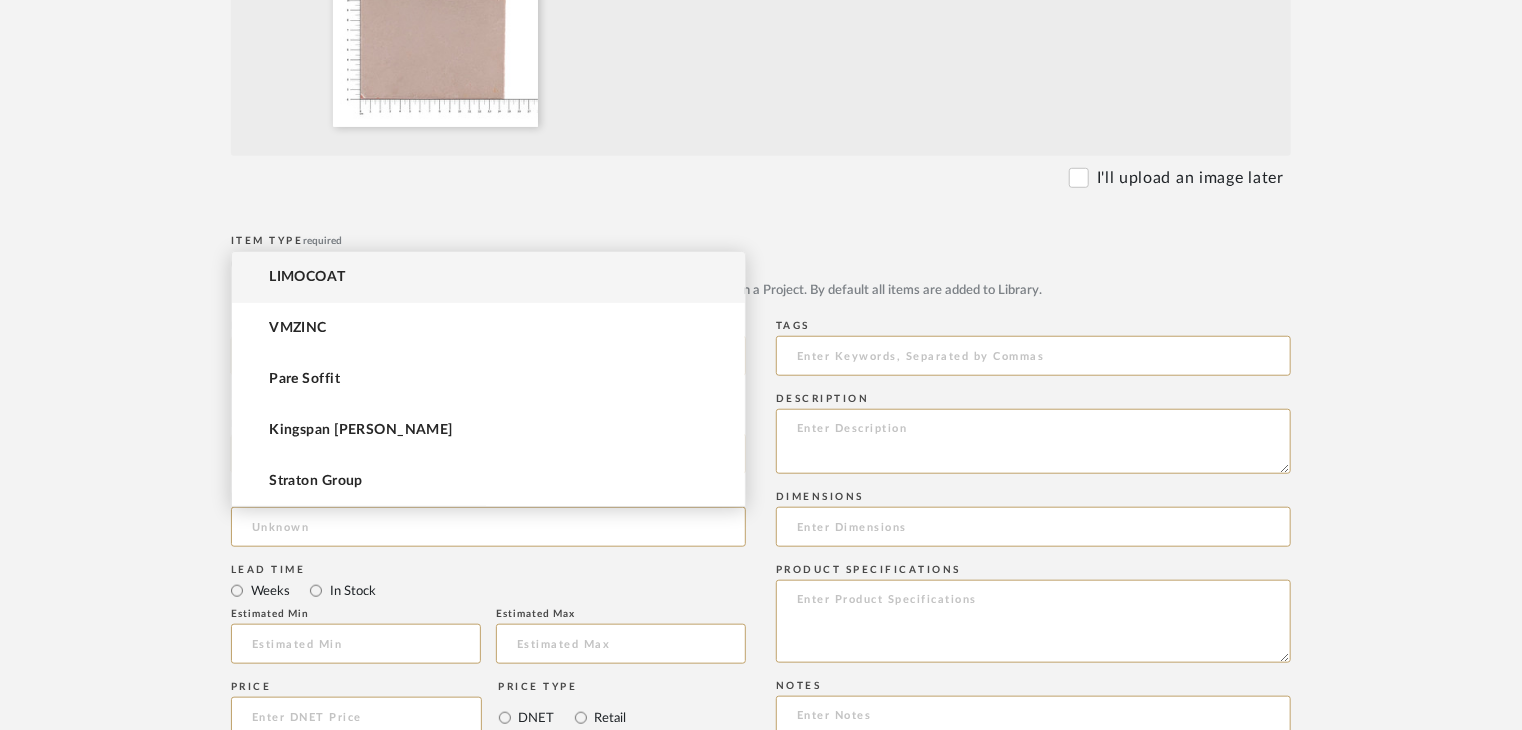 click on "LIMOCOAT" at bounding box center [488, 277] 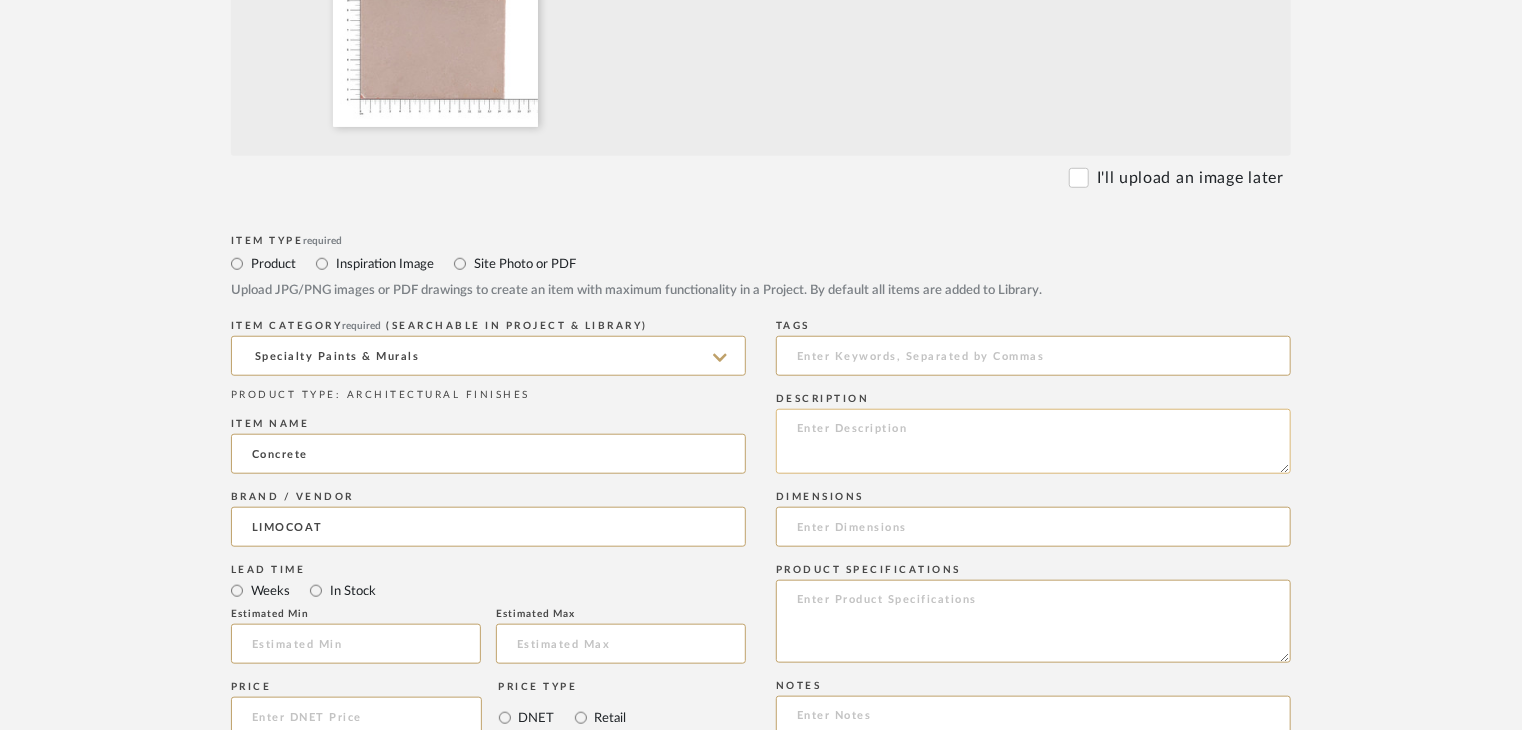 click 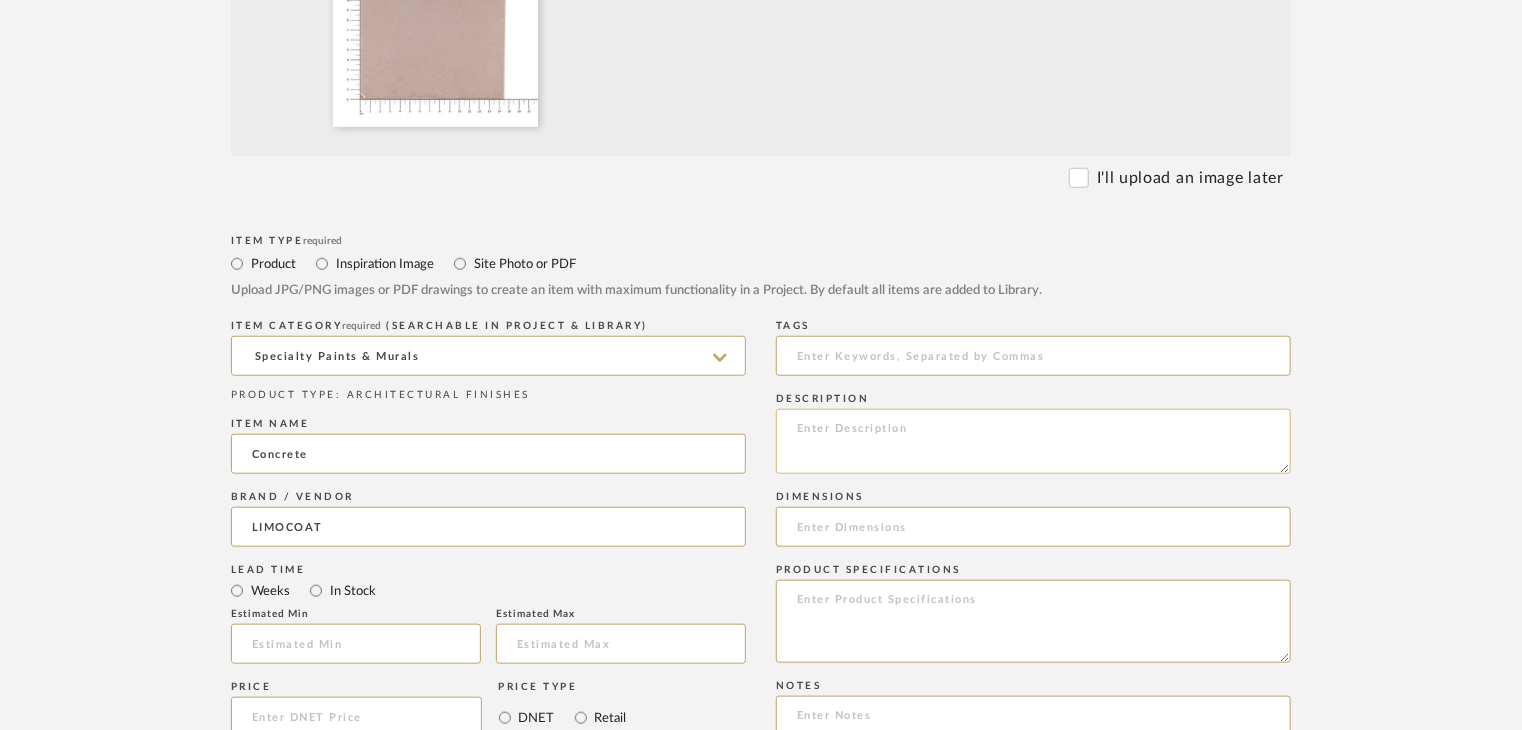 paste on "Type:Specialty Paints & Murals
Dimension(s): (as mentioned)
Material/Finishes: (as mentioned)
Installation requirements, if any: (as applicable)
Price: (as mentioned)
Lead time: (as mentioned)
Sample available: supplier stock
Sample Internal reference number:
as per the internal sample warehouse) Point of
contact:
Contact number:
Email address:
Address:
Additional contact information:" 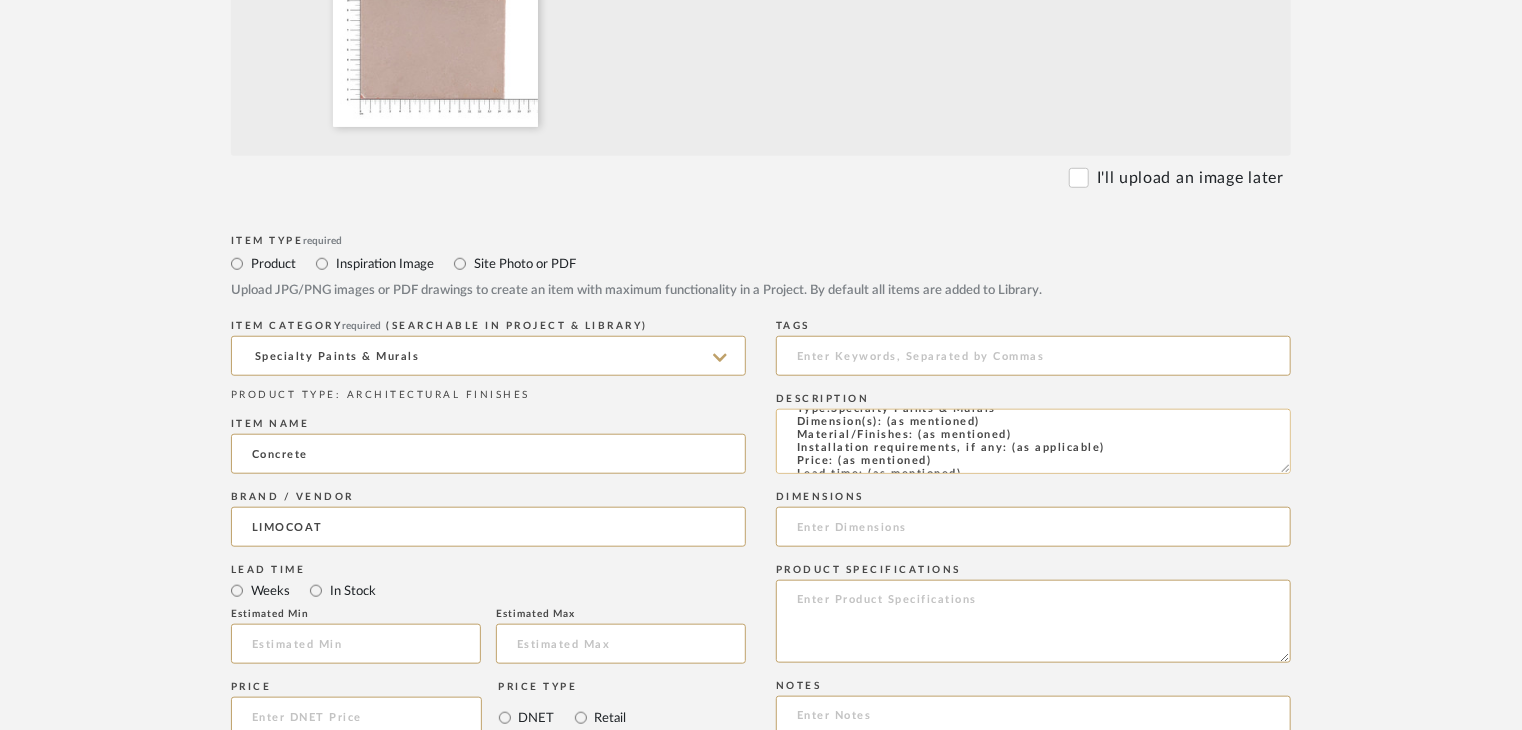 scroll, scrollTop: 0, scrollLeft: 0, axis: both 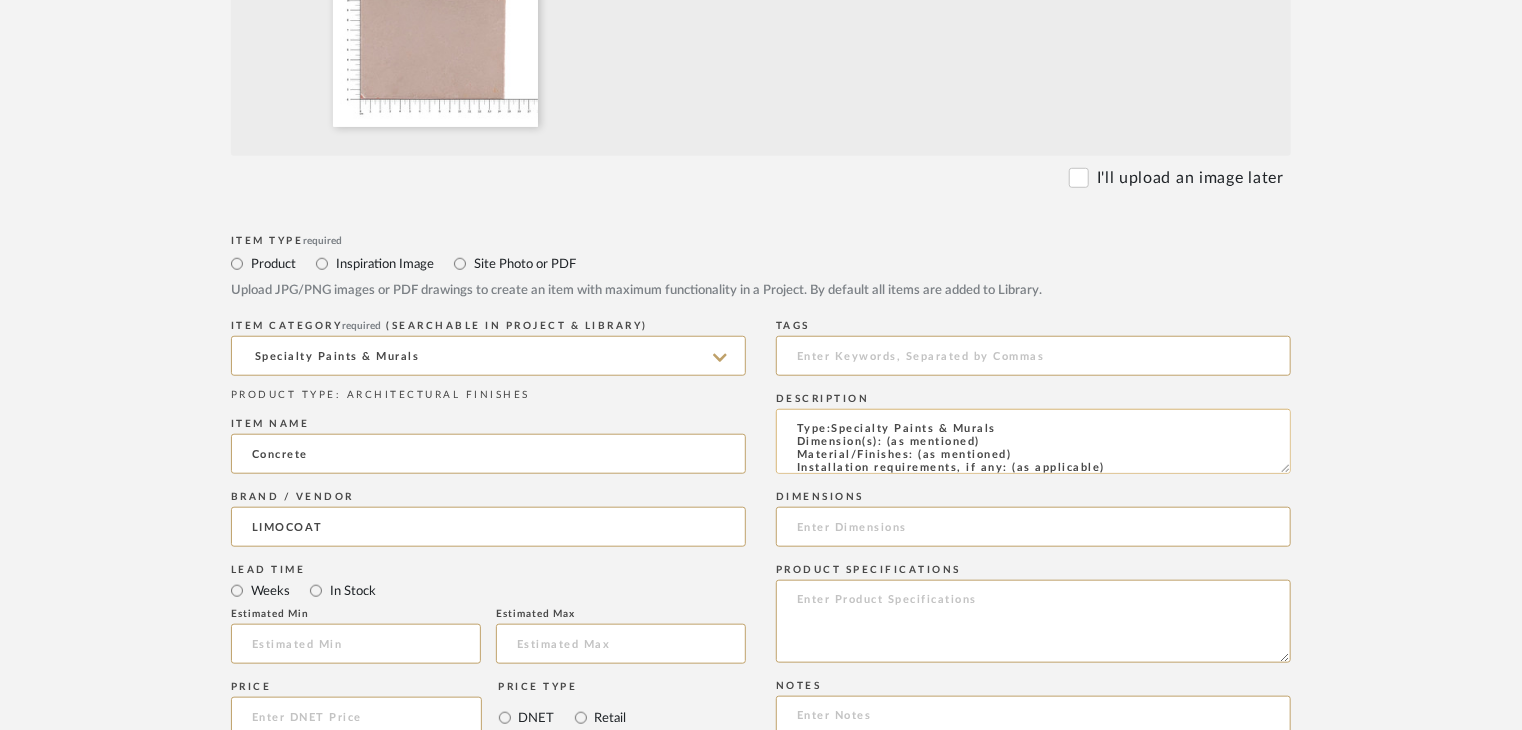 drag, startPoint x: 1012, startPoint y: 451, endPoint x: 912, endPoint y: 416, distance: 105.9481 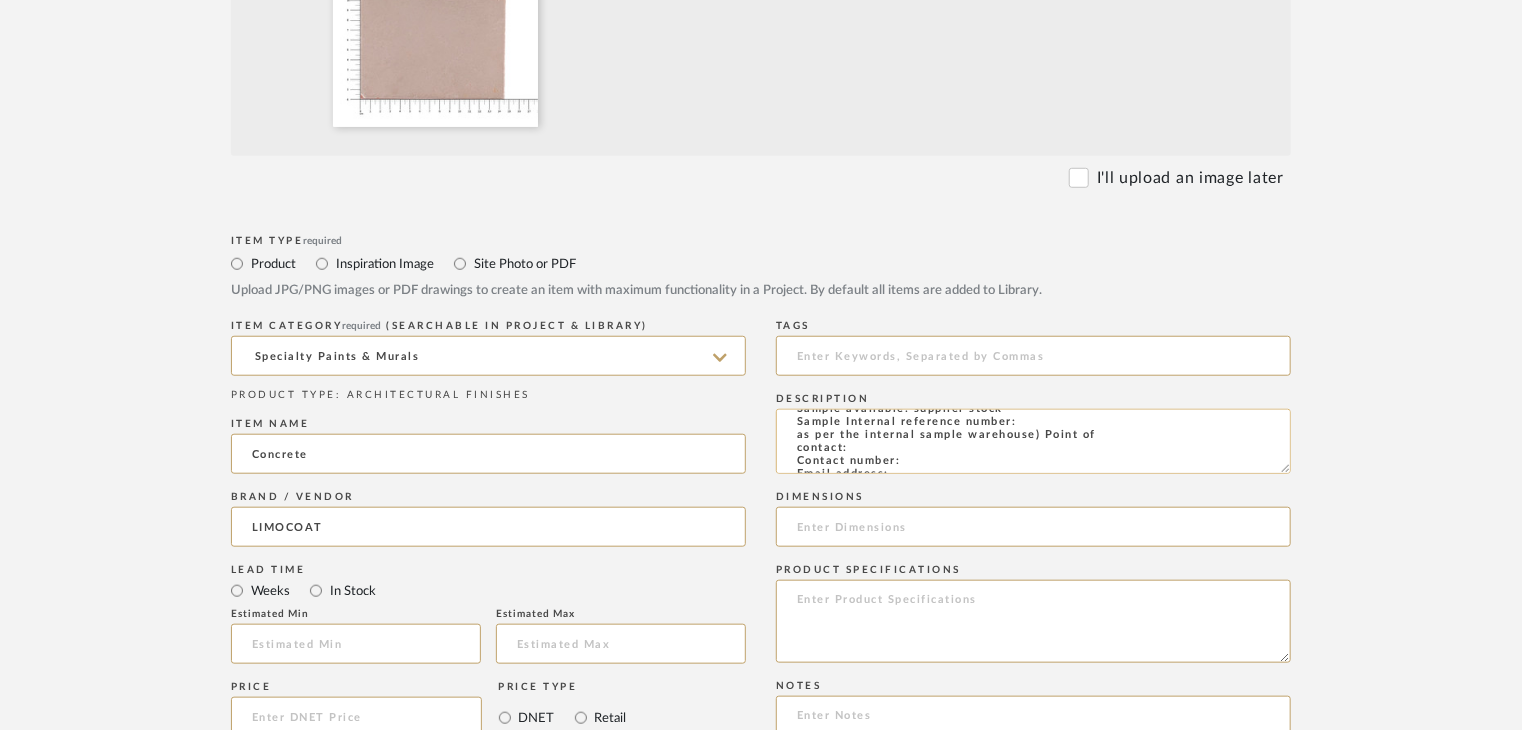 scroll, scrollTop: 100, scrollLeft: 0, axis: vertical 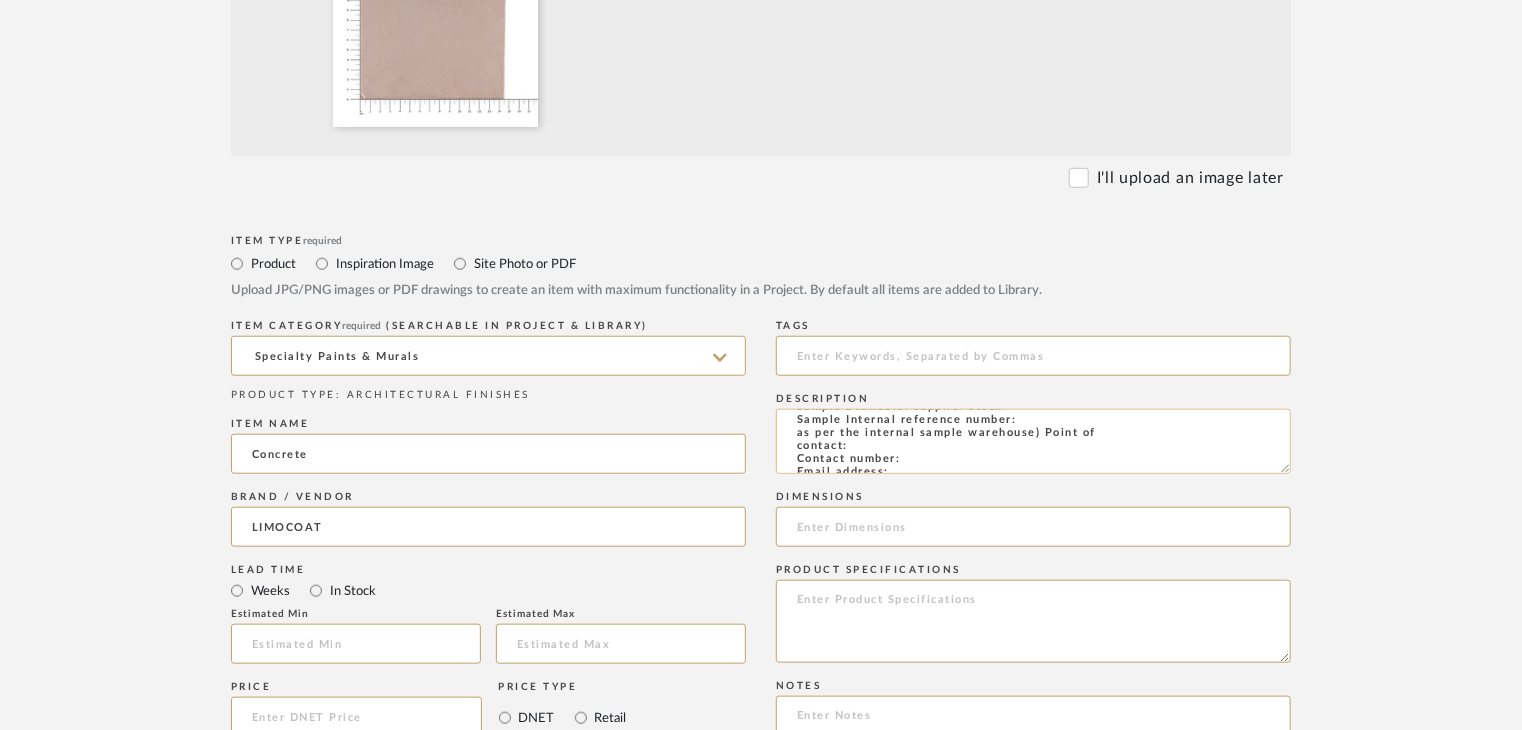 click on "Type:Specialty Paints & Murals
Dimension(s): (as mentioned)
Material/Finishes: 40
Installation requirements, if any: (as applicable)
Price: (as mentioned)
Lead time: (as mentioned)
Sample available: supplier stock
Sample Internal reference number:
as per the internal sample warehouse) Point of
contact:
Contact number:
Email address:
Address:
Additional contact information:" 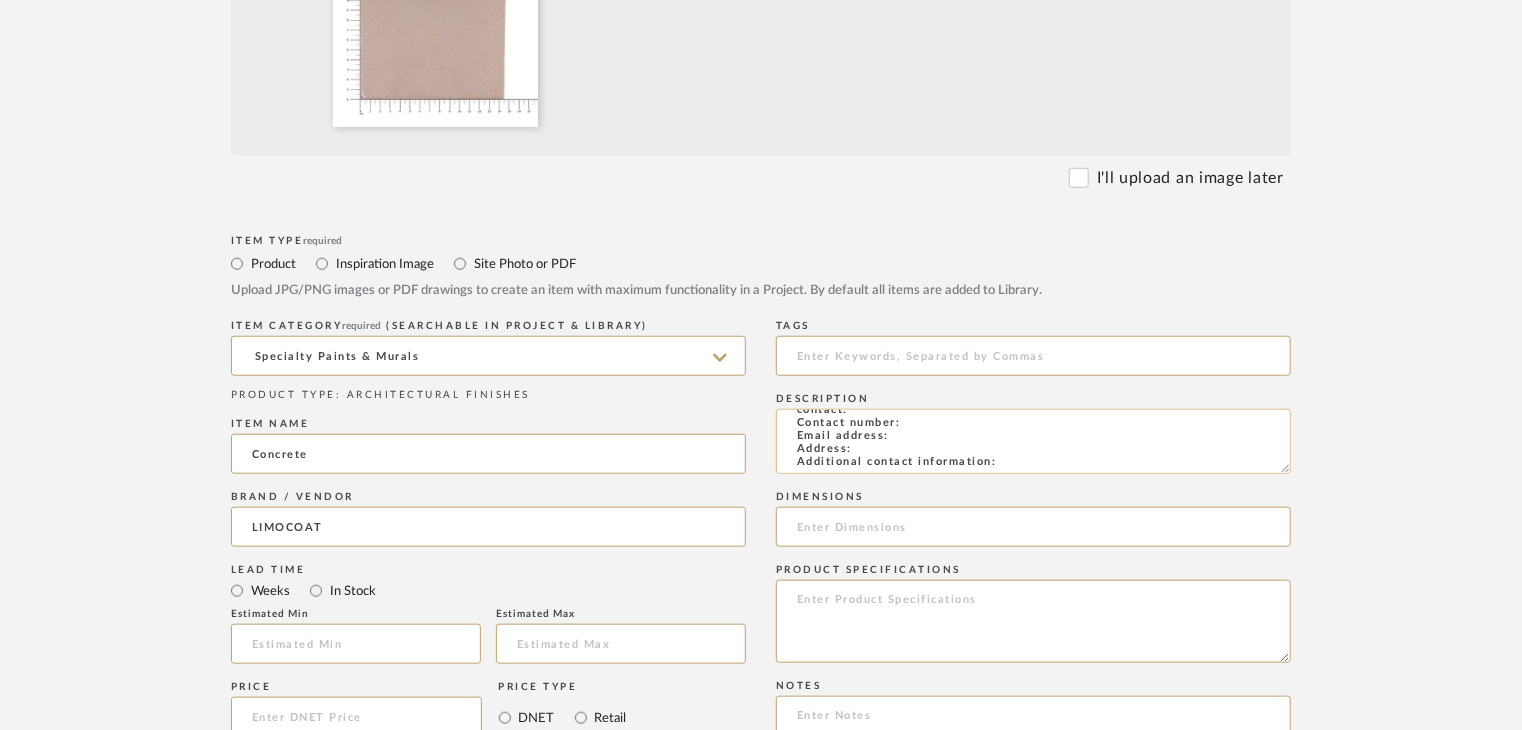 scroll, scrollTop: 144, scrollLeft: 0, axis: vertical 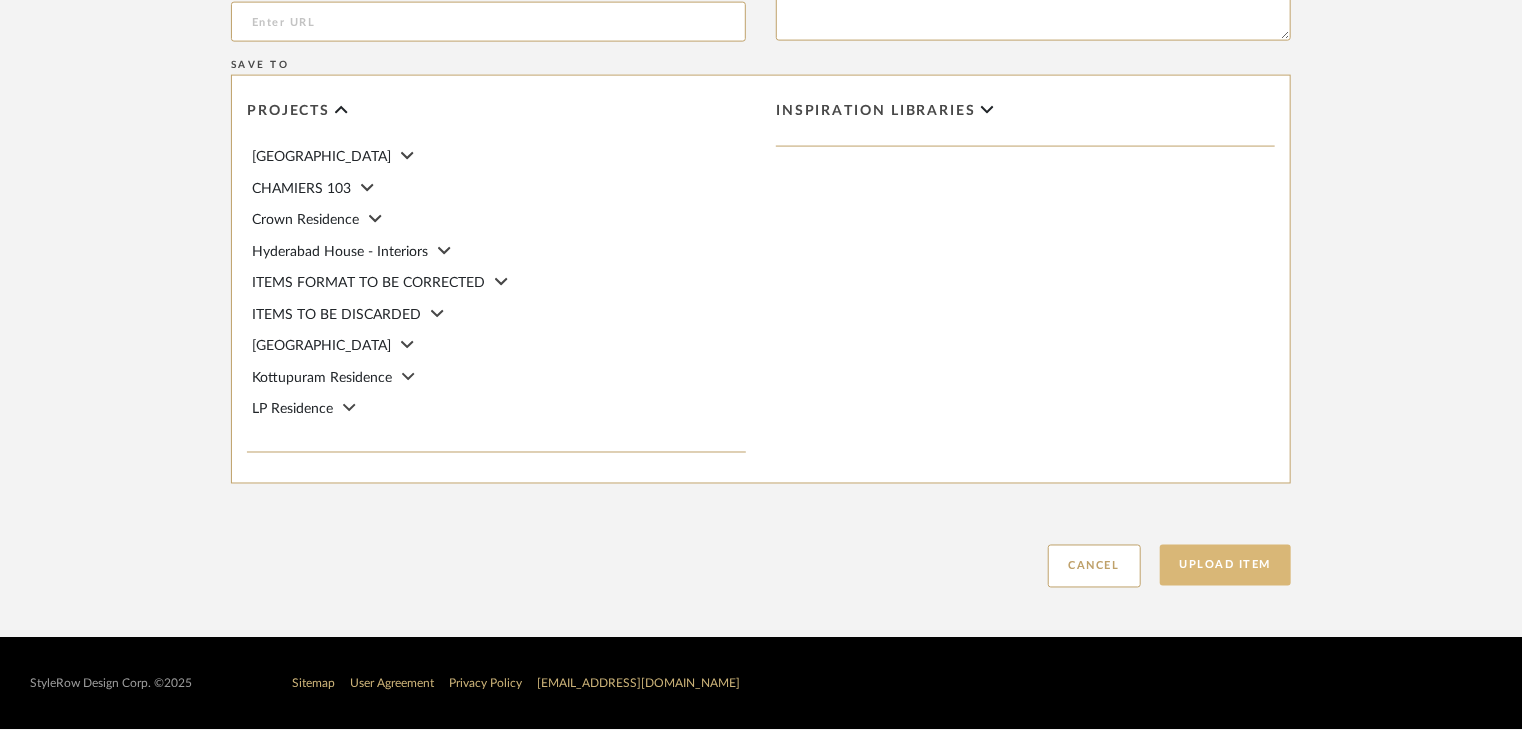 type on "Type:Specialty Paints & Murals
Dimension(s): (as mentioned)
Material/Finishes: 40
Installation requirements, if any: (as applicable)
Price: (as mentioned)
Lead time: (as mentioned)
Sample available: supplier stock
Sample Internal reference number: AF-SP-001-0040
as per the internal sample warehouse) Point of
contact:
Contact number:
Email address:
Address:
Additional contact information:" 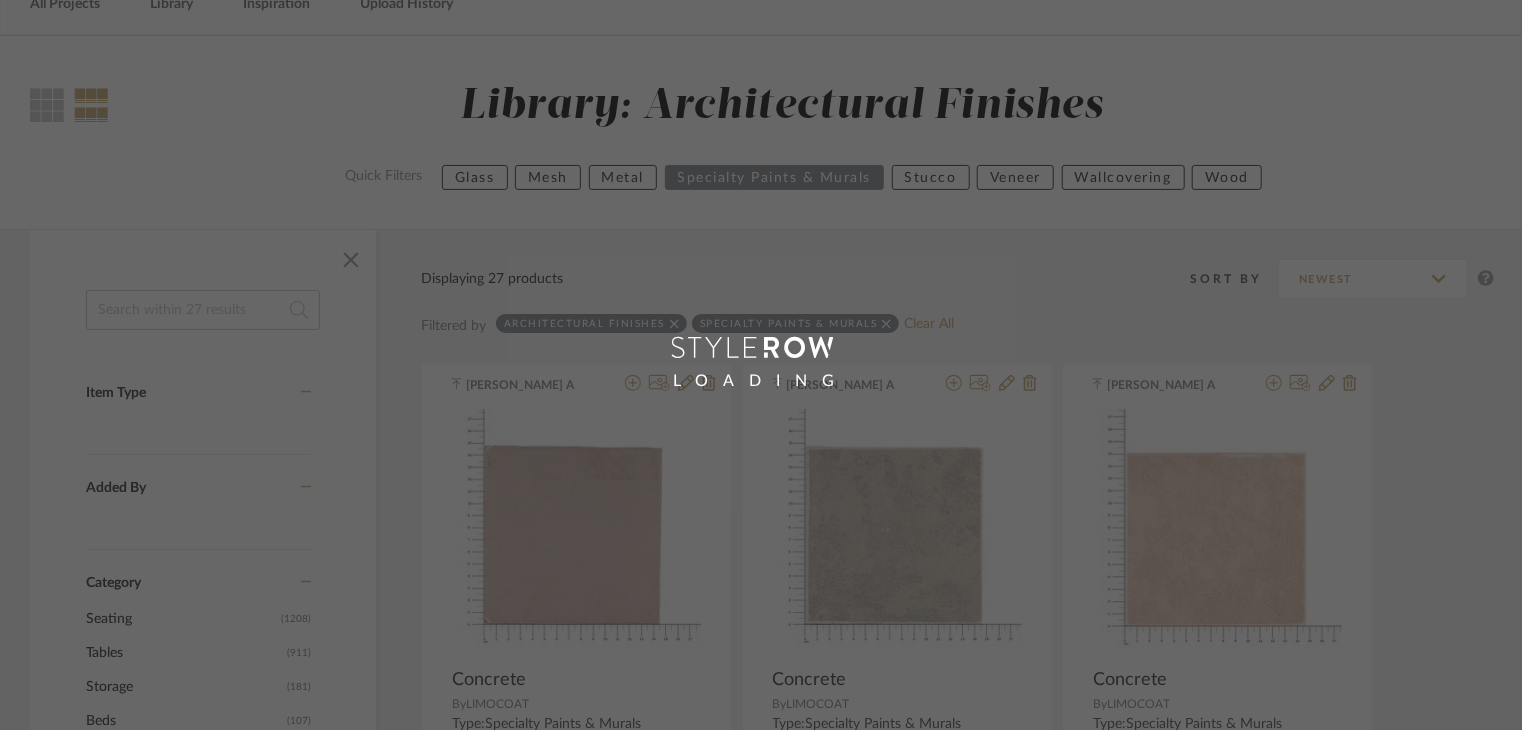 scroll, scrollTop: 100, scrollLeft: 0, axis: vertical 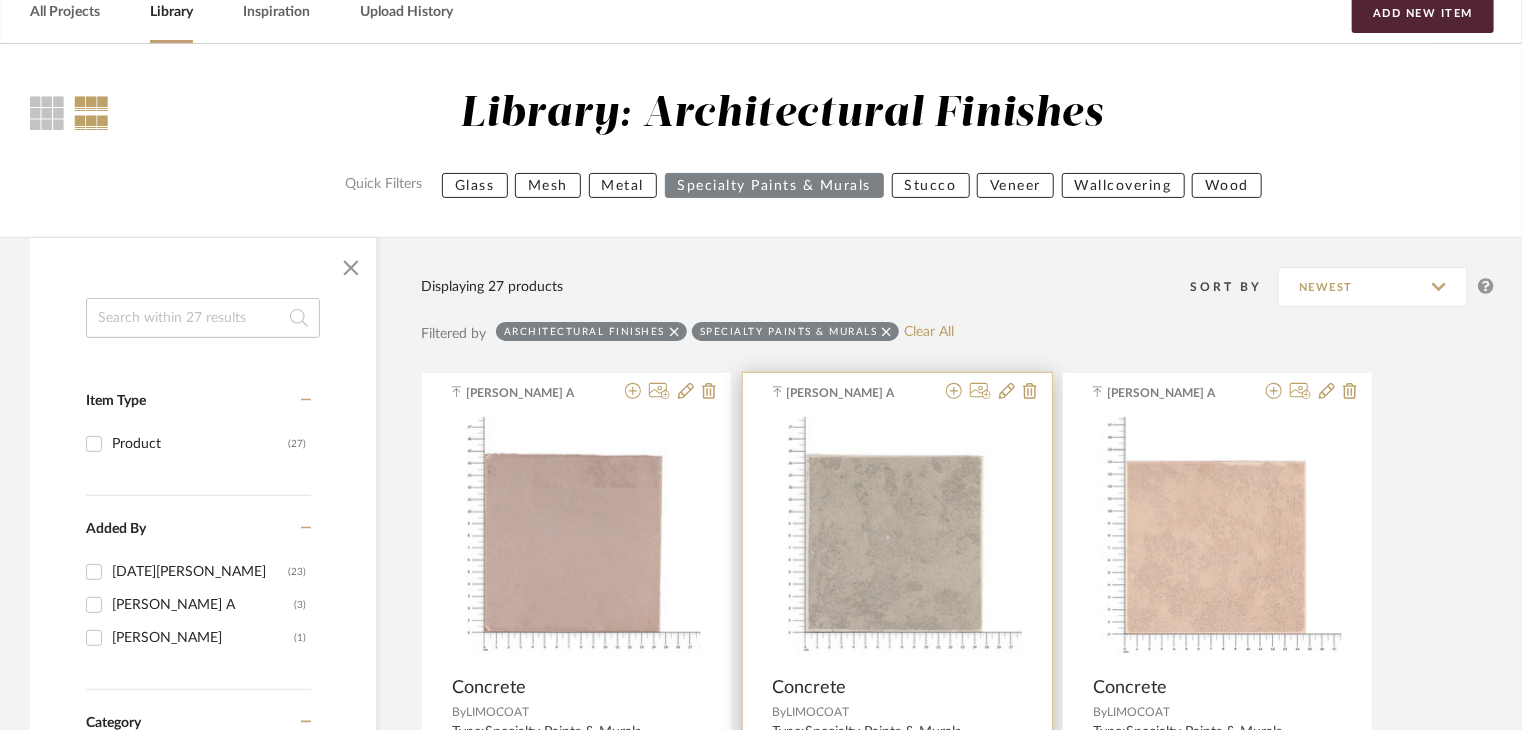 click at bounding box center (897, 541) 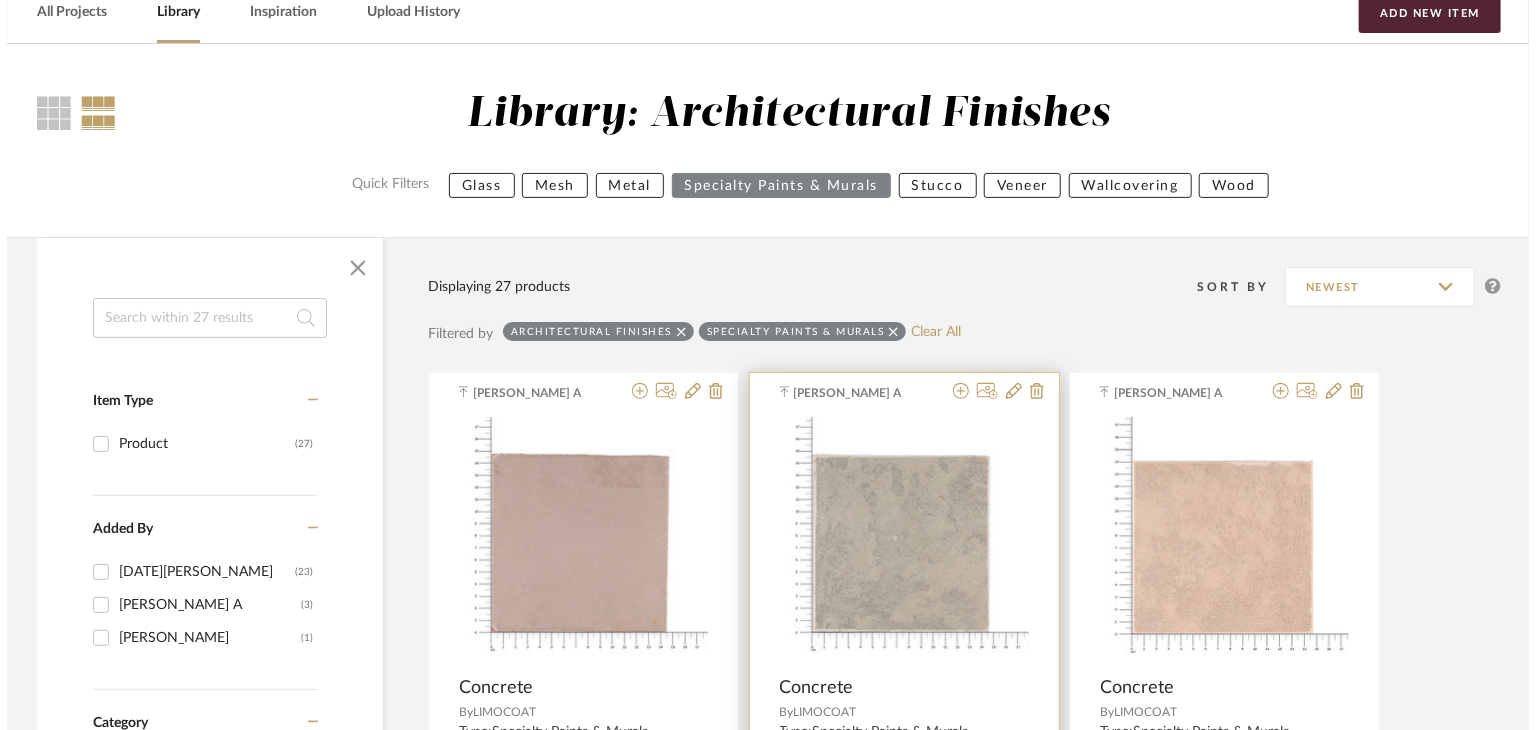 scroll, scrollTop: 0, scrollLeft: 0, axis: both 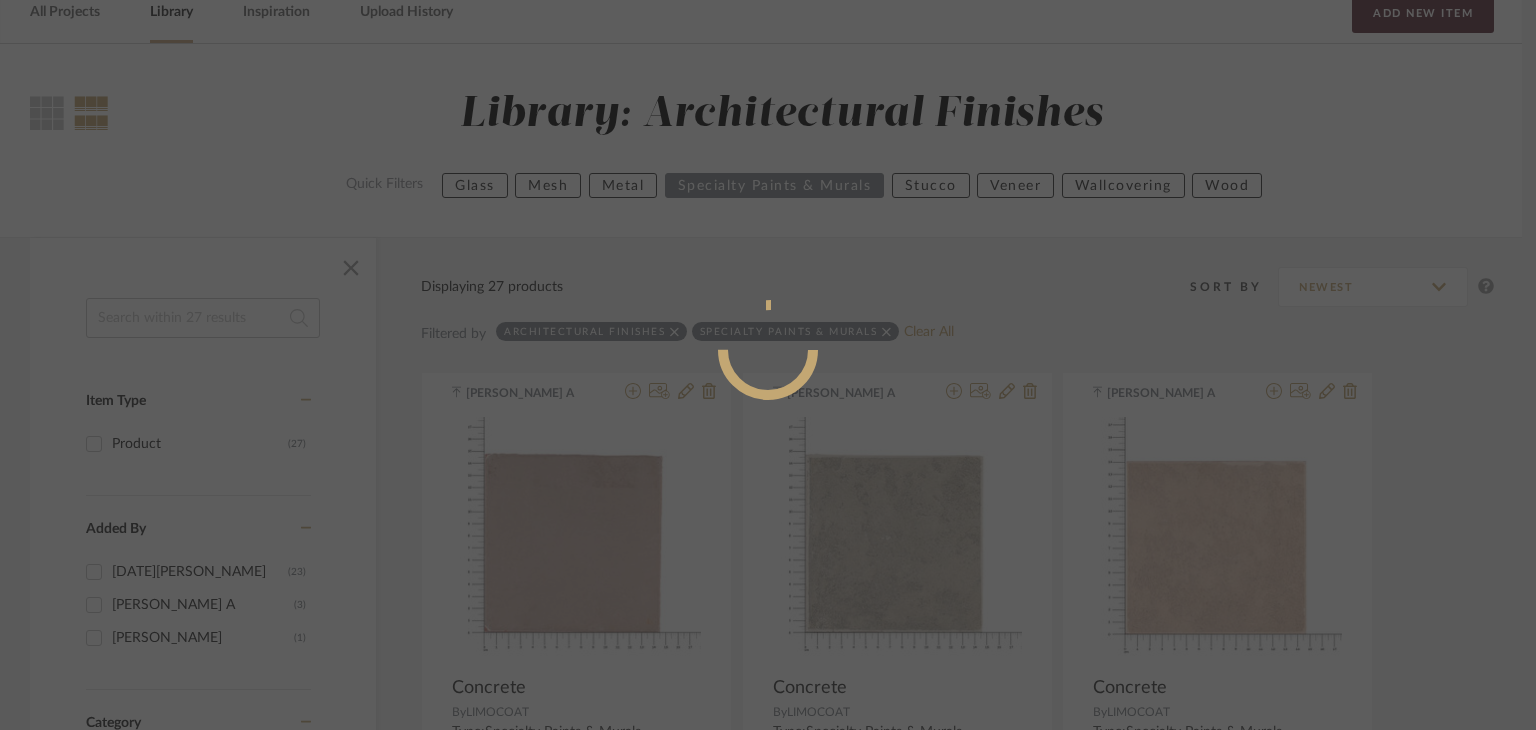 click at bounding box center [768, 430] 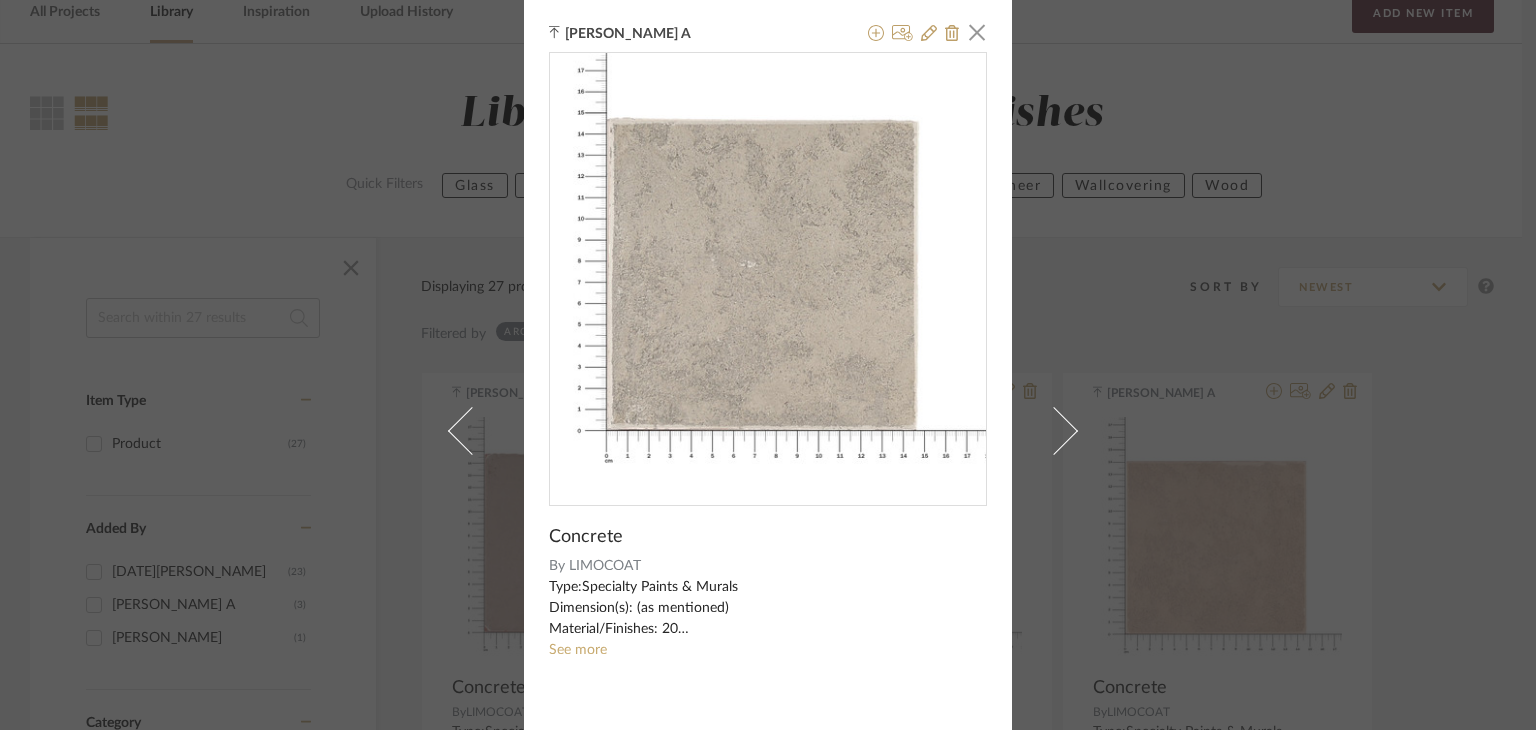 drag, startPoint x: 977, startPoint y: 28, endPoint x: 968, endPoint y: 41, distance: 15.811388 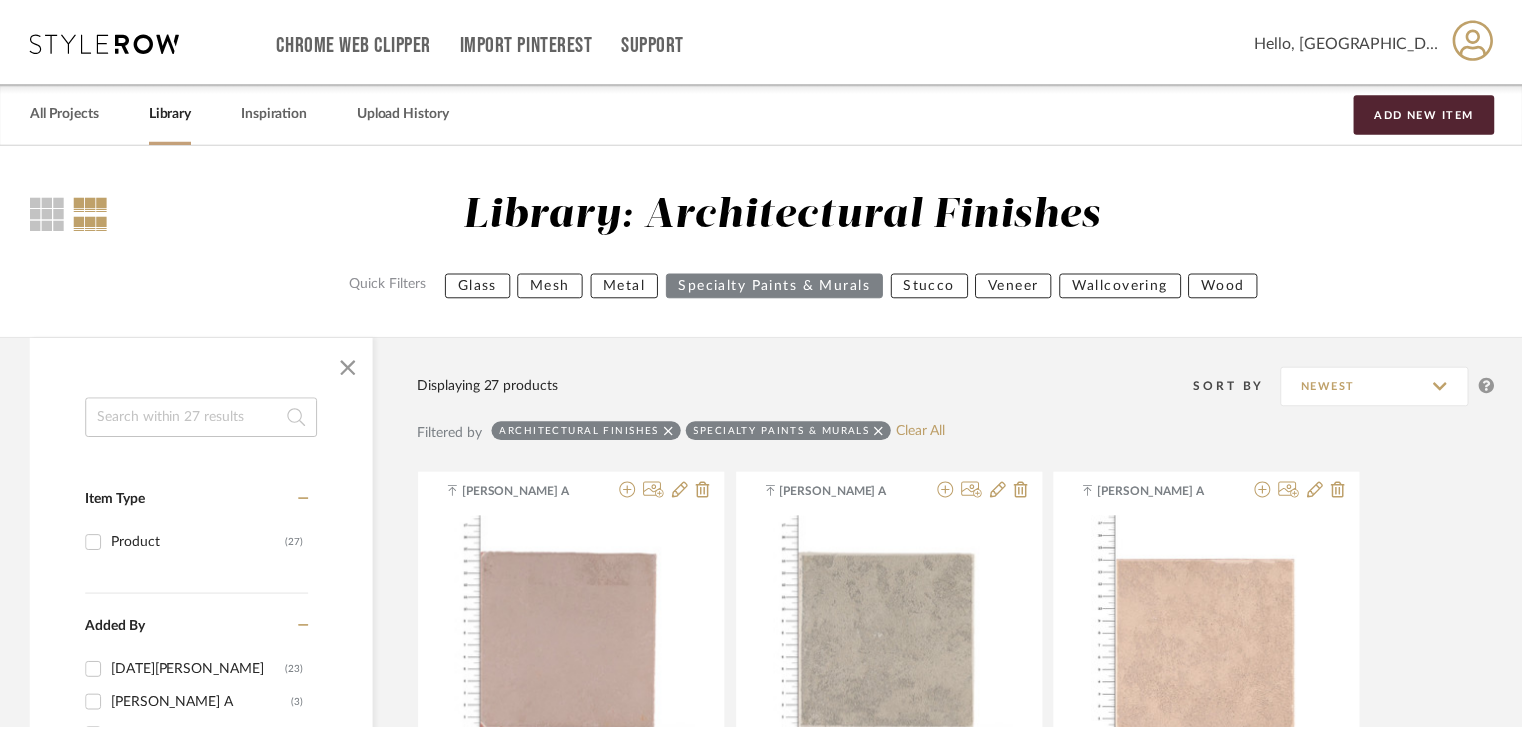 scroll, scrollTop: 100, scrollLeft: 0, axis: vertical 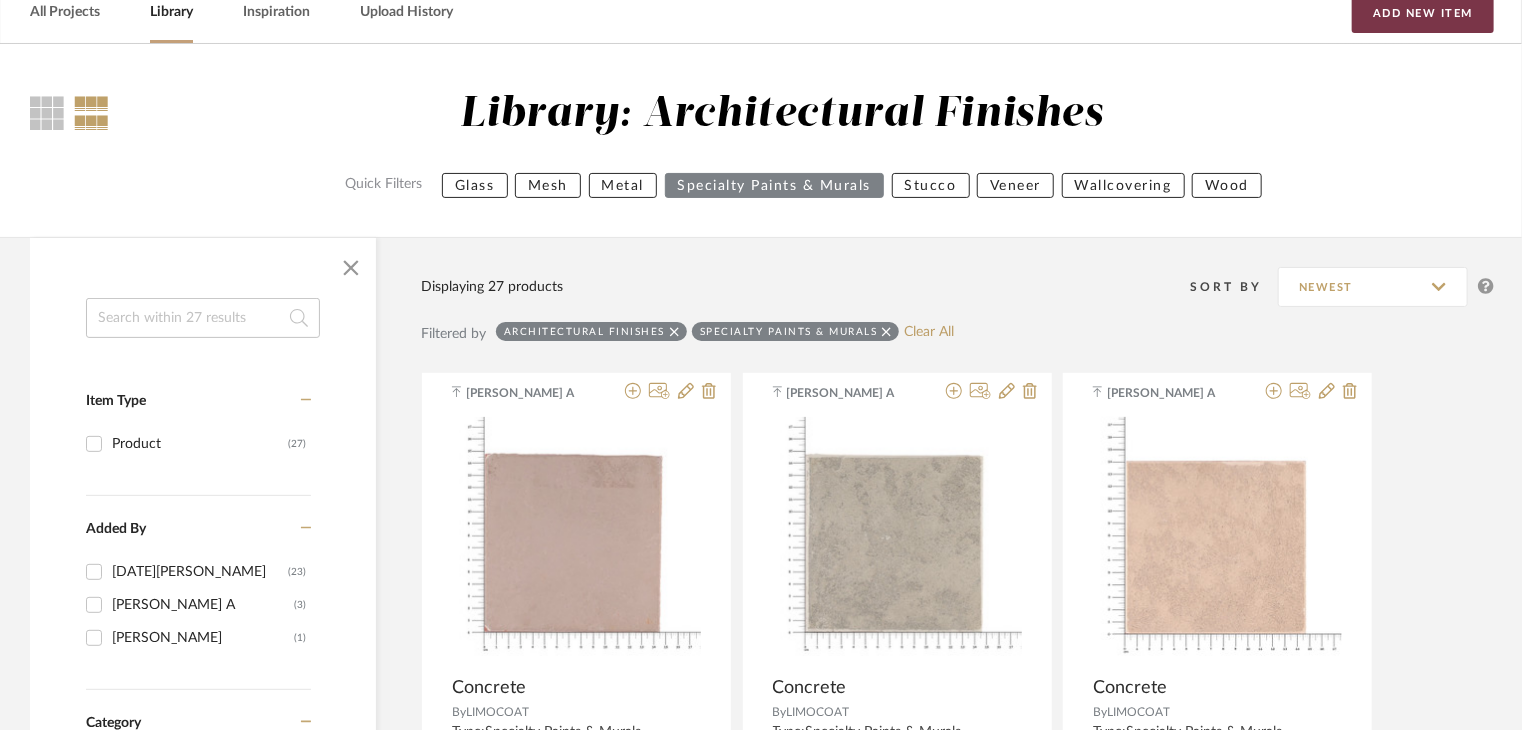 click on "Add New Item" at bounding box center (1423, 13) 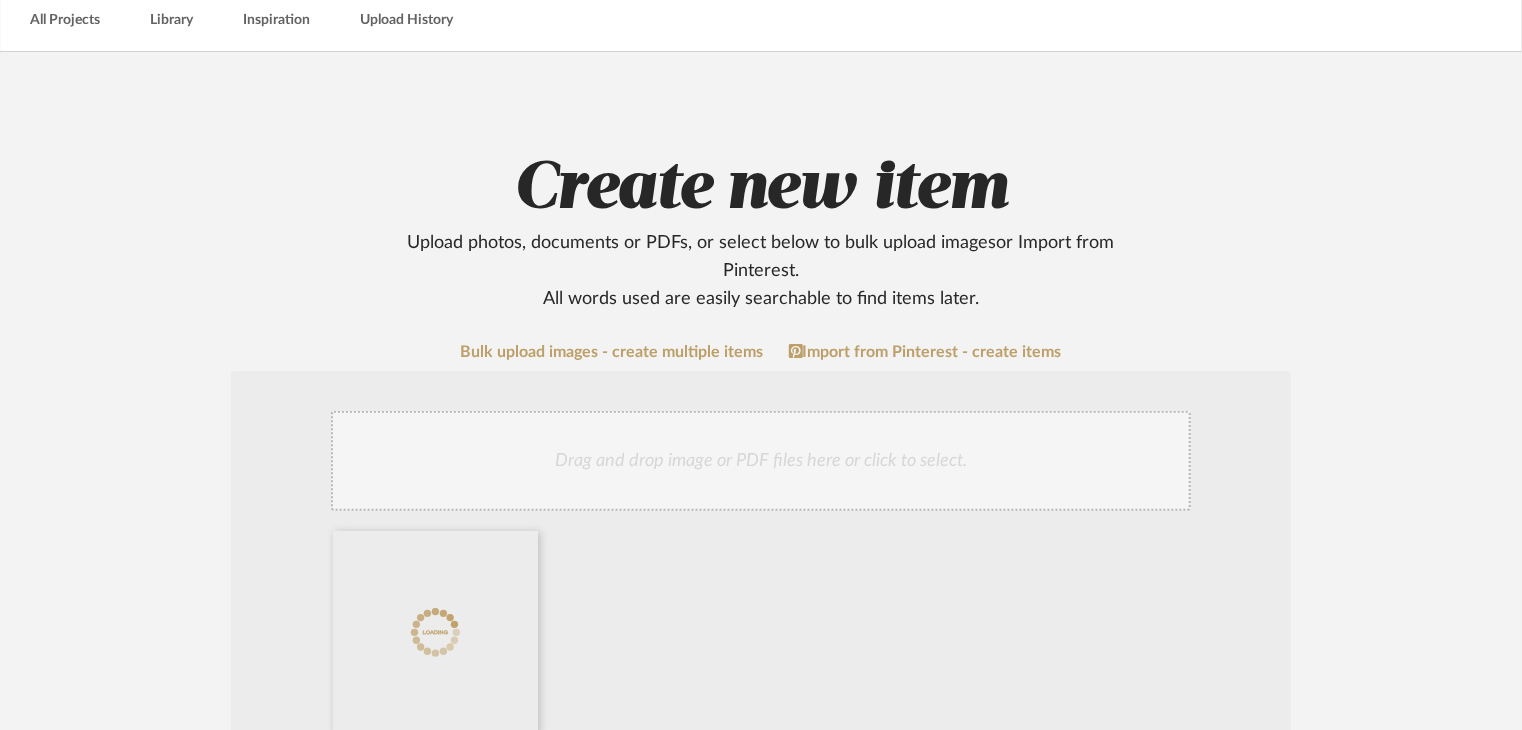 scroll, scrollTop: 600, scrollLeft: 0, axis: vertical 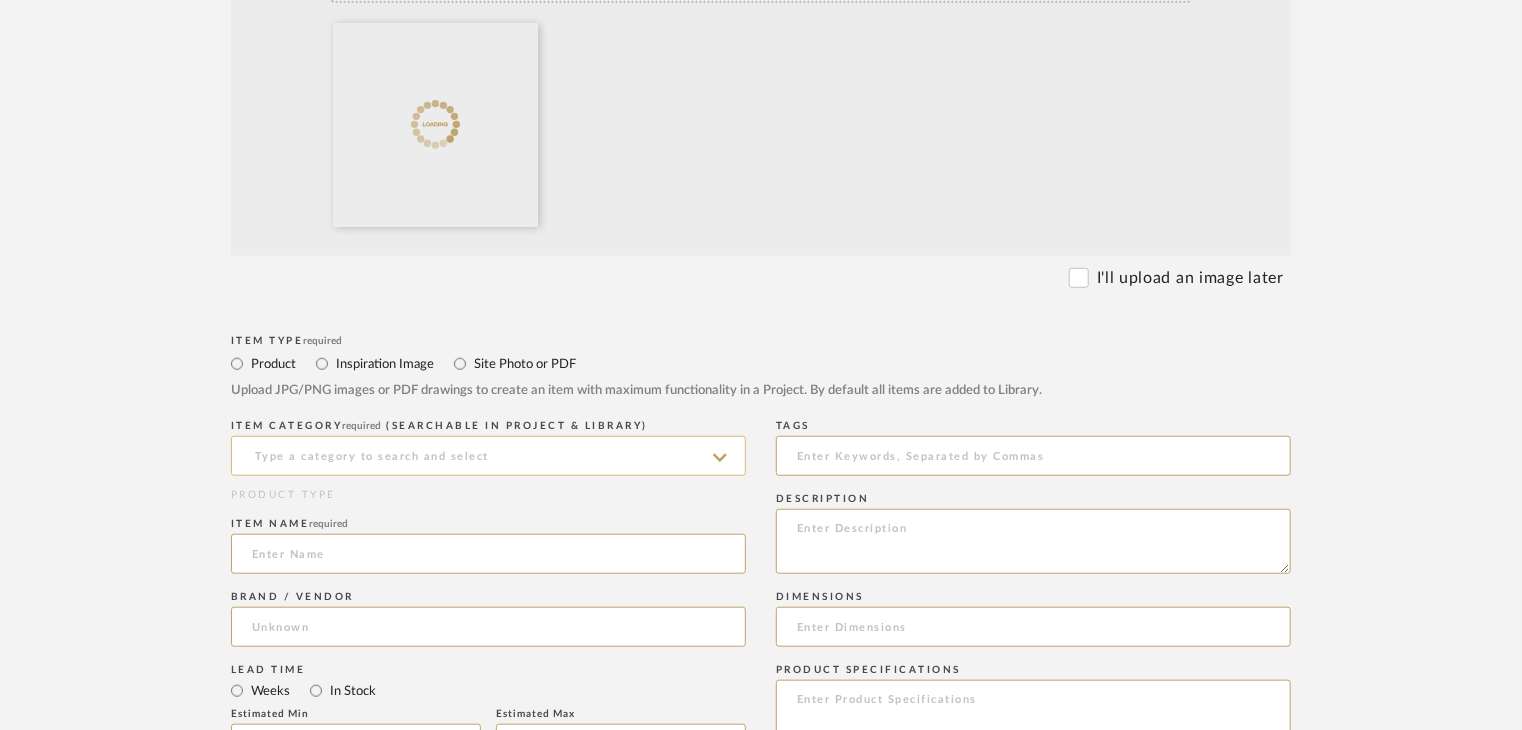 click 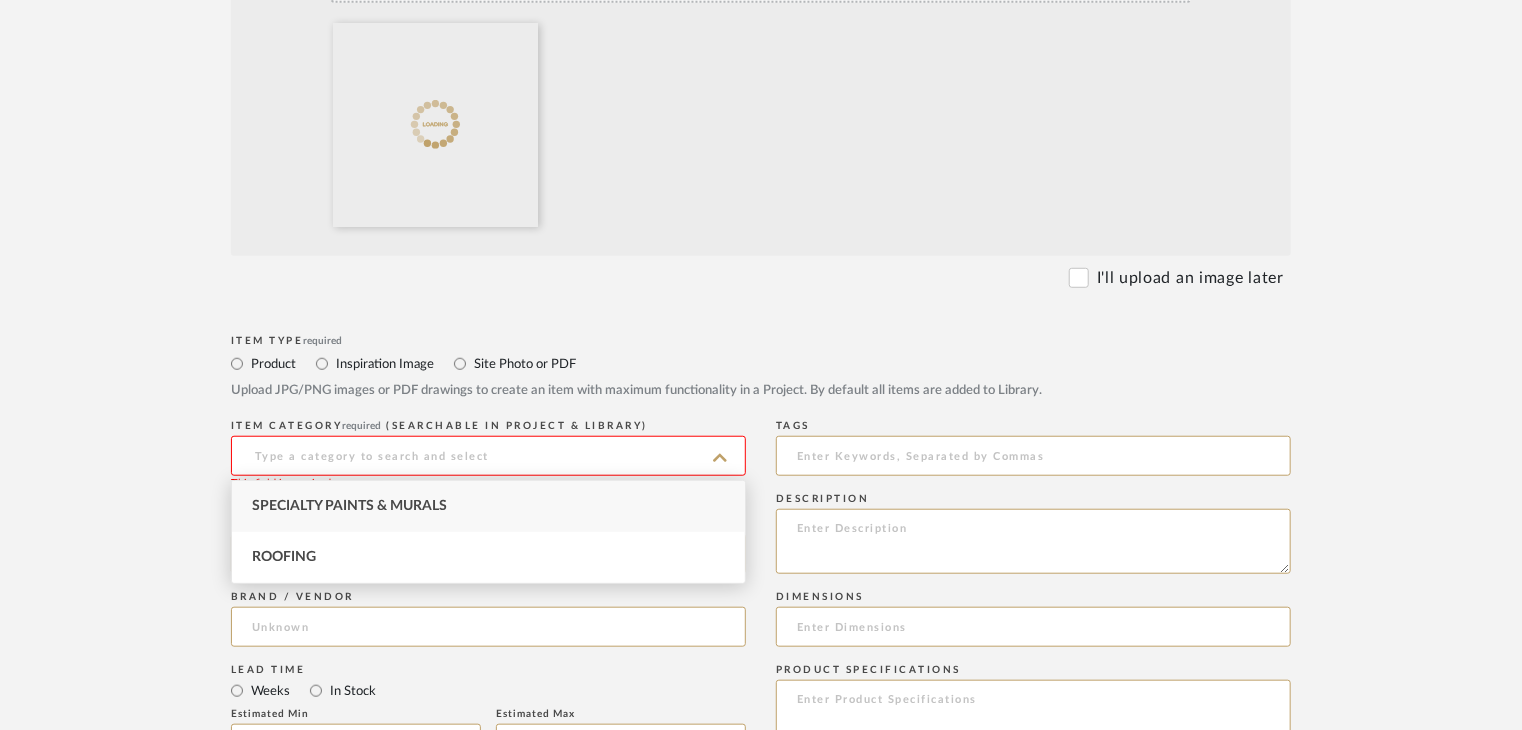 click on "Specialty Paints & Murals" at bounding box center [488, 506] 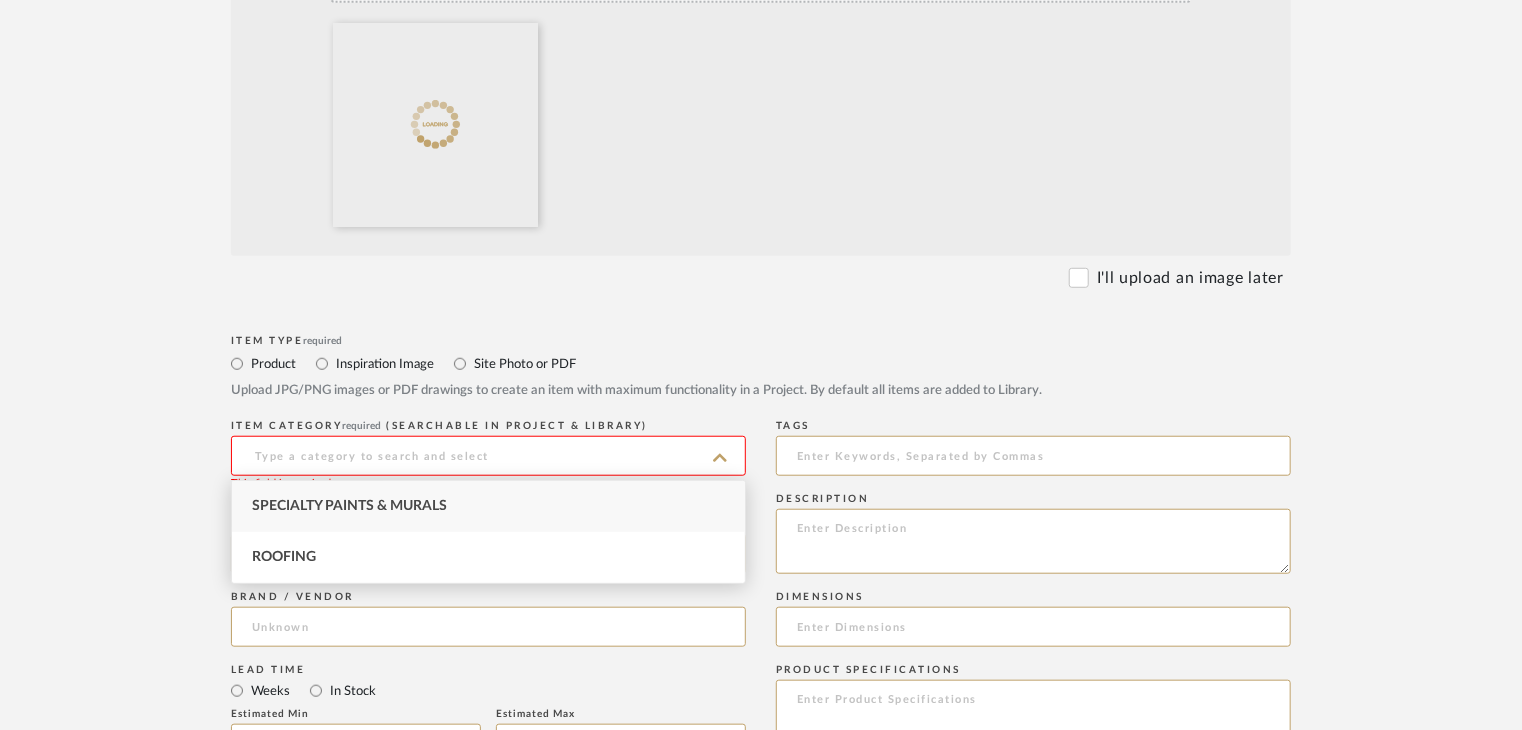type on "Specialty Paints & Murals" 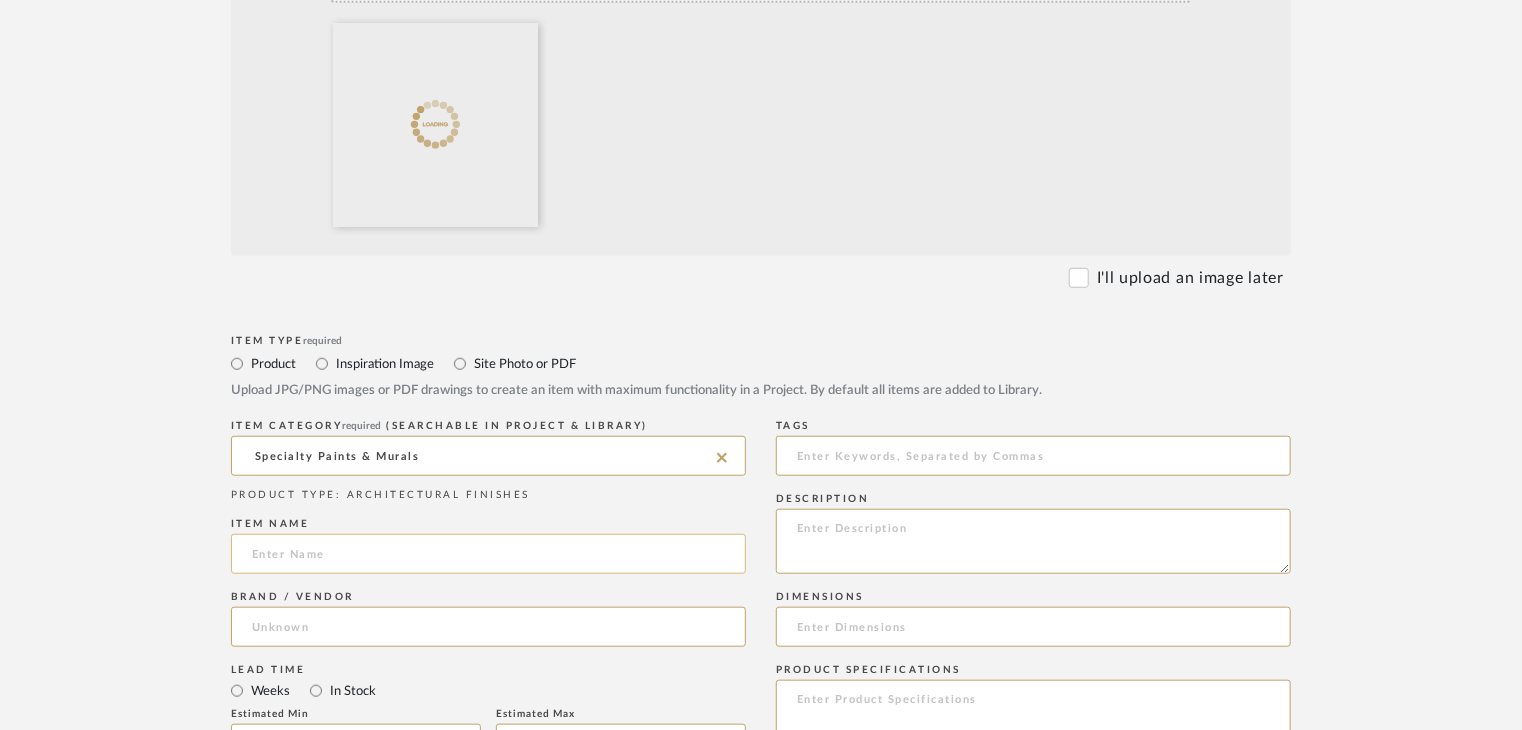 click 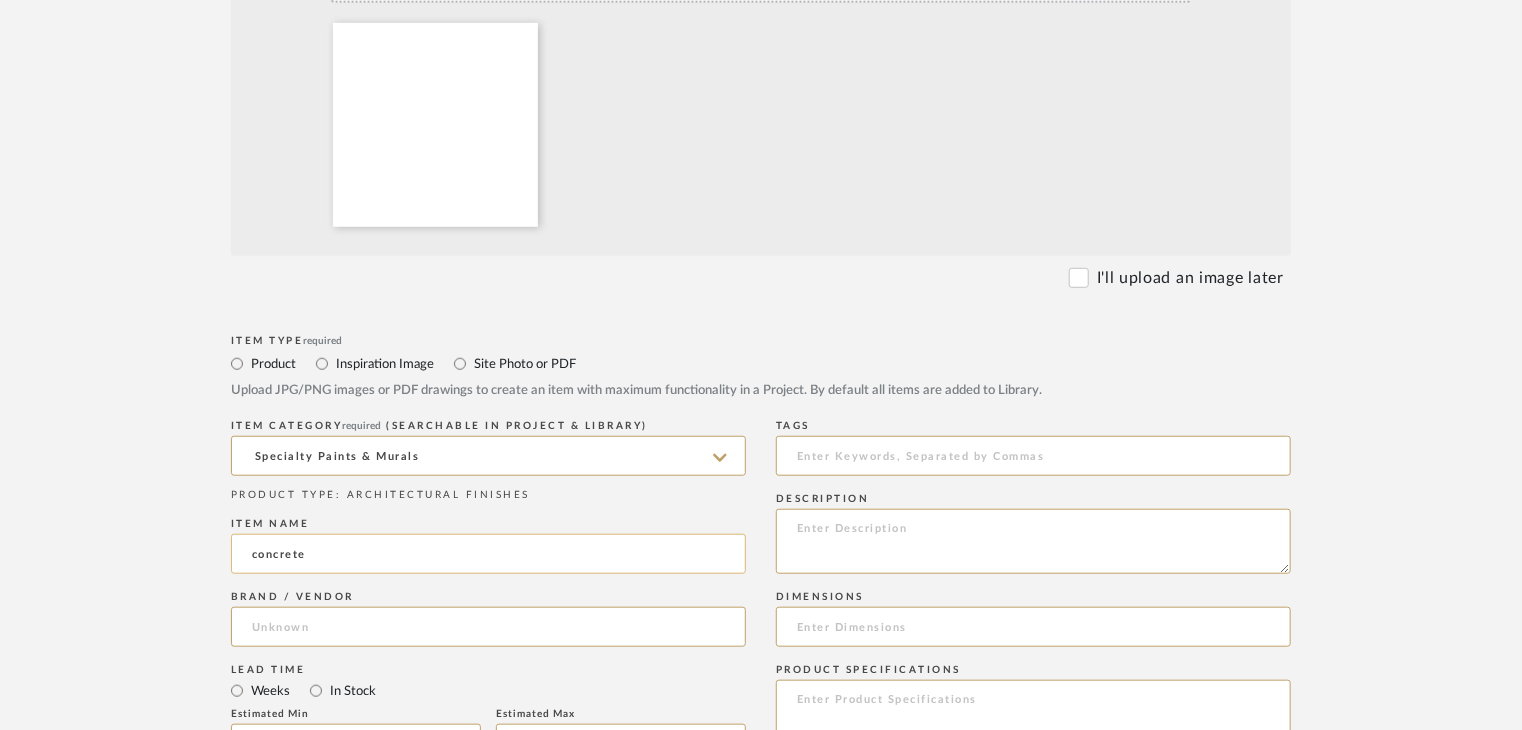 type on "concrete" 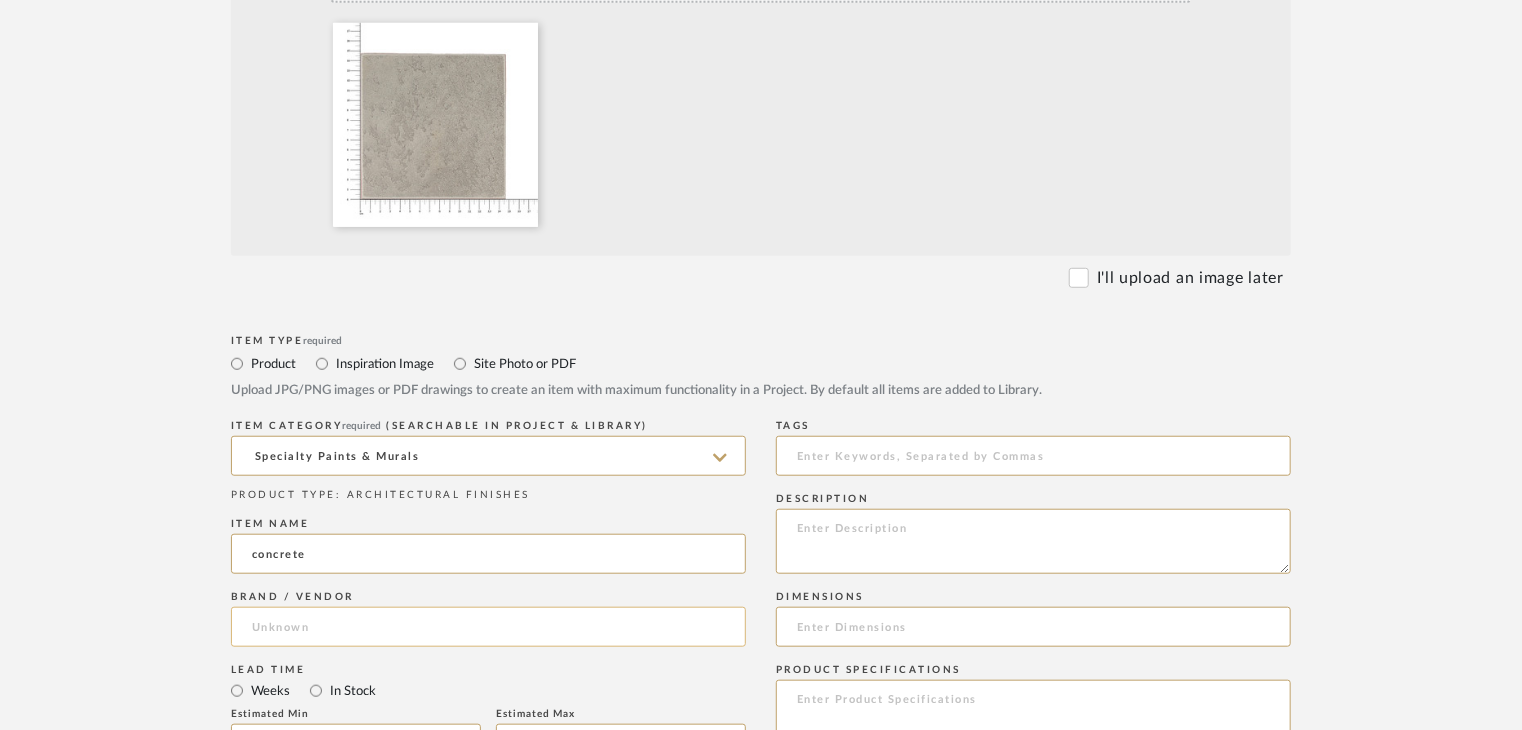 click 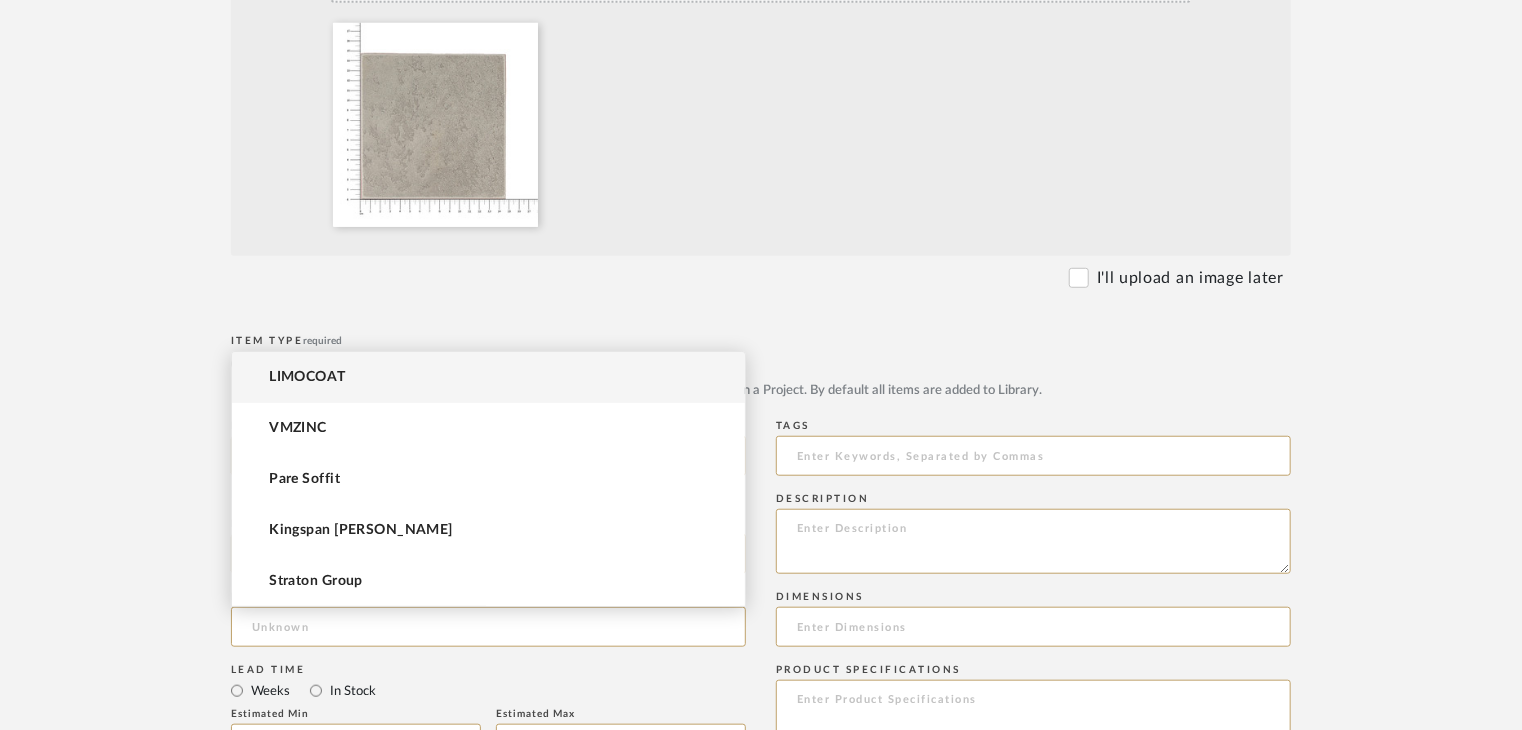 drag, startPoint x: 377, startPoint y: 367, endPoint x: 384, endPoint y: 377, distance: 12.206555 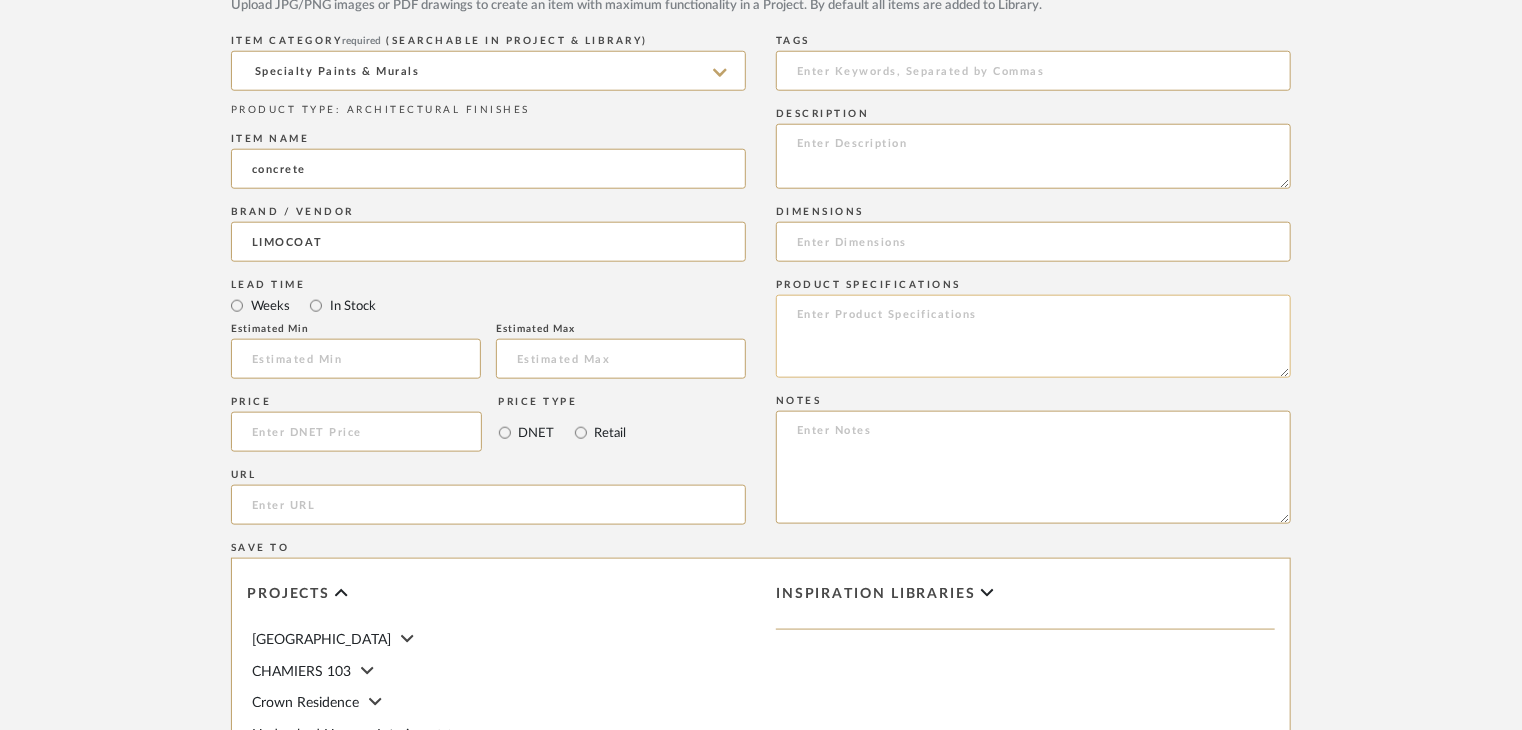 scroll, scrollTop: 1000, scrollLeft: 0, axis: vertical 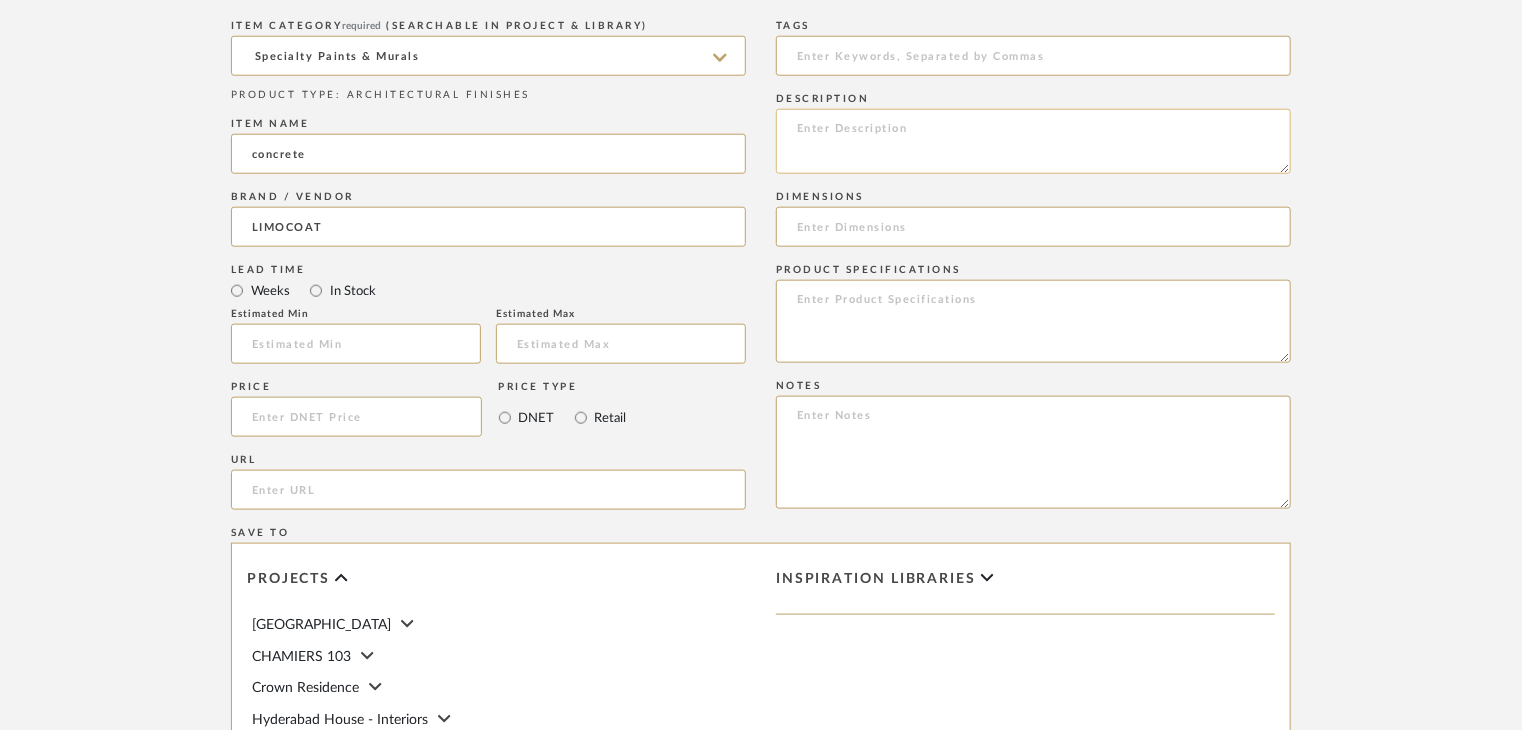 click 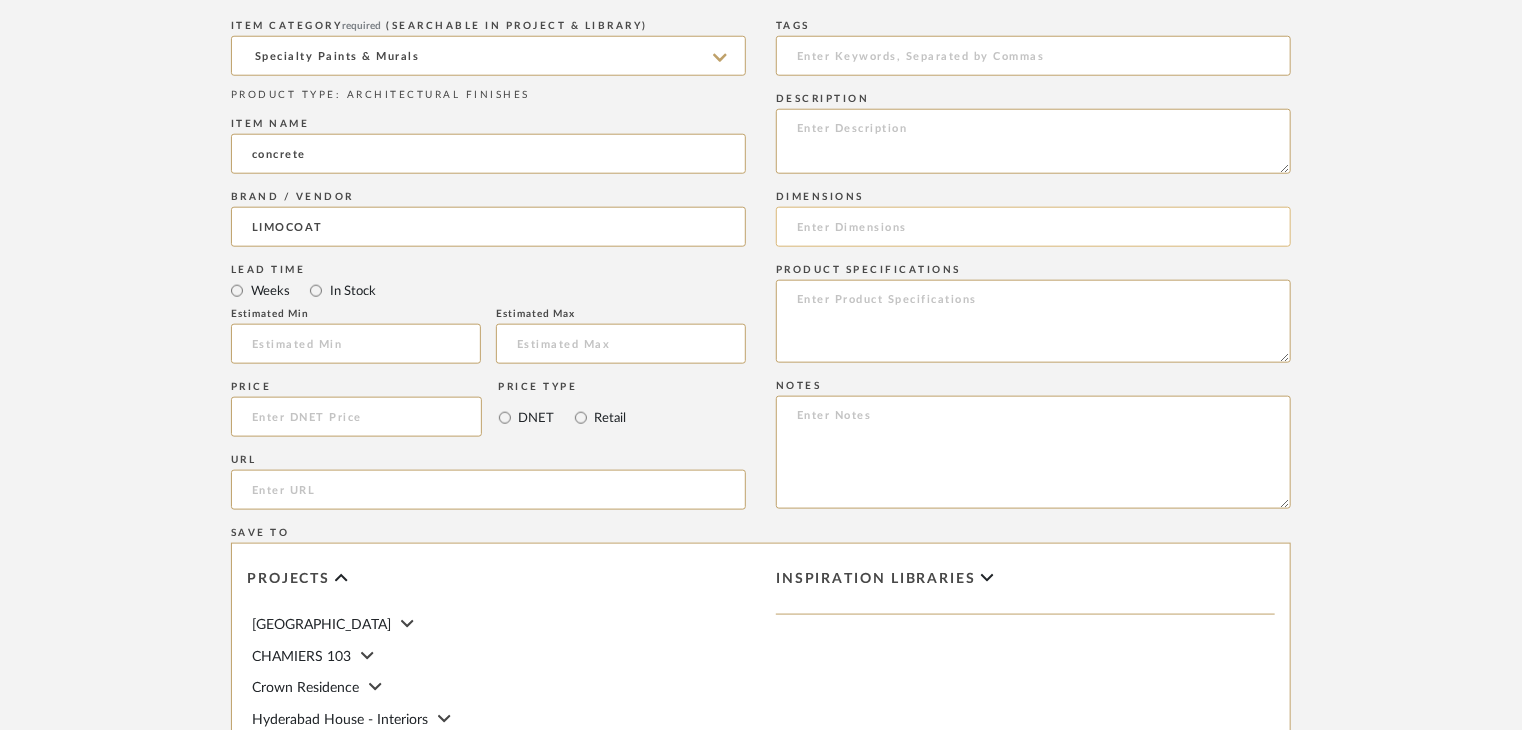 paste on "Type:Specialty Paints & Murals
Dimension(s): (as mentioned)
Material/Finishes: (as mentioned)
Installation requirements, if any: (as applicable)
Price: (as mentioned)
Lead time: (as mentioned)
Sample available: supplier stock
Sample Internal reference number:
as per the internal sample warehouse) Point of
contact:
Contact number:
Email address:
Address:
Additional contact information:" 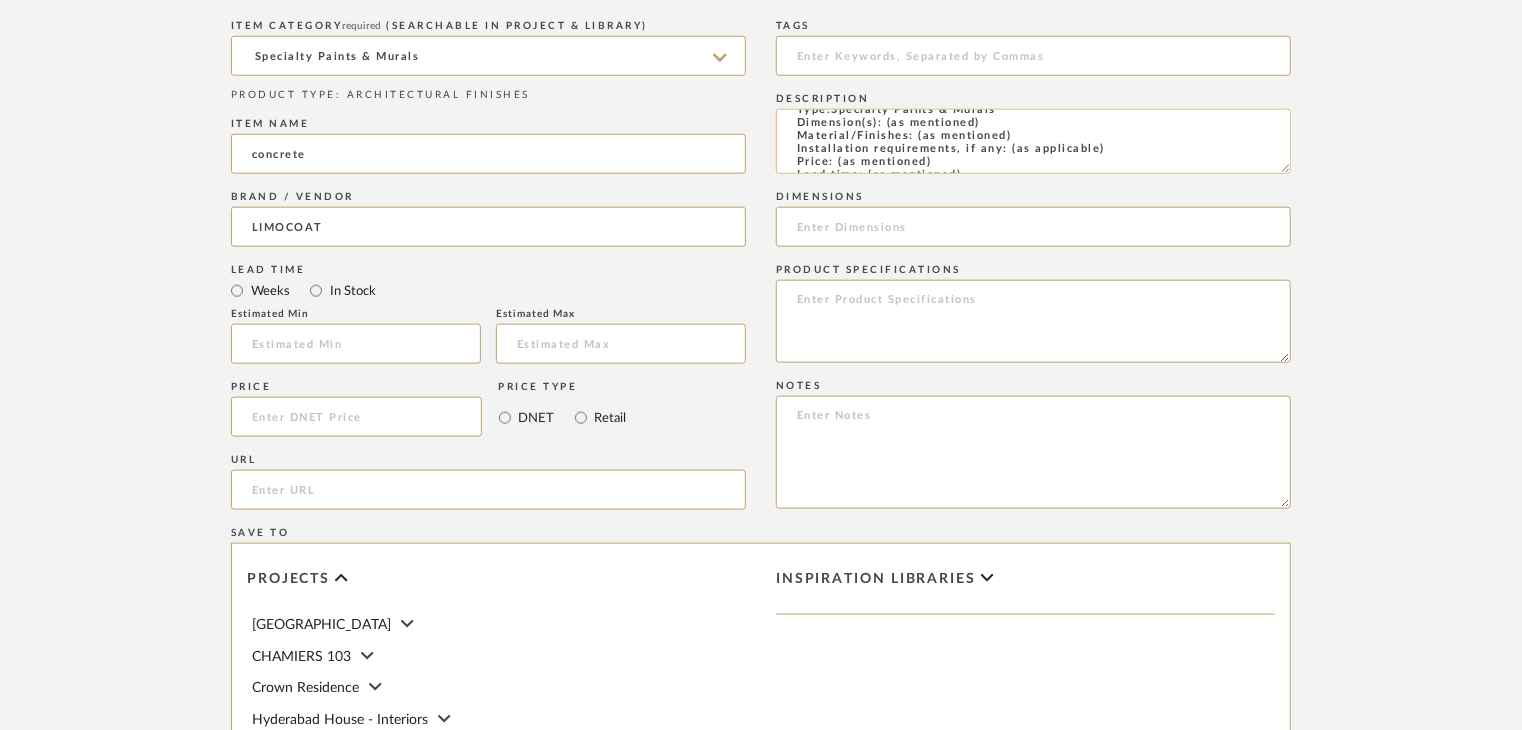 scroll, scrollTop: 0, scrollLeft: 0, axis: both 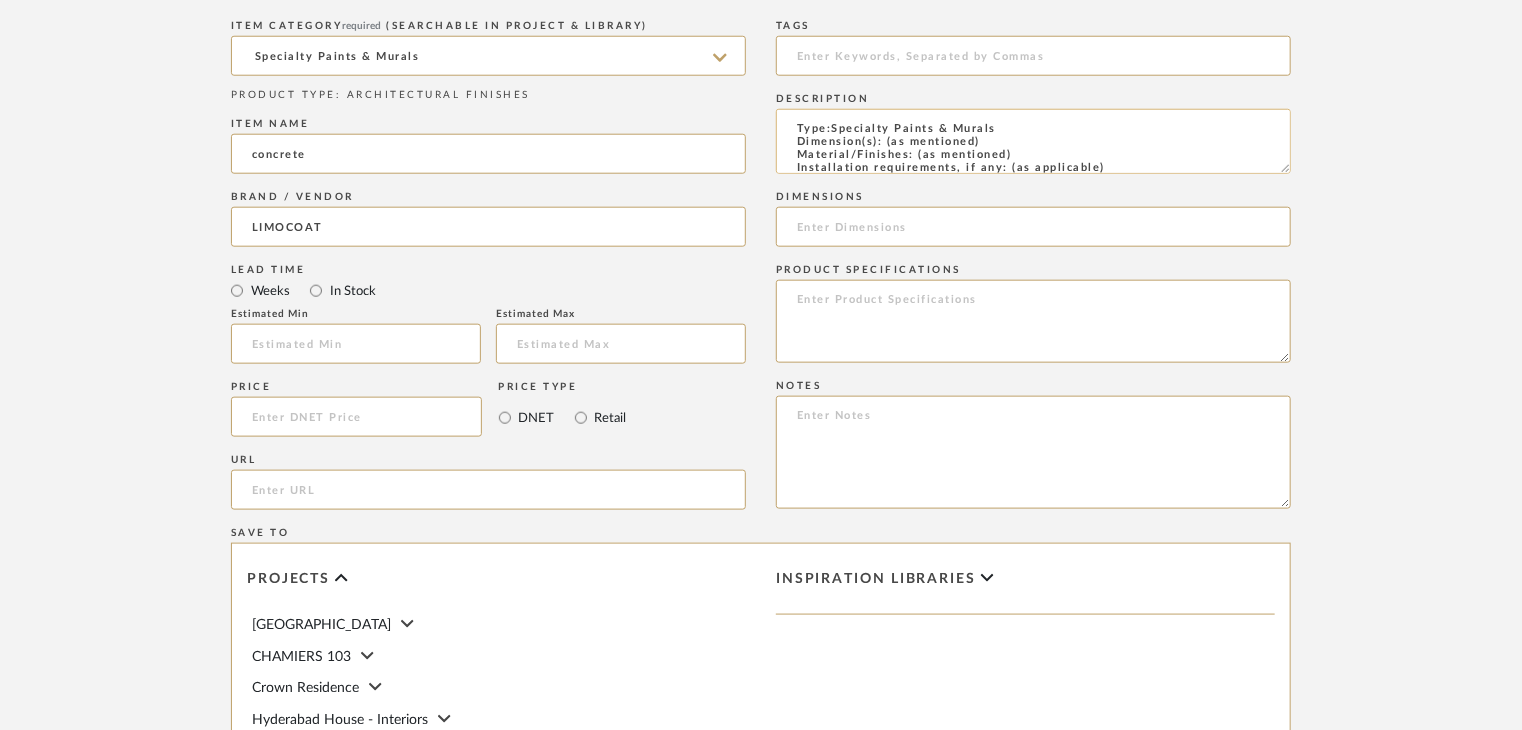 drag, startPoint x: 1013, startPoint y: 153, endPoint x: 916, endPoint y: 153, distance: 97 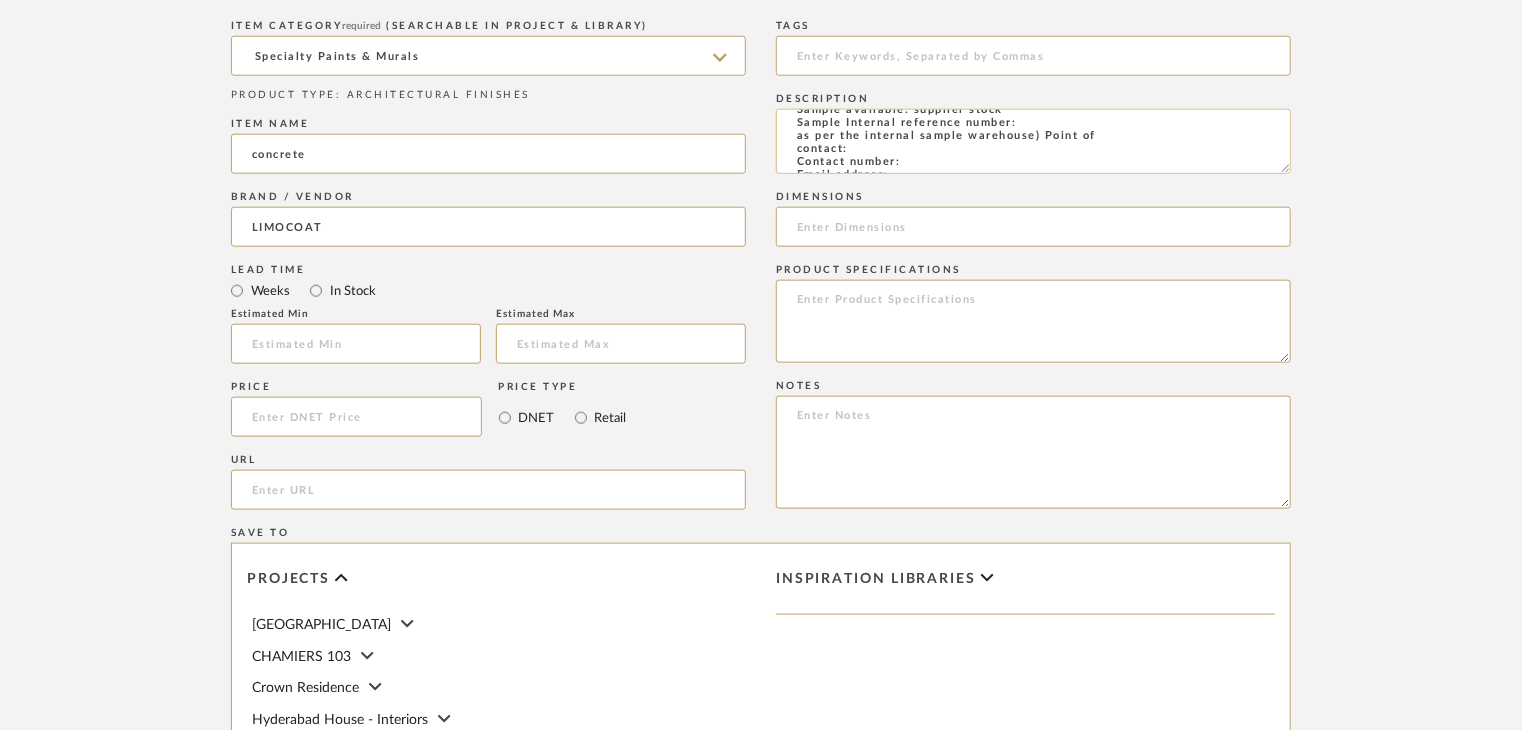 scroll, scrollTop: 100, scrollLeft: 0, axis: vertical 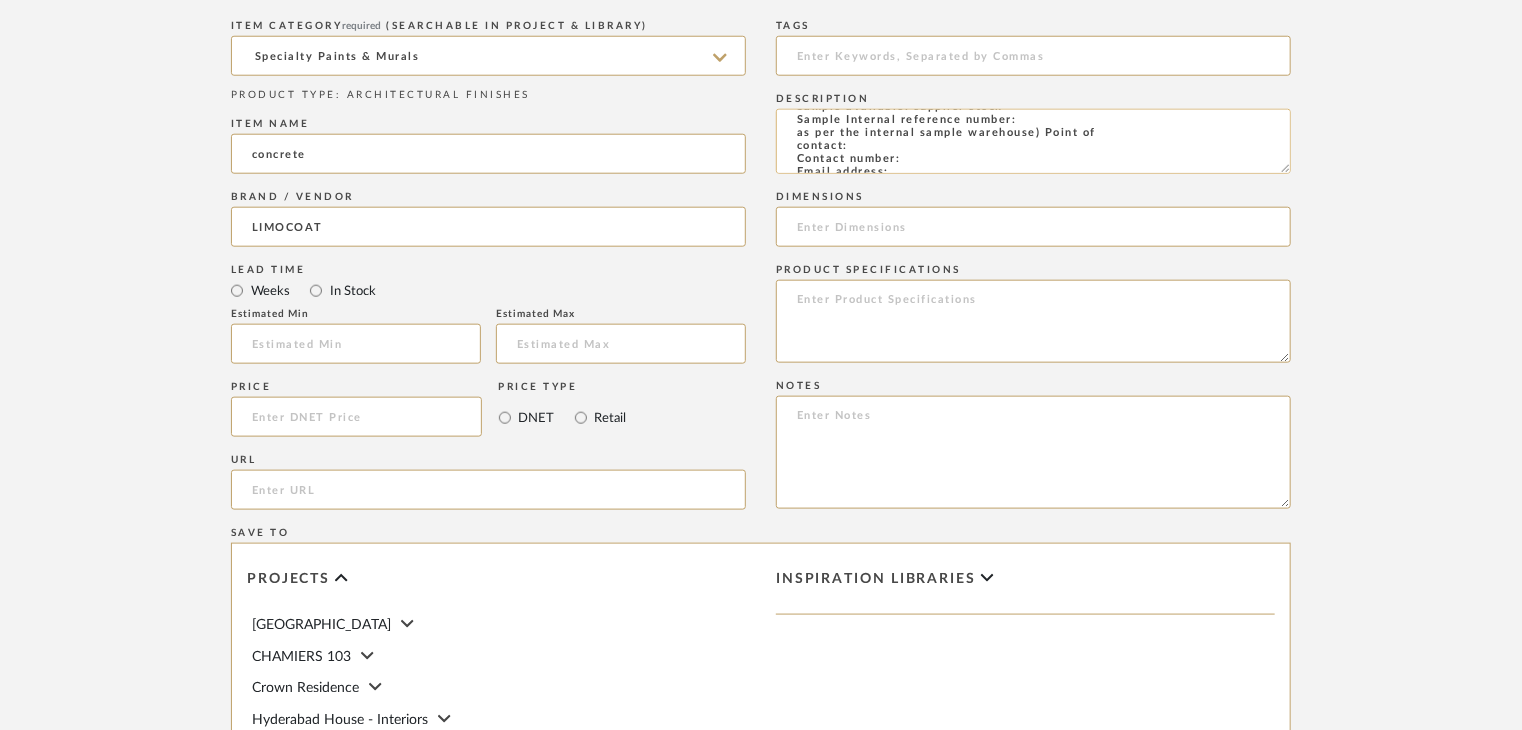 click on "Type:Specialty Paints & Murals
Dimension(s): (as mentioned)
Material/Finishes: 4
Installation requirements, if any: (as applicable)
Price: (as mentioned)
Lead time: (as mentioned)
Sample available: supplier stock
Sample Internal reference number:
as per the internal sample warehouse) Point of
contact:
Contact number:
Email address:
Address:
Additional contact information:" 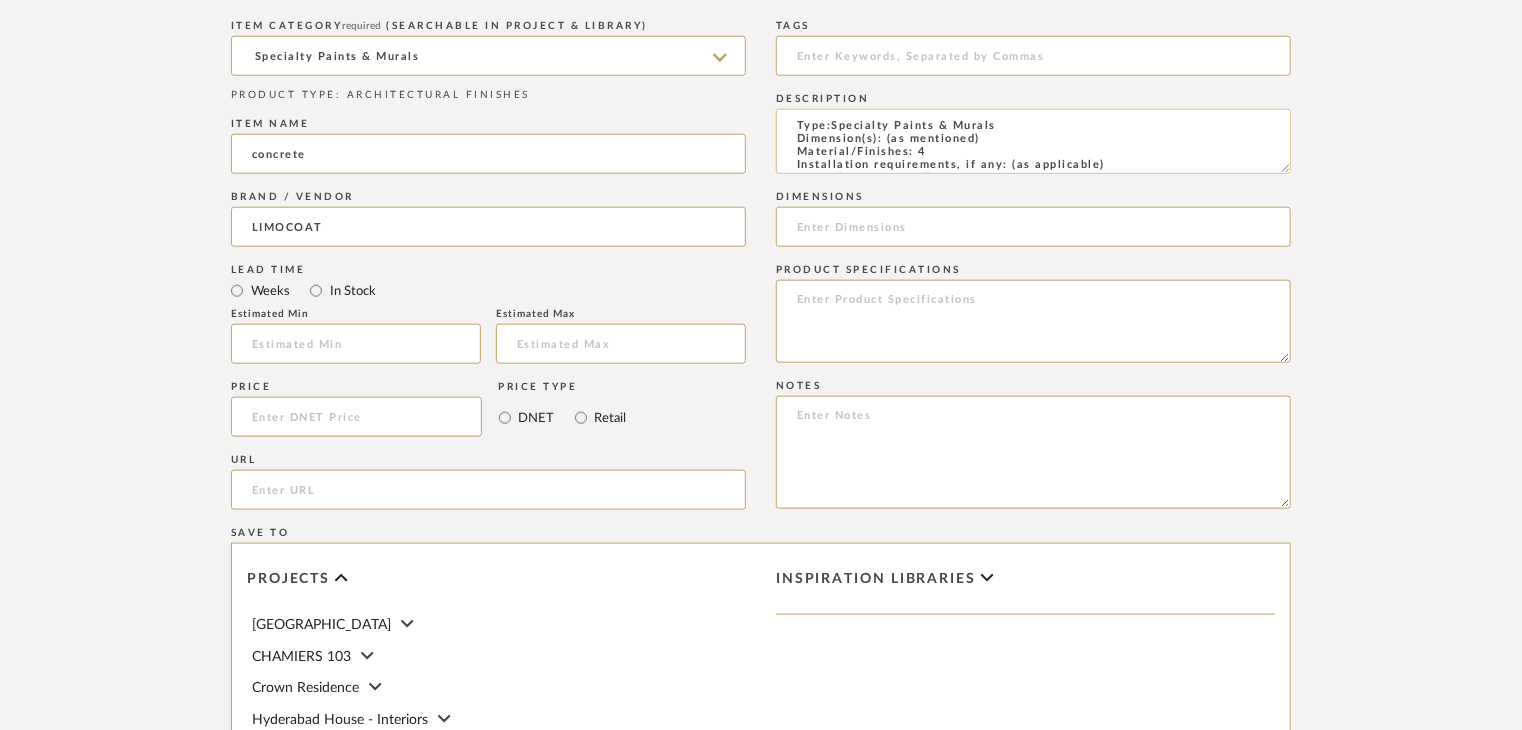 scroll, scrollTop: 0, scrollLeft: 0, axis: both 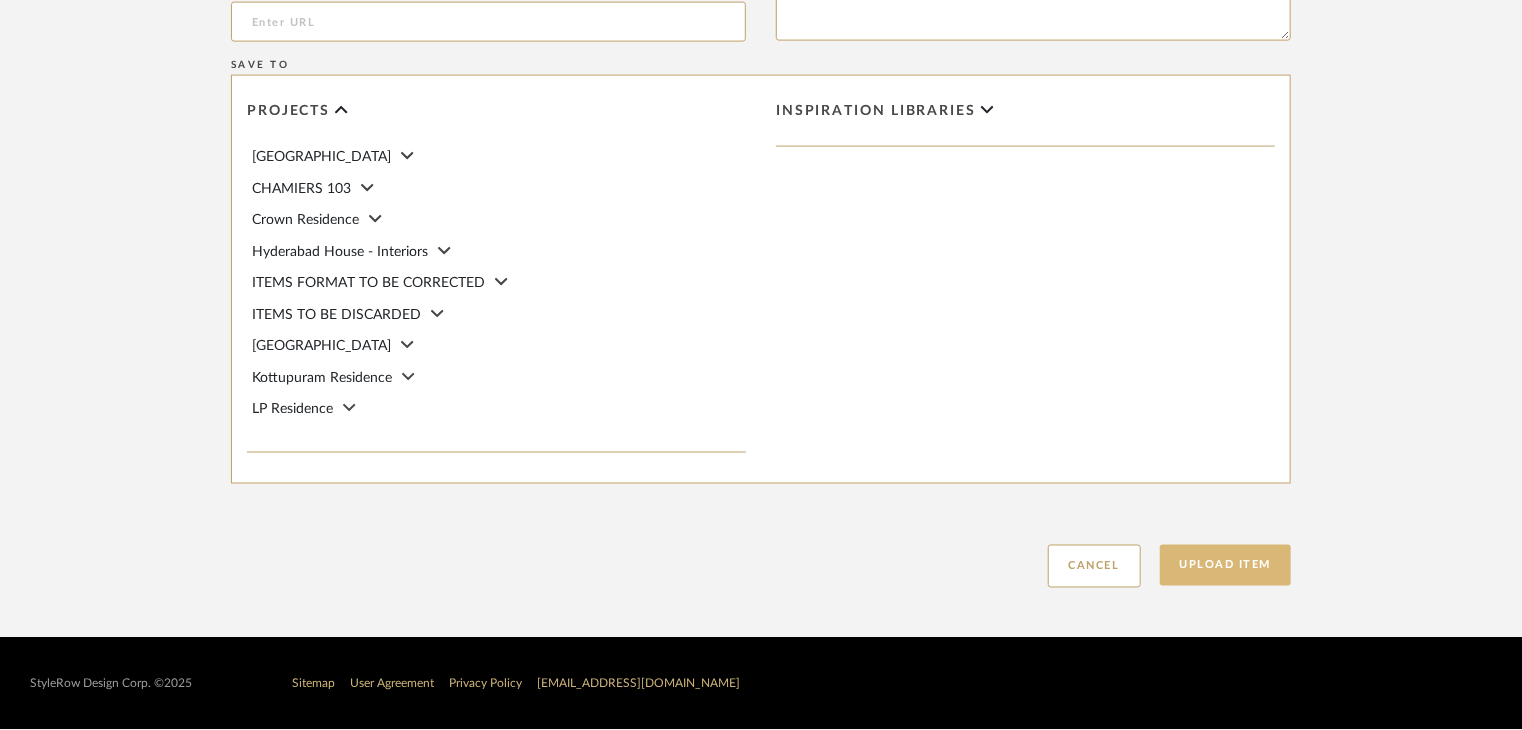 type on "Type:Specialty Paints & Murals
Dimension(s): (as mentioned)
Material/Finishes: 4
Installation requirements, if any: (as applicable)
Price: (as mentioned)
Lead time: (as mentioned)
Sample available: supplier stock
Sample Internal reference number: AF-SP-001-0004
as per the internal sample warehouse) Point of
contact:
Contact number:
Email address:
Address:
Additional contact information:" 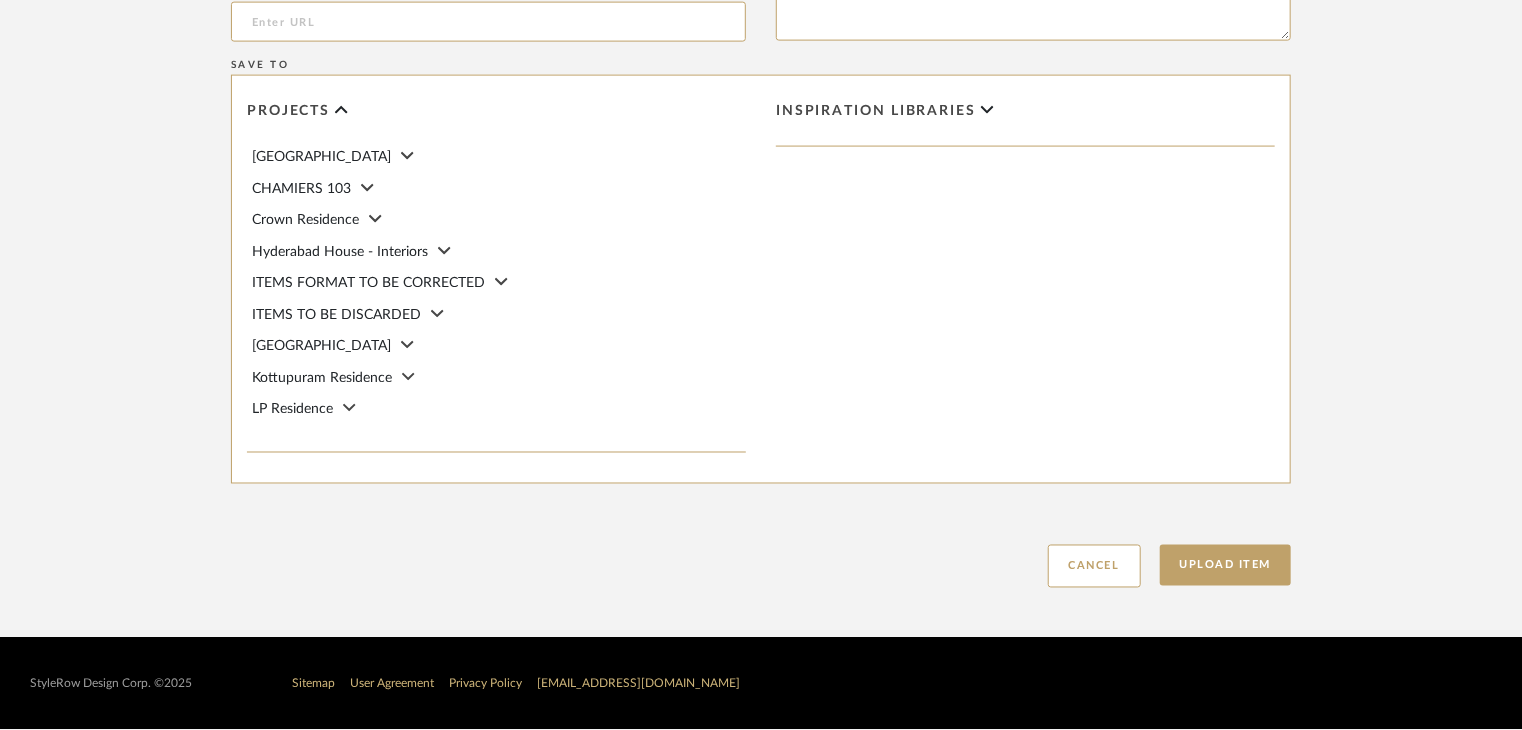 drag, startPoint x: 1225, startPoint y: 555, endPoint x: 1195, endPoint y: 530, distance: 39.051247 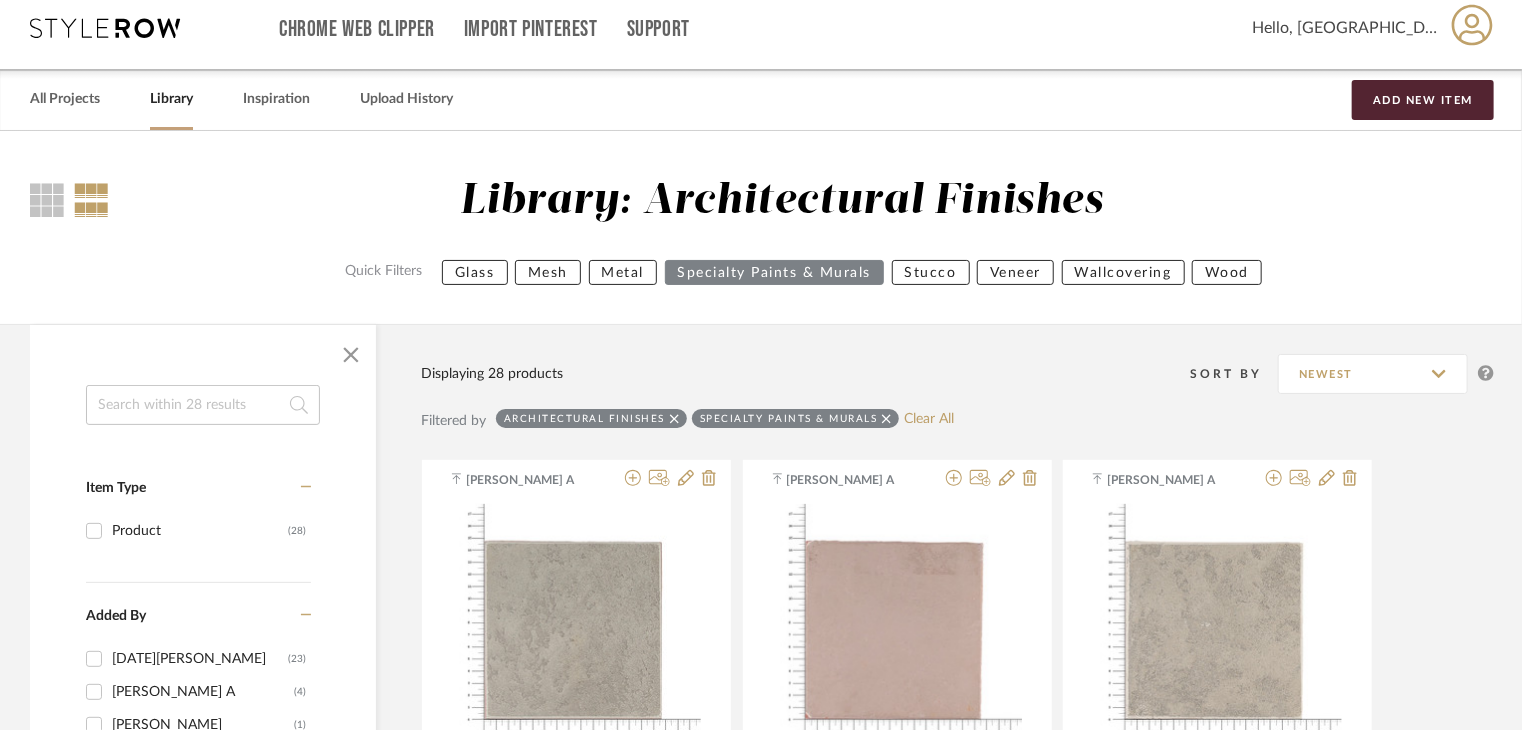 scroll, scrollTop: 0, scrollLeft: 0, axis: both 